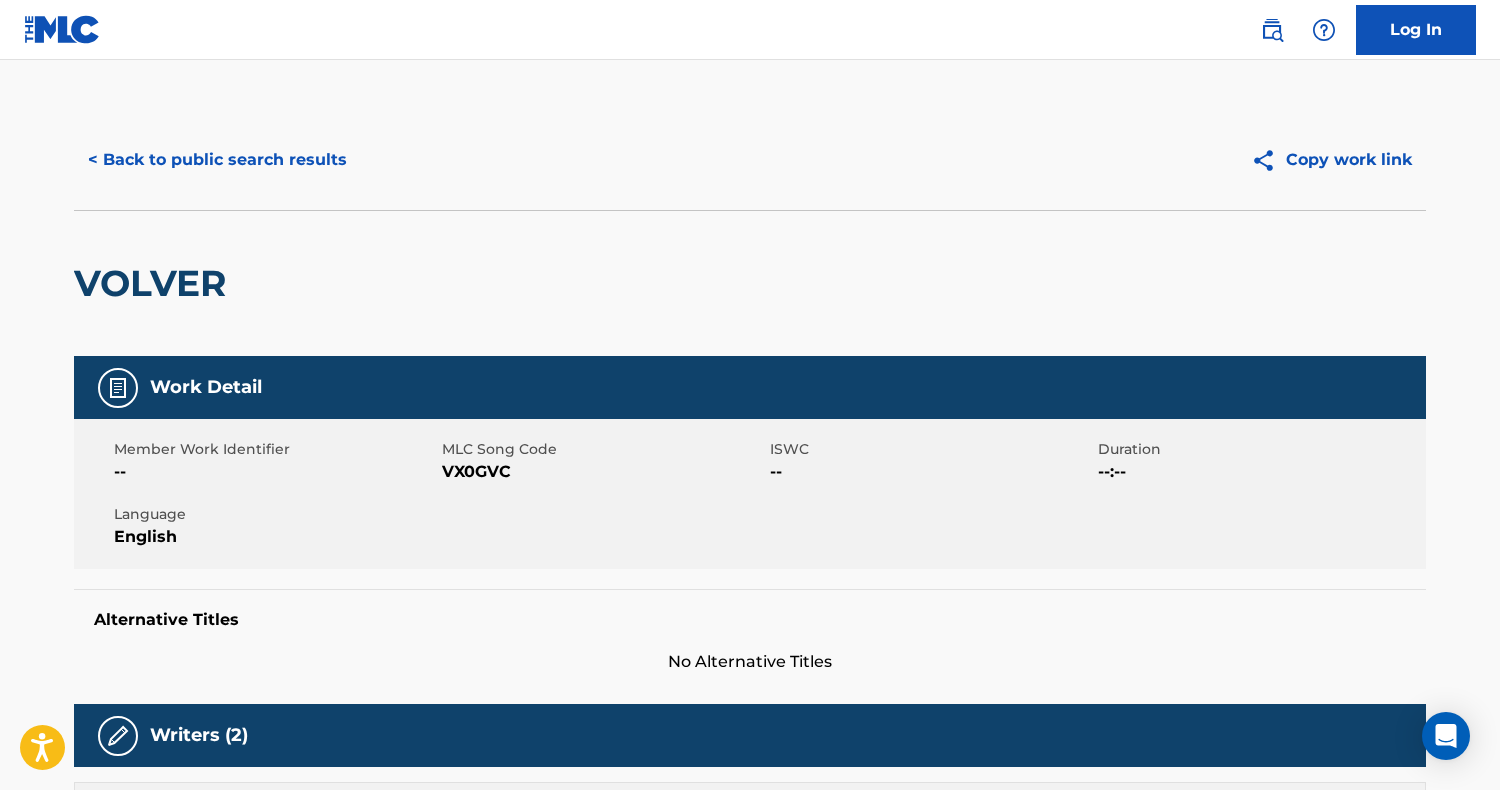 scroll, scrollTop: 221, scrollLeft: 0, axis: vertical 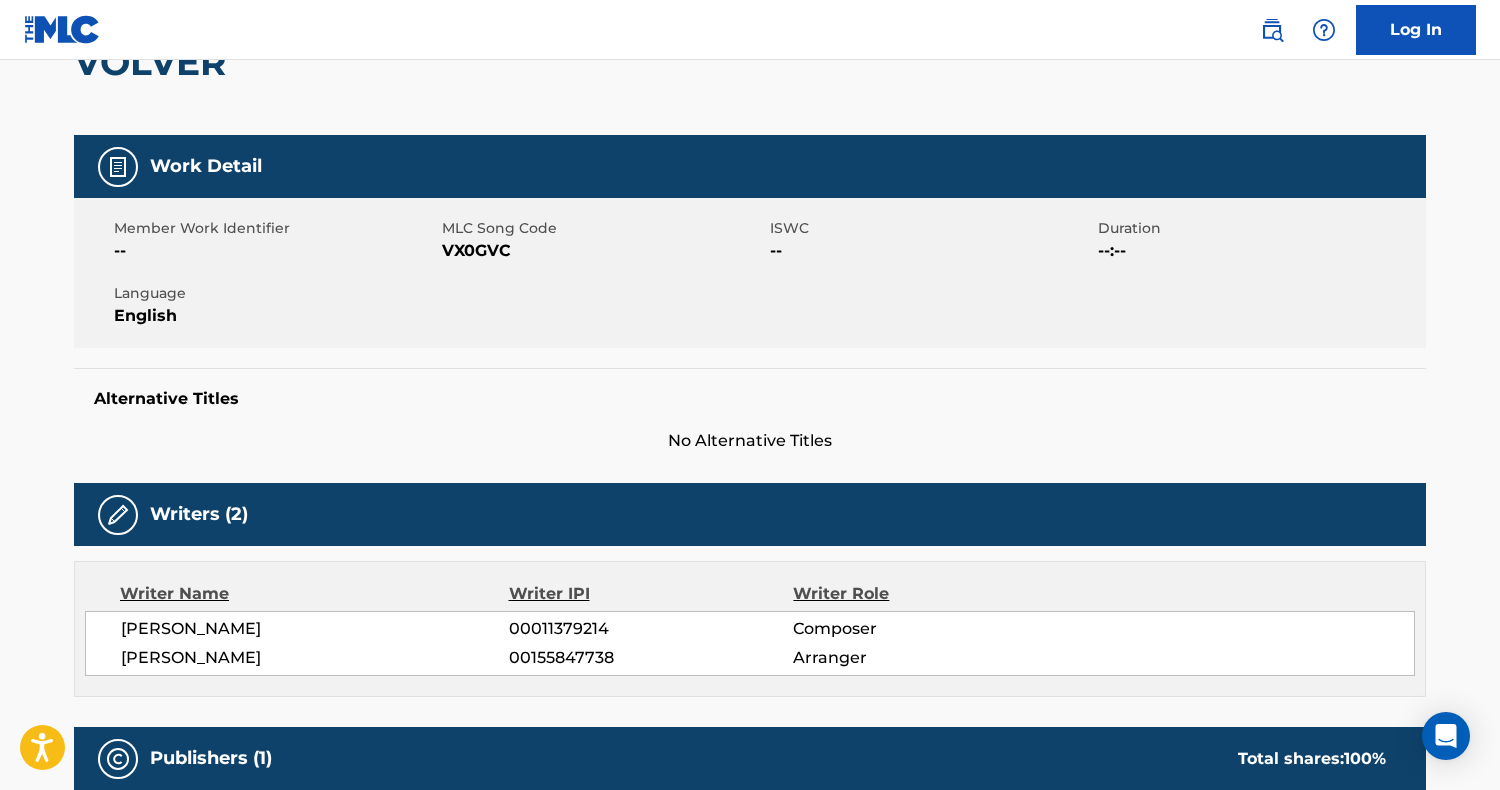 click at bounding box center [1272, 30] 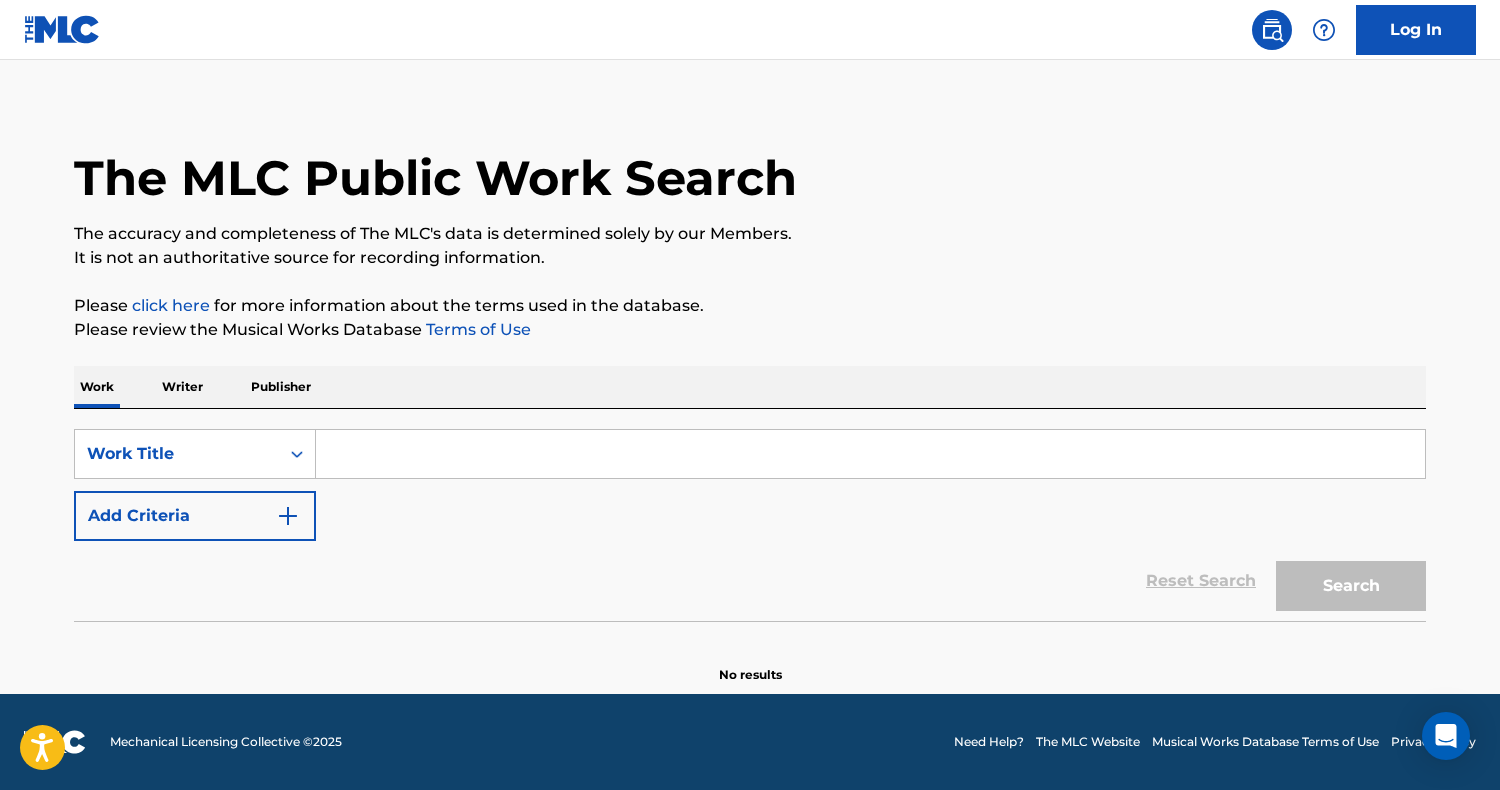 scroll, scrollTop: 0, scrollLeft: 0, axis: both 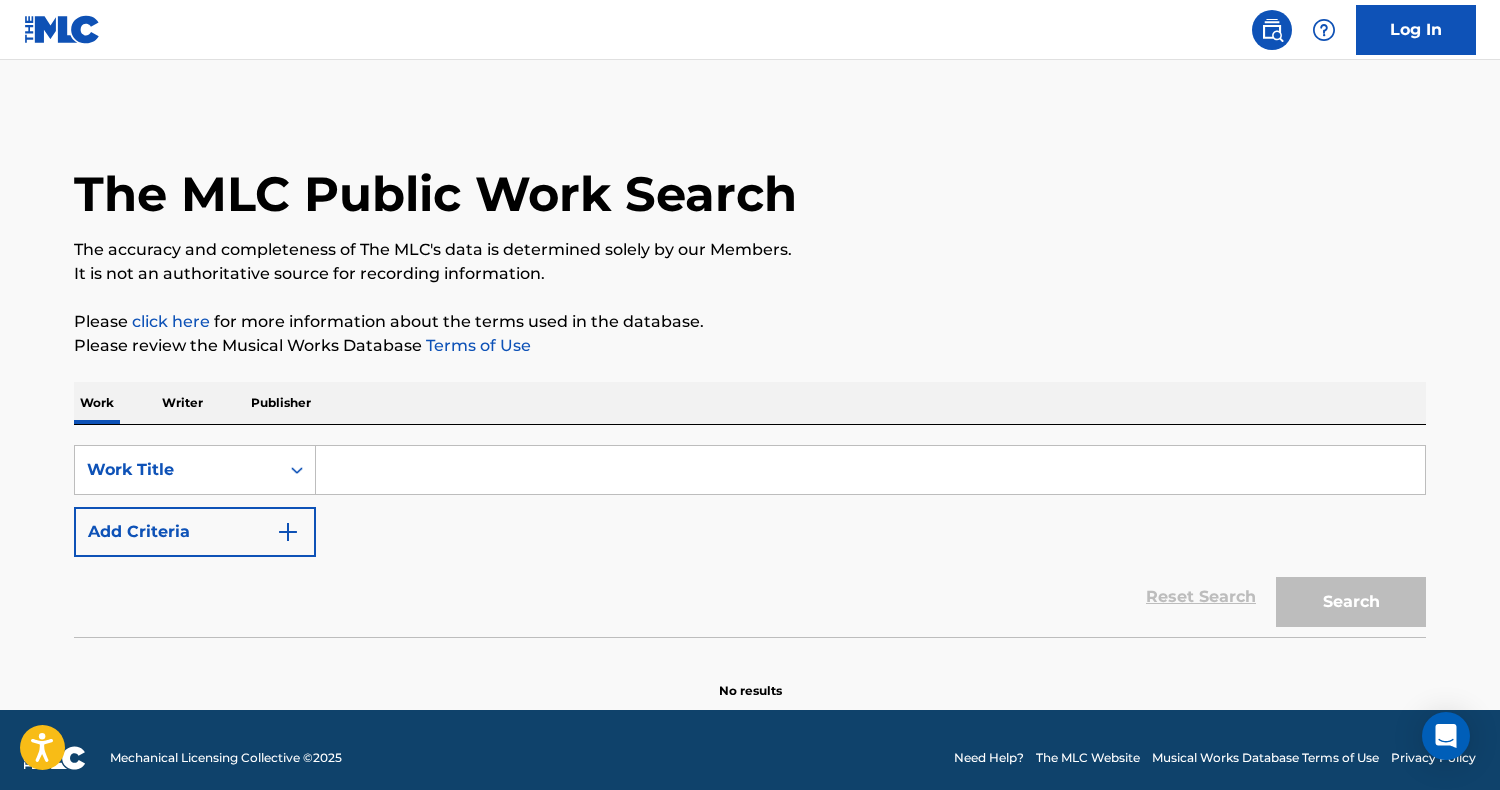 click at bounding box center [870, 470] 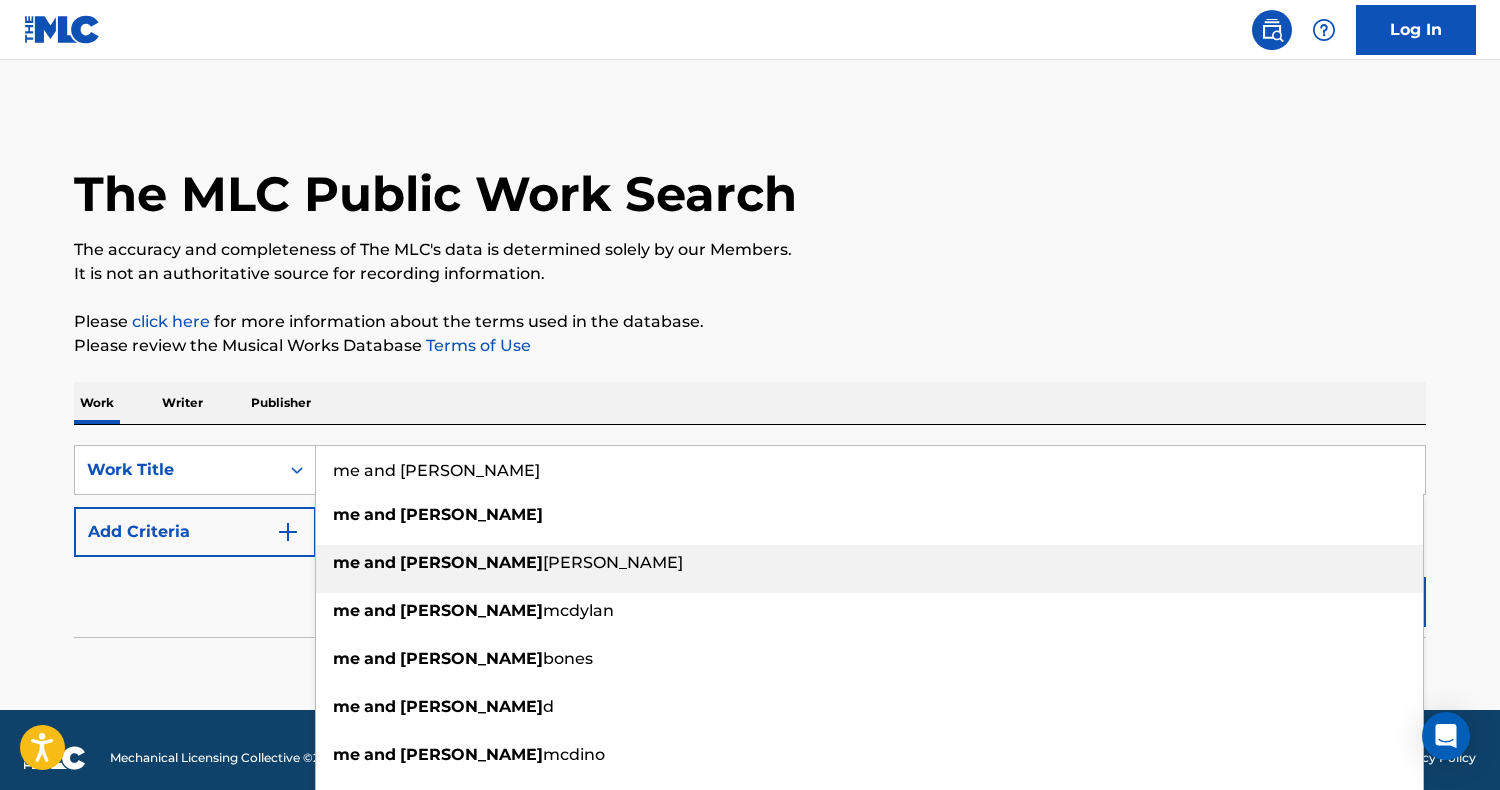 type on "me and bobby mcgee" 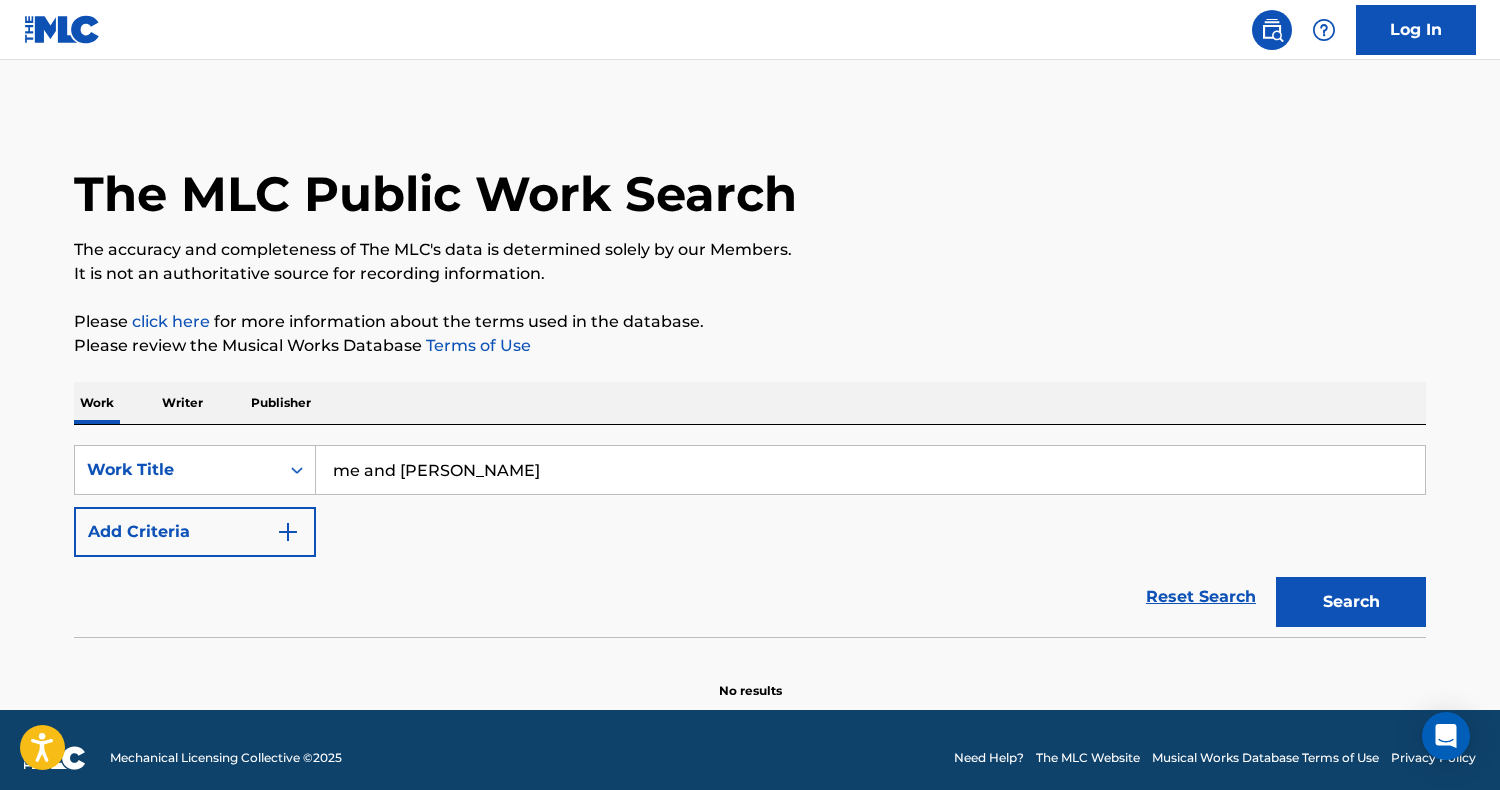 click on "Search" at bounding box center [1351, 602] 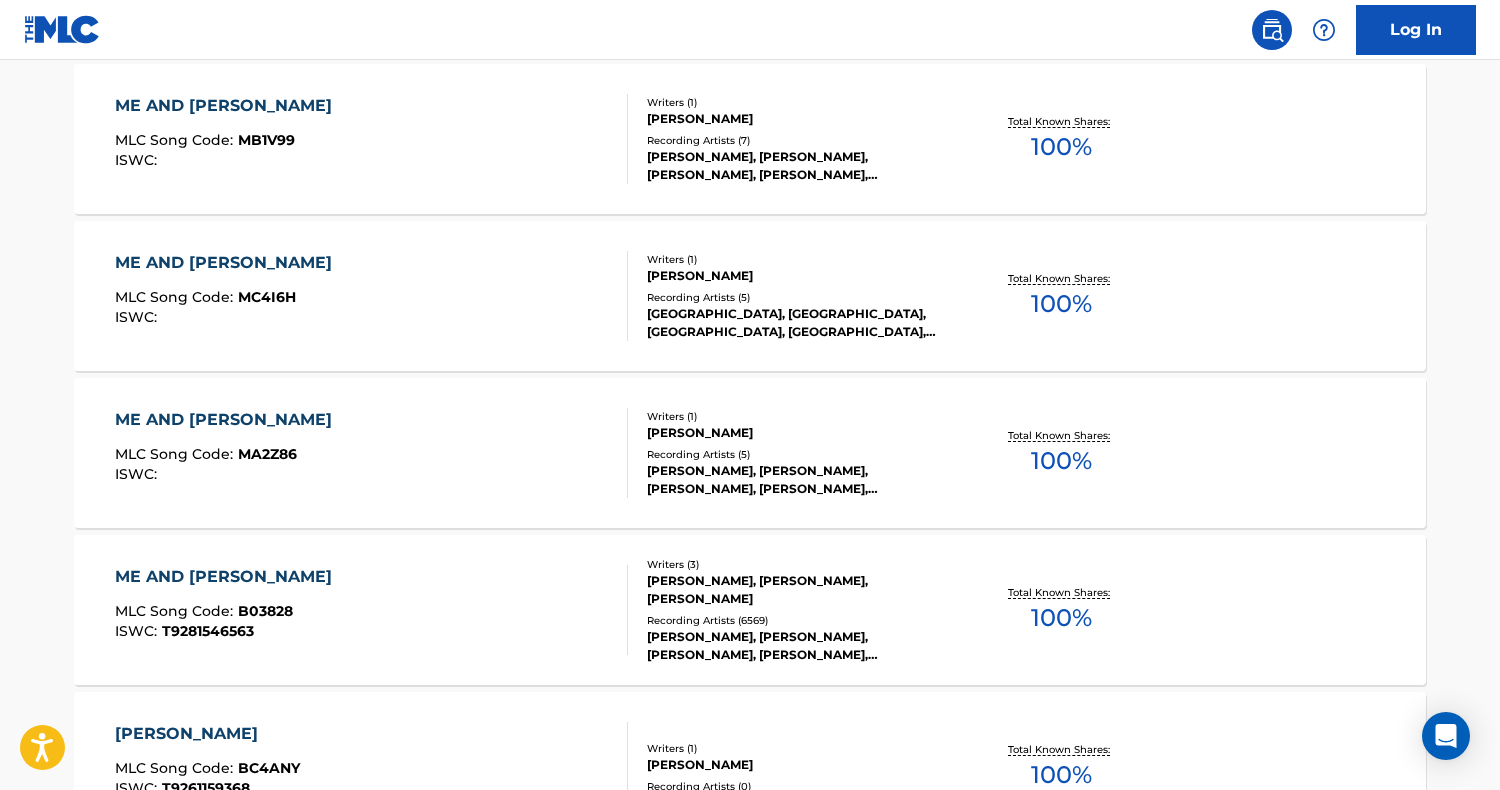 scroll, scrollTop: 803, scrollLeft: 0, axis: vertical 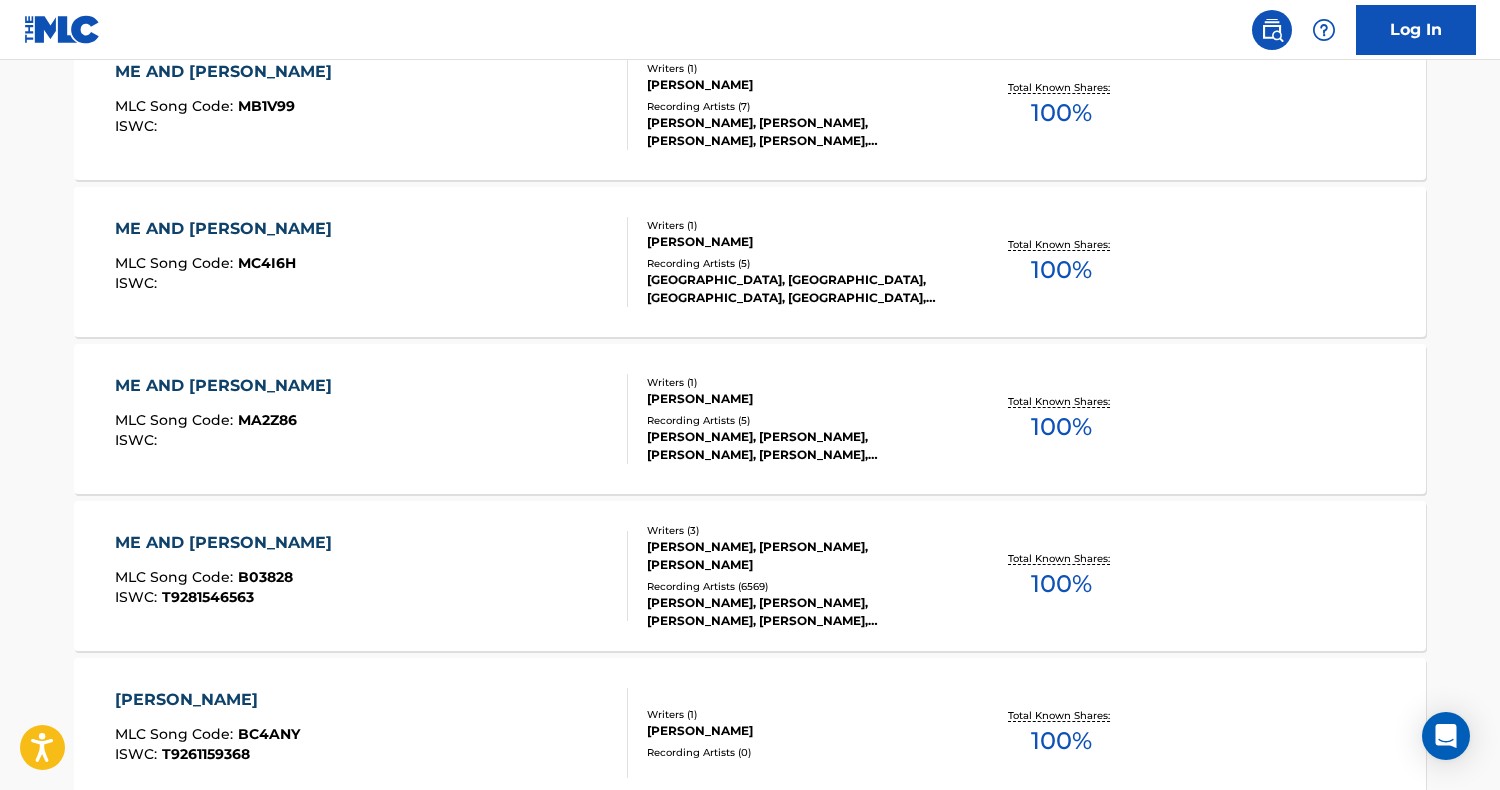 click on "ME AND BOBBY MCGEE MLC Song Code : B03828 ISWC : T9281546563" at bounding box center [372, 576] 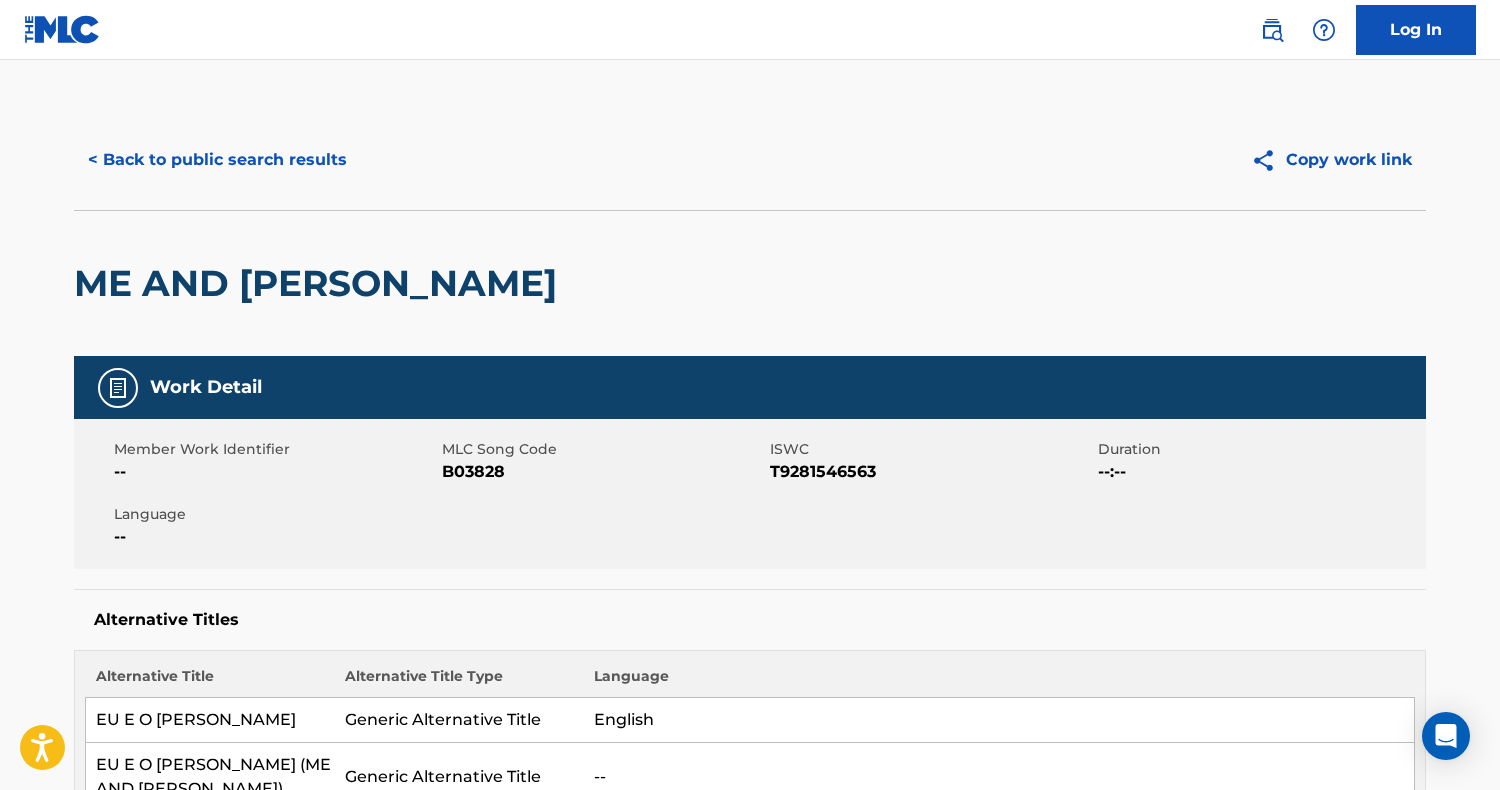 scroll, scrollTop: 0, scrollLeft: 0, axis: both 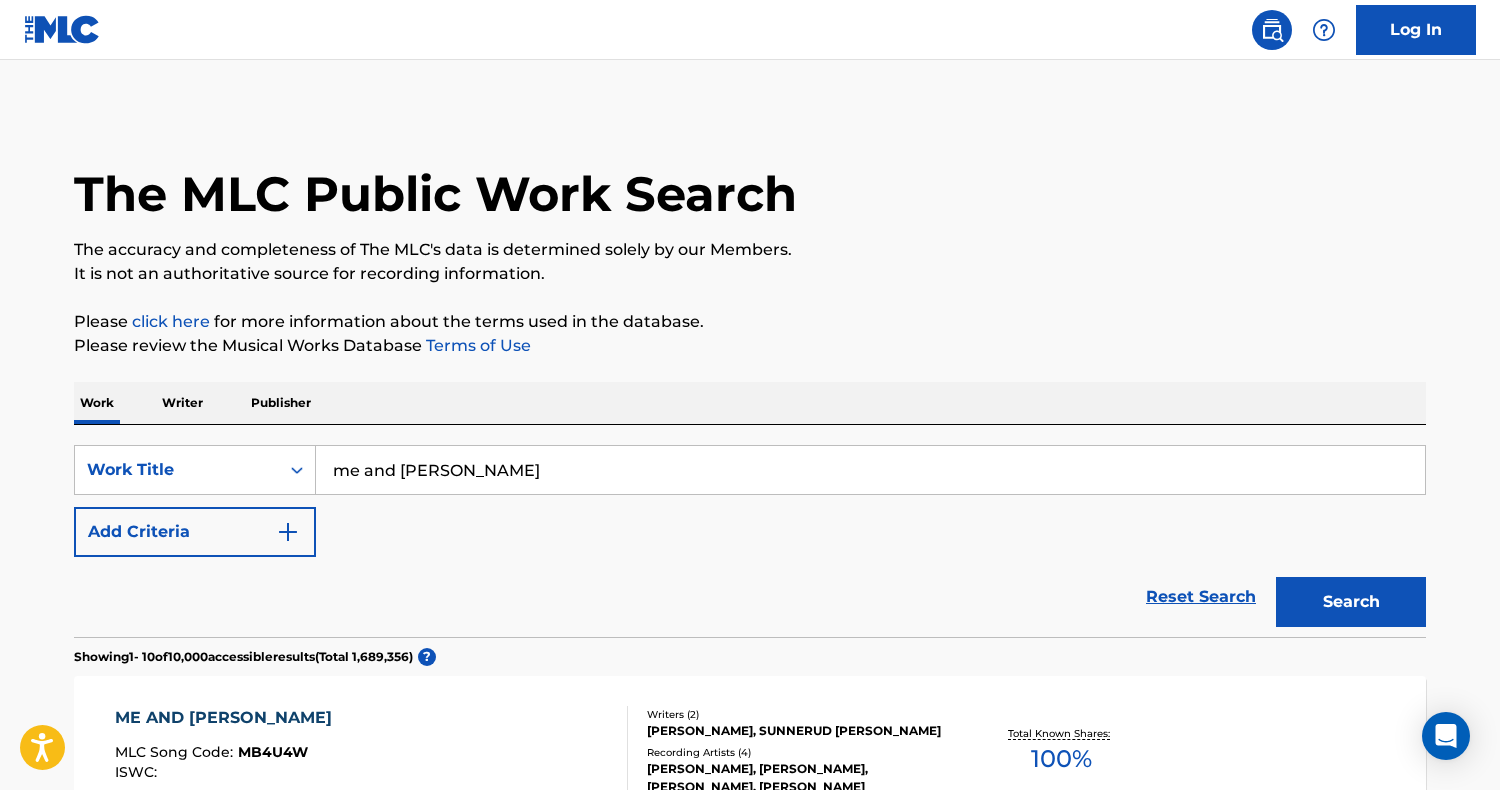 click on "me and bobby mcgee" at bounding box center [870, 470] 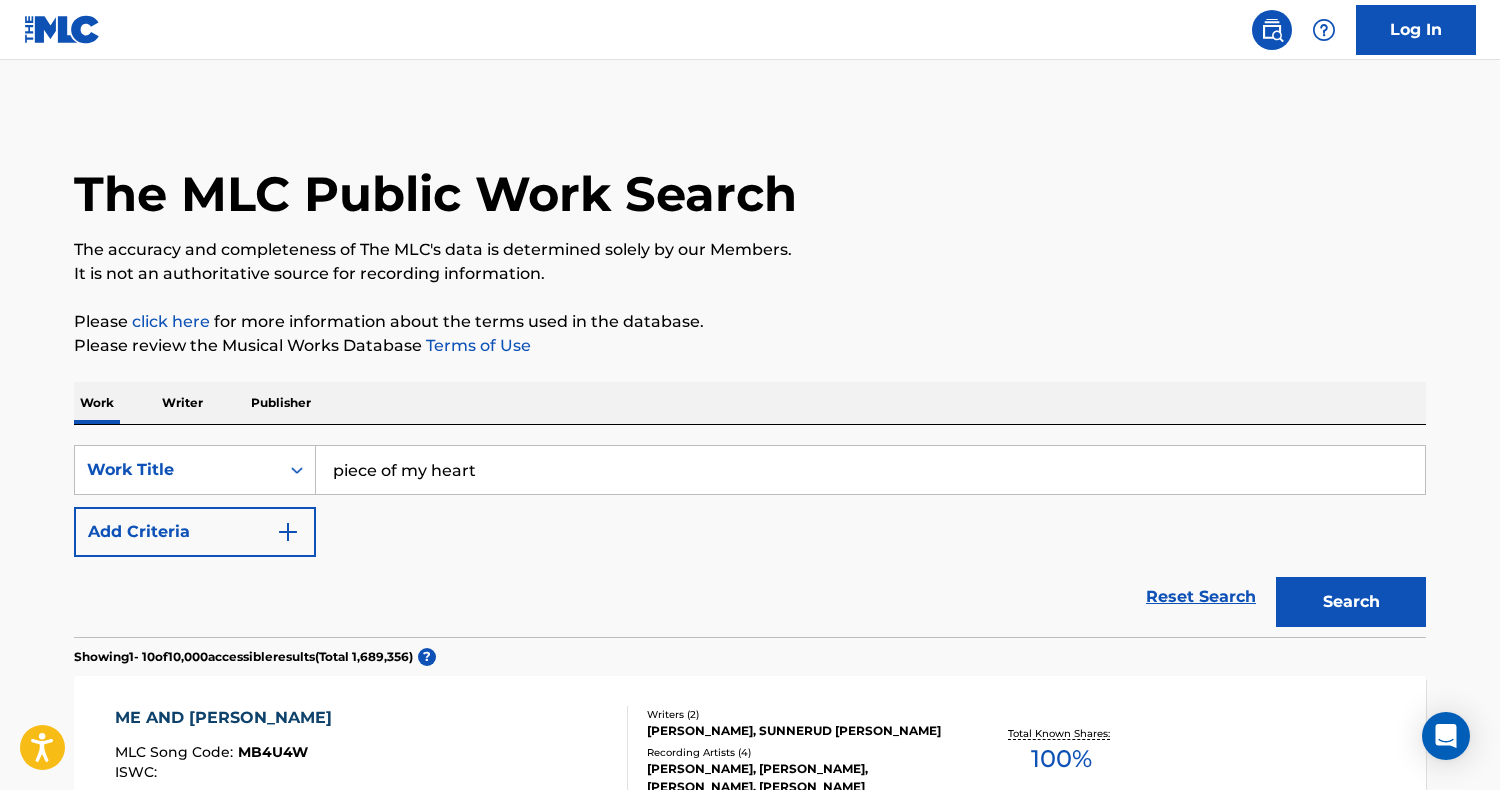 click on "Search" at bounding box center (1351, 602) 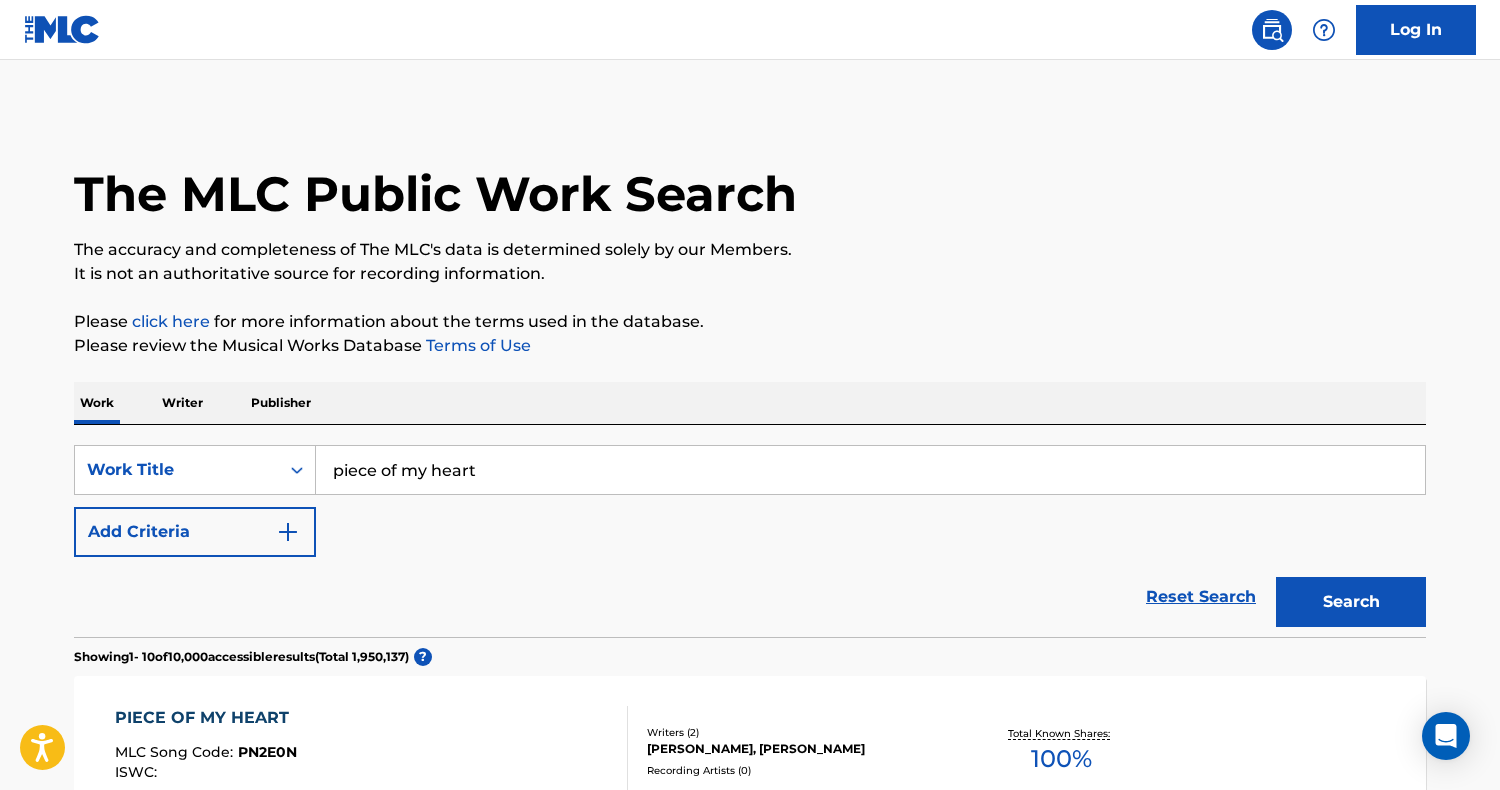 scroll, scrollTop: 0, scrollLeft: 0, axis: both 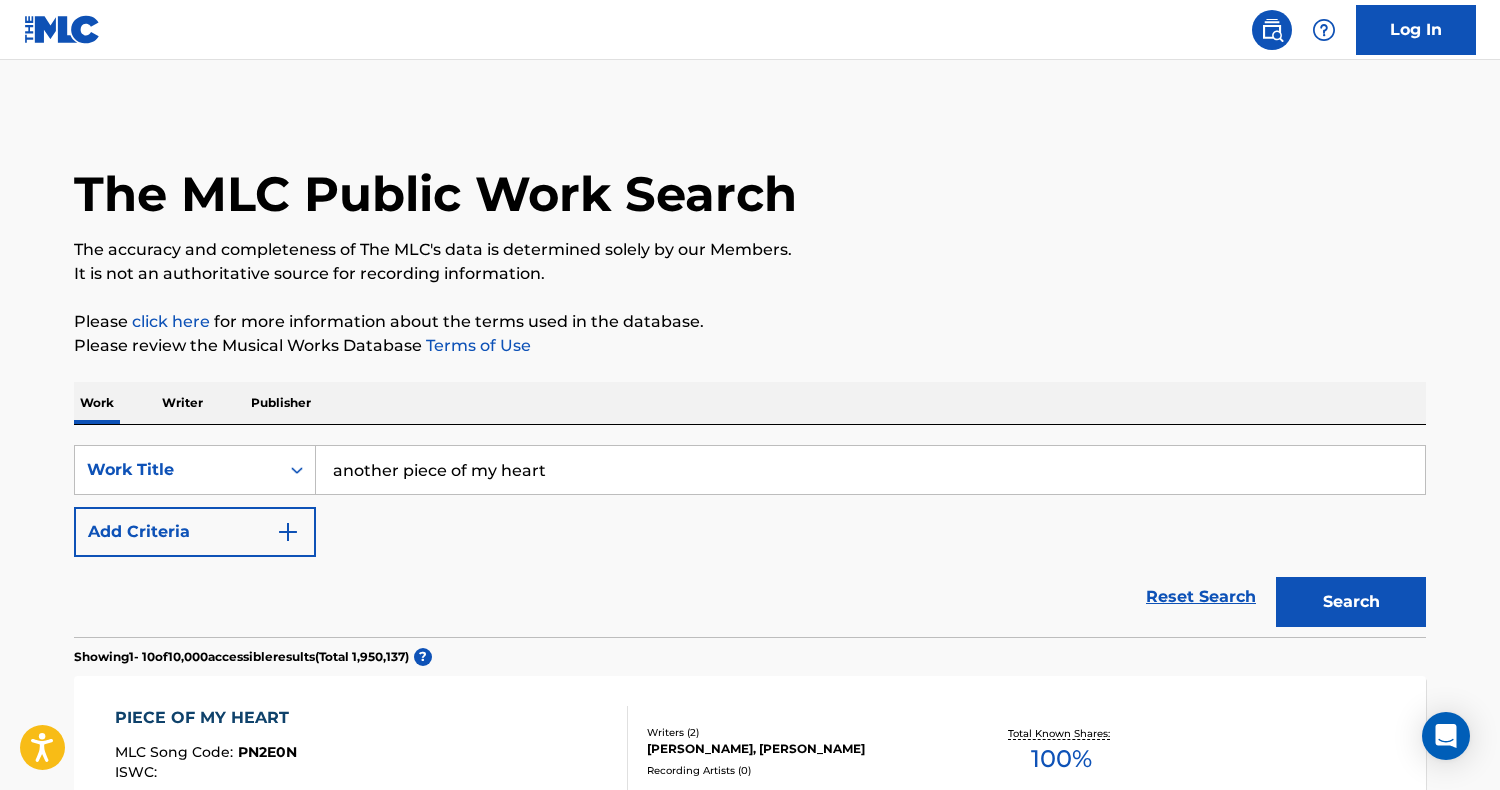 type on "another piece of my heart" 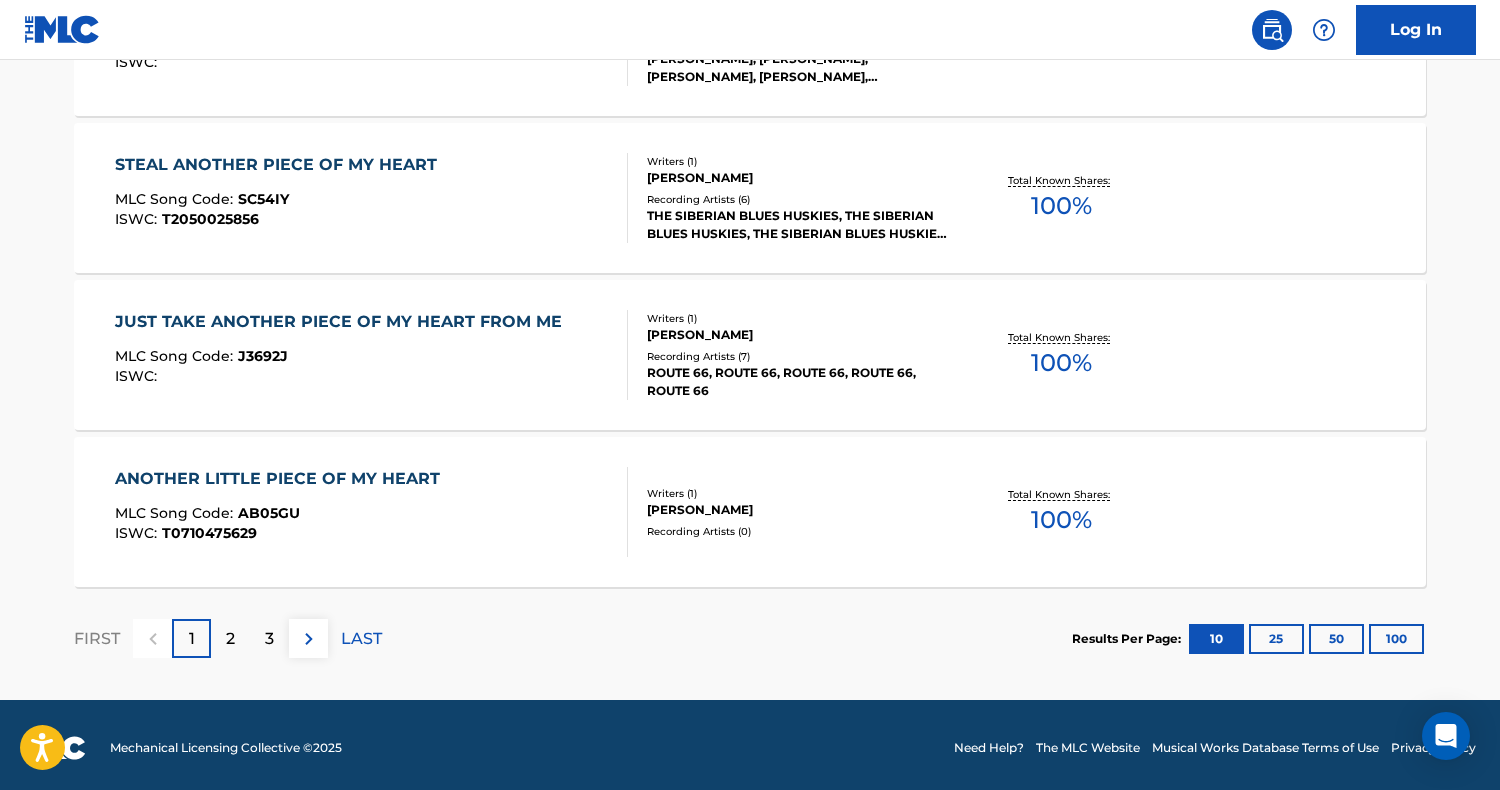 scroll, scrollTop: 1655, scrollLeft: 0, axis: vertical 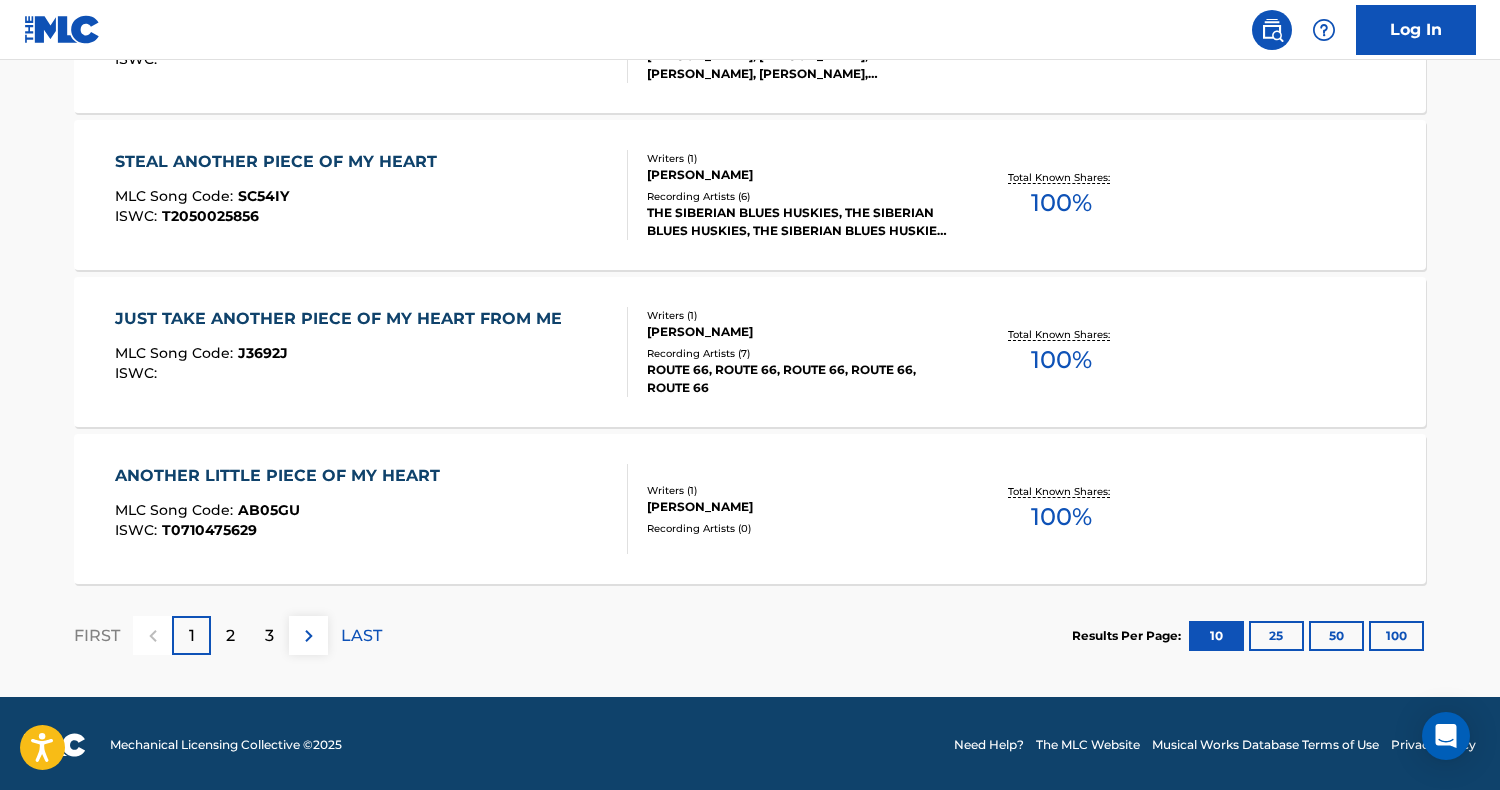 click on "2" at bounding box center (230, 635) 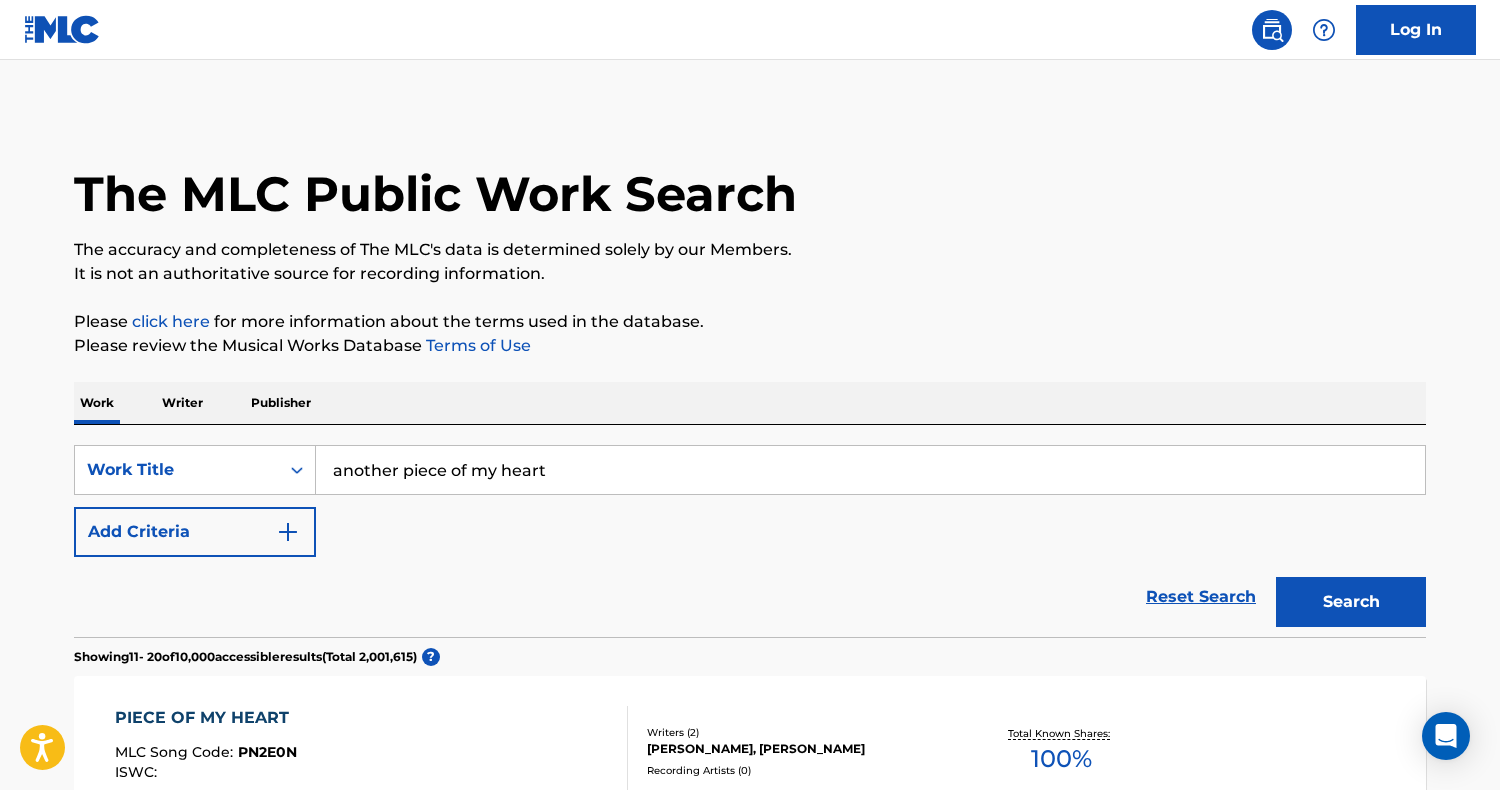 scroll, scrollTop: 0, scrollLeft: 0, axis: both 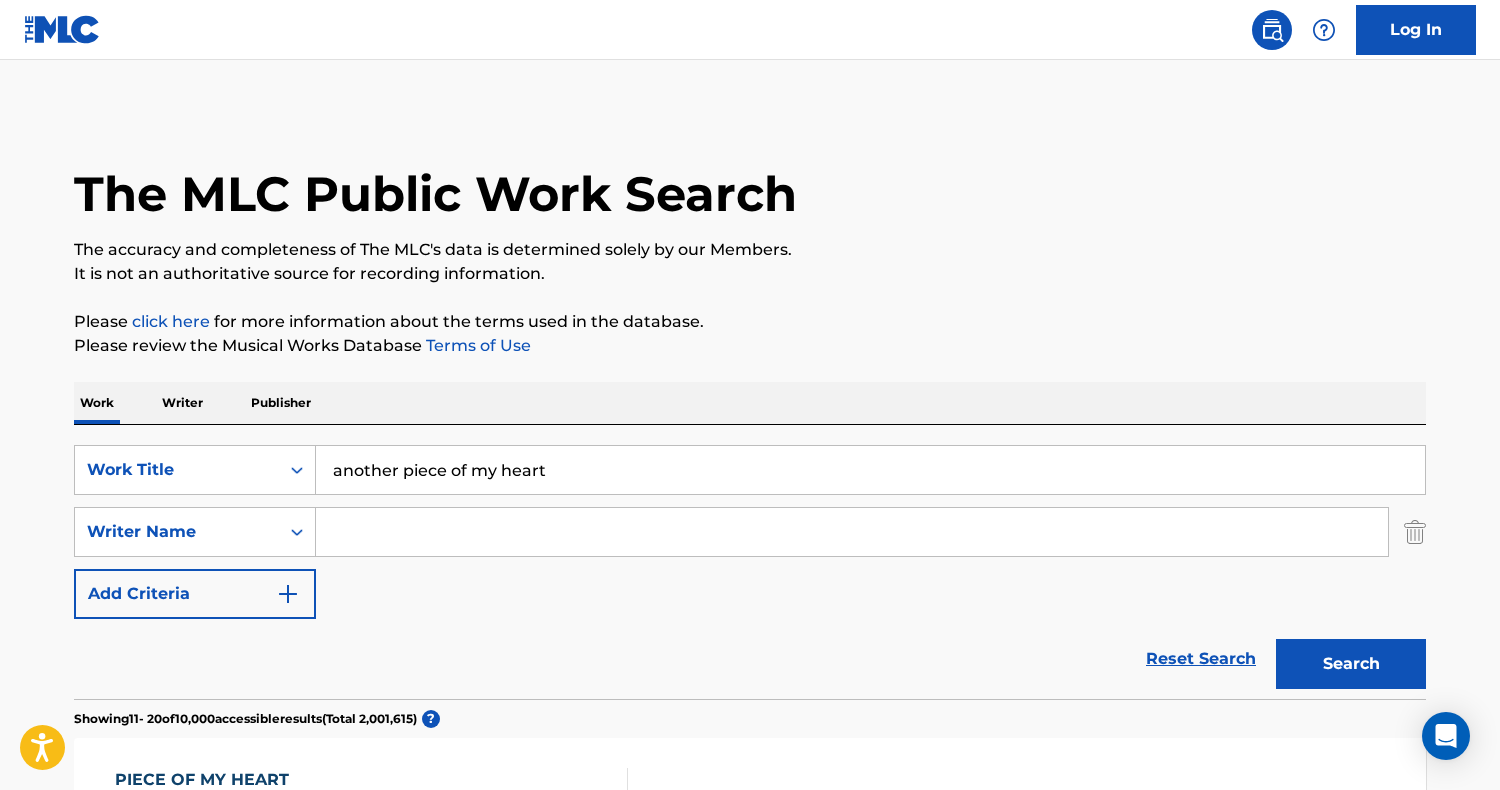 click at bounding box center [852, 532] 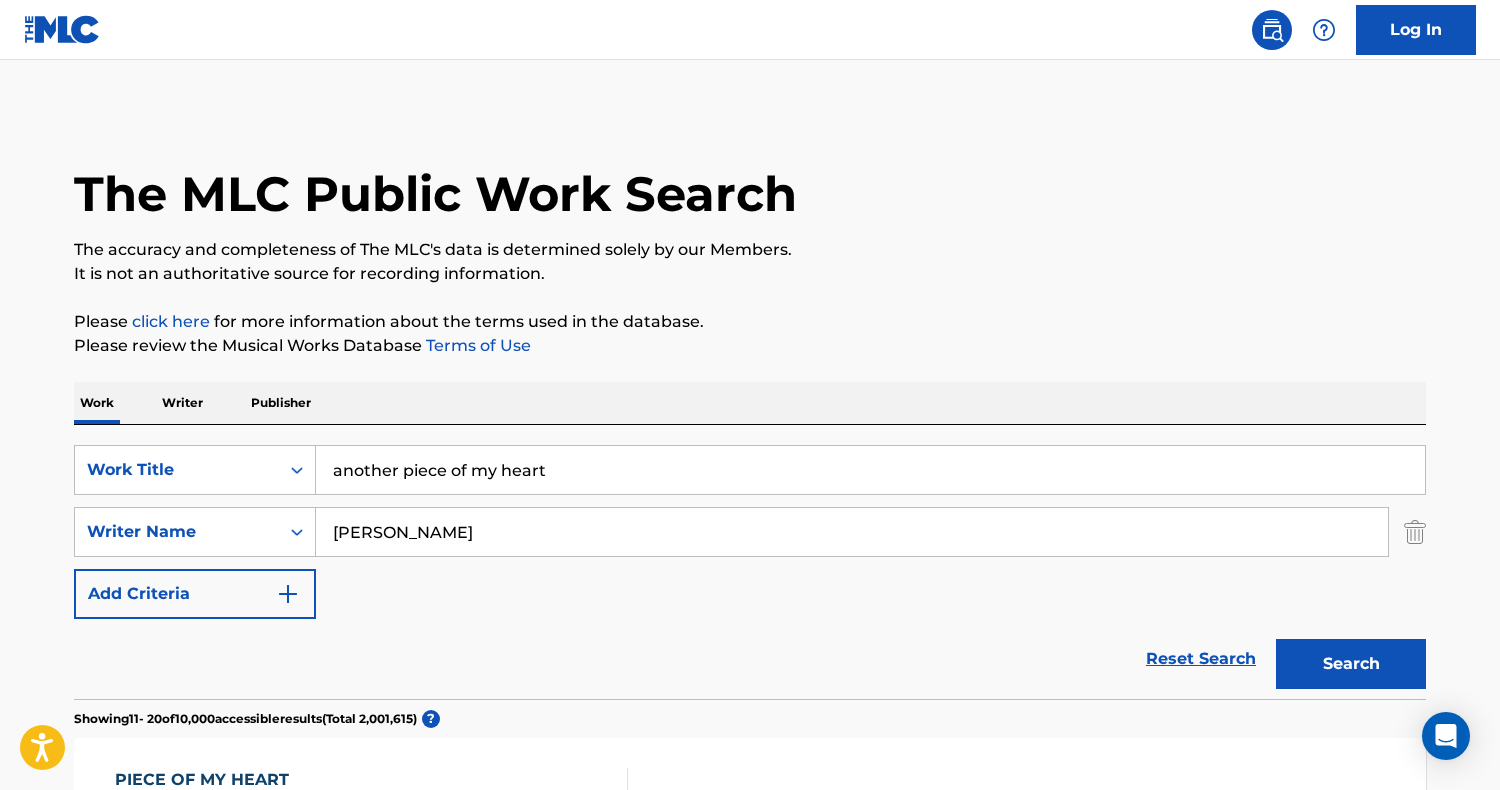 type on "berns" 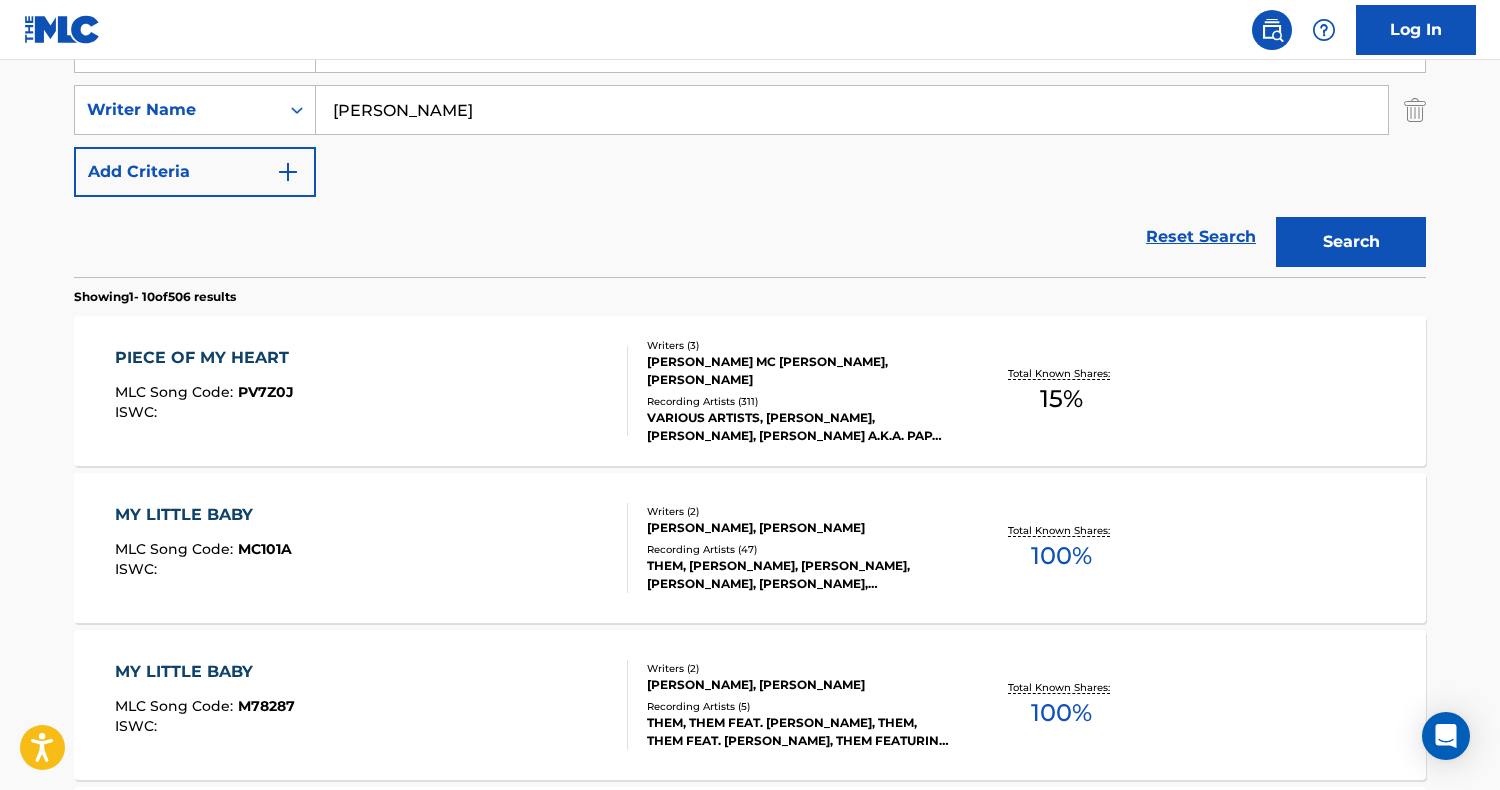 scroll, scrollTop: 456, scrollLeft: 0, axis: vertical 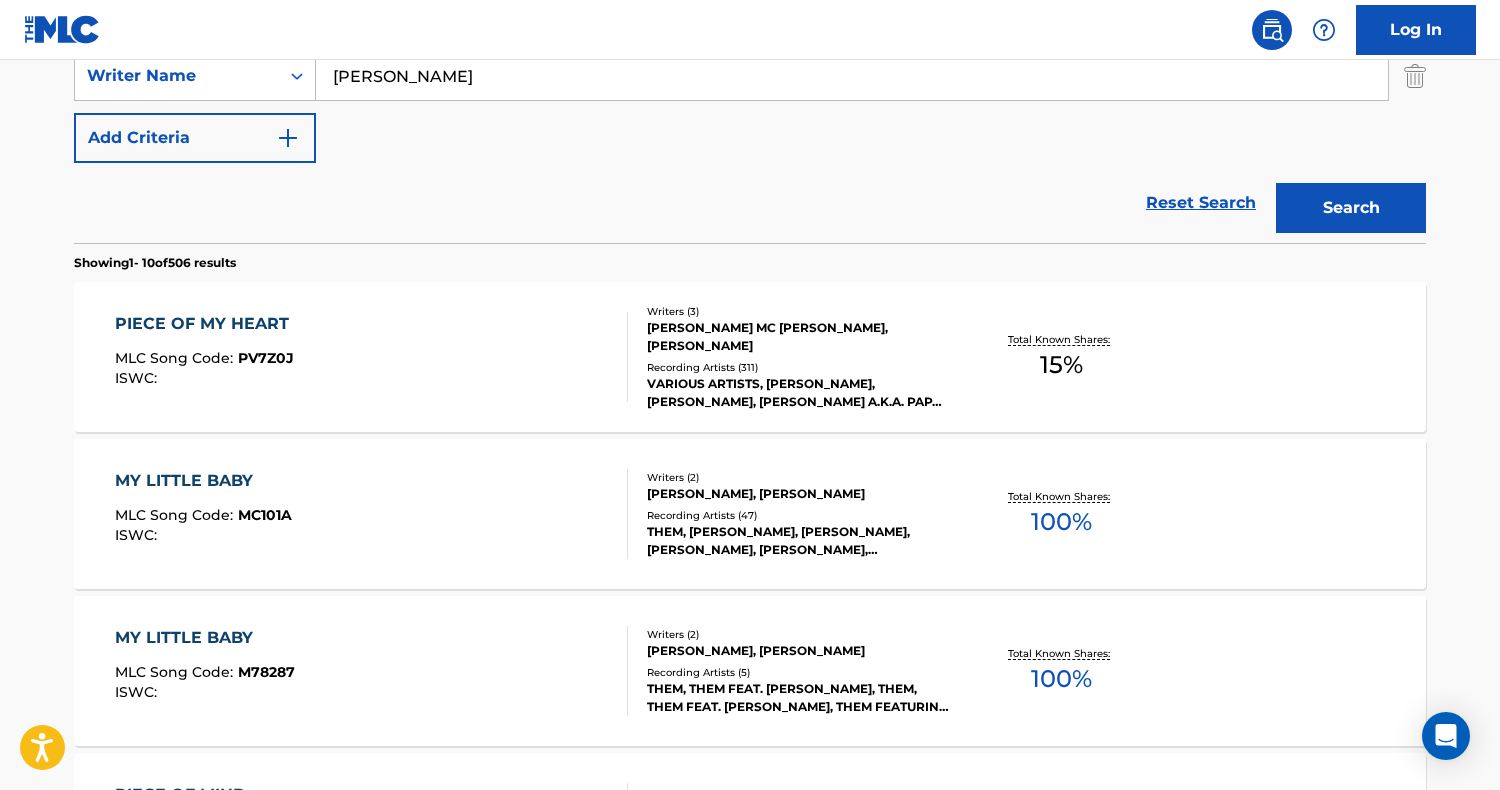 click on "PIECE OF MY HEART MLC Song Code : PV7Z0J ISWC :" at bounding box center [372, 357] 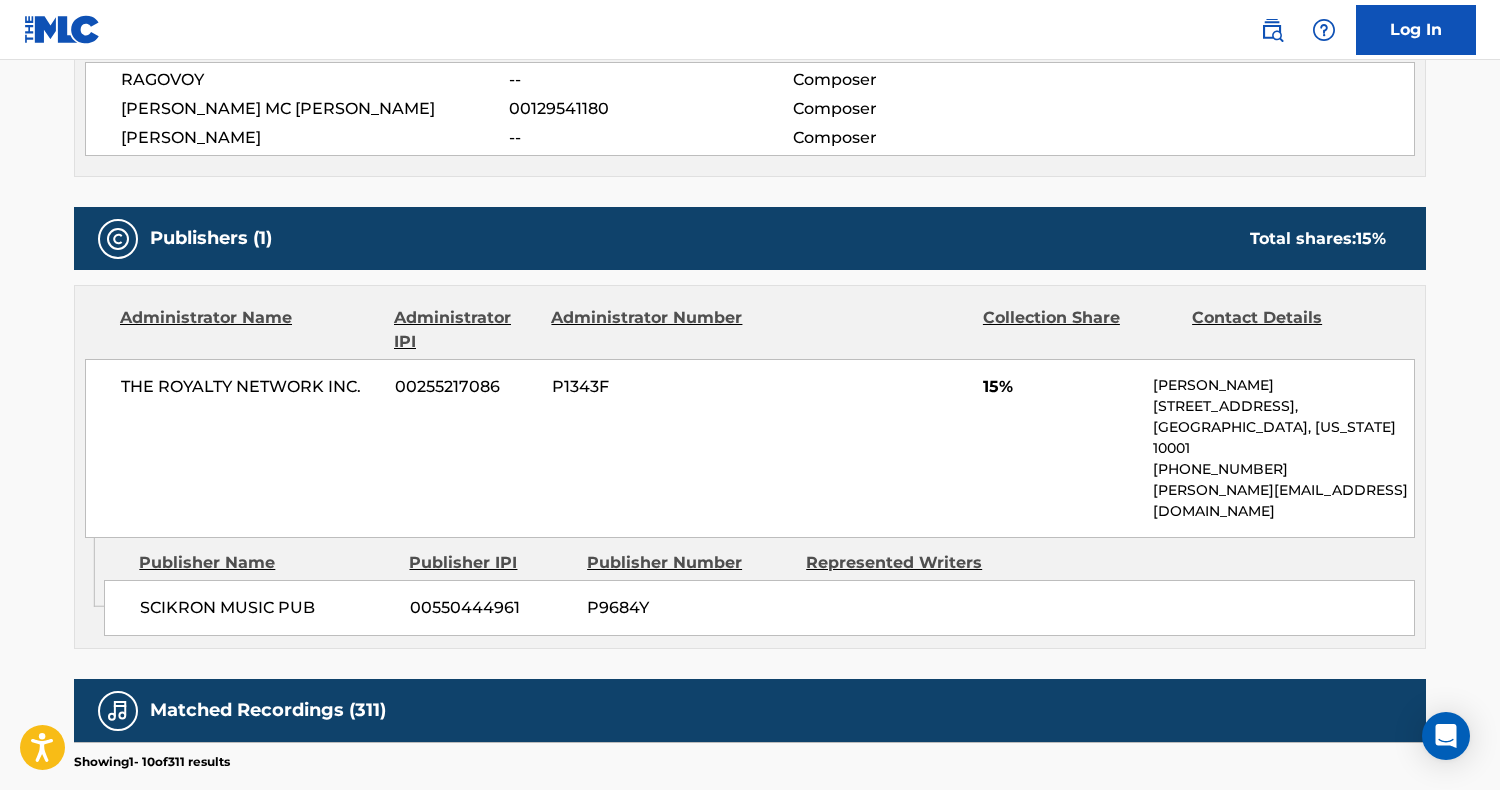 scroll, scrollTop: 776, scrollLeft: 0, axis: vertical 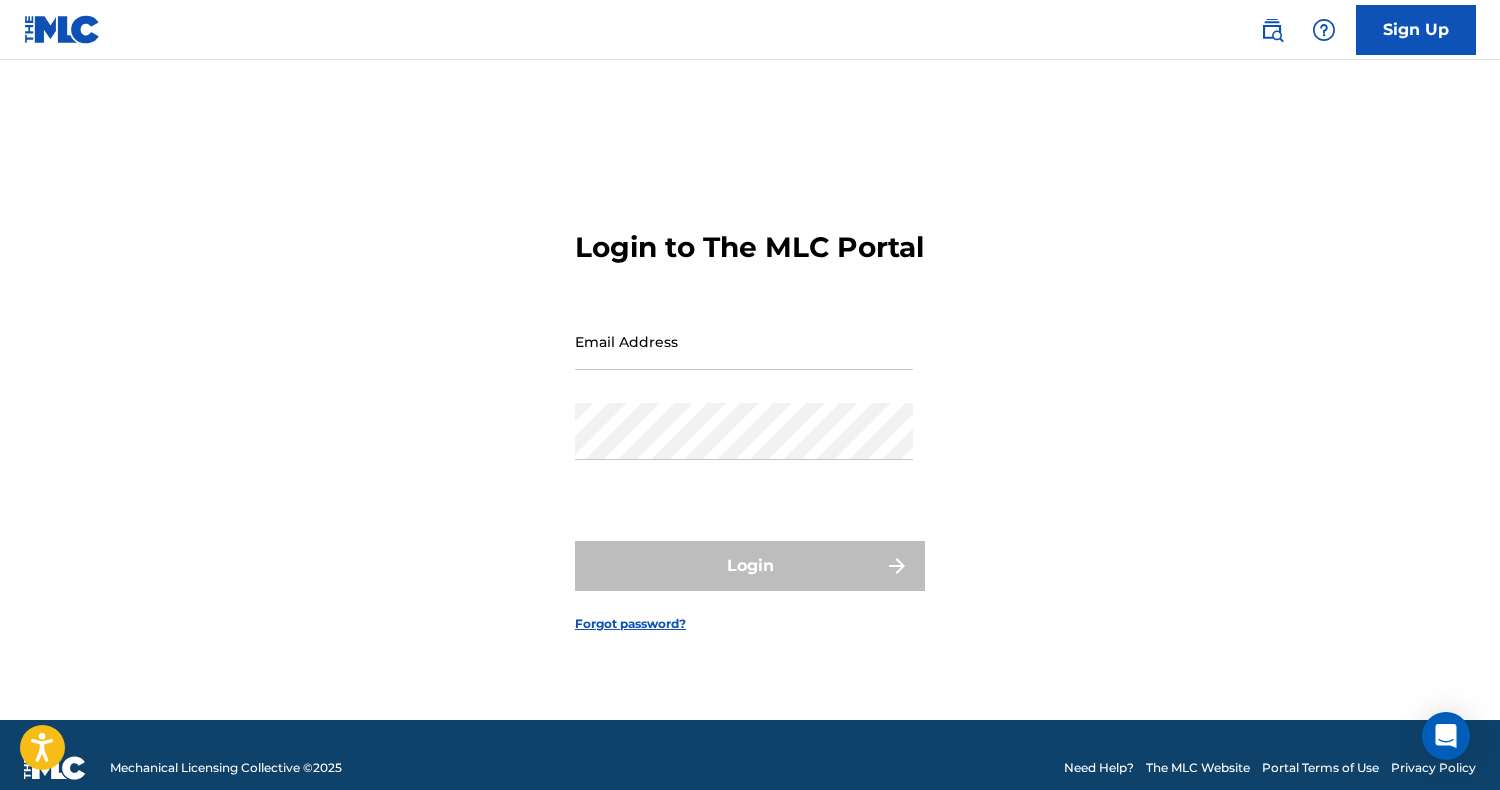 click at bounding box center (1272, 30) 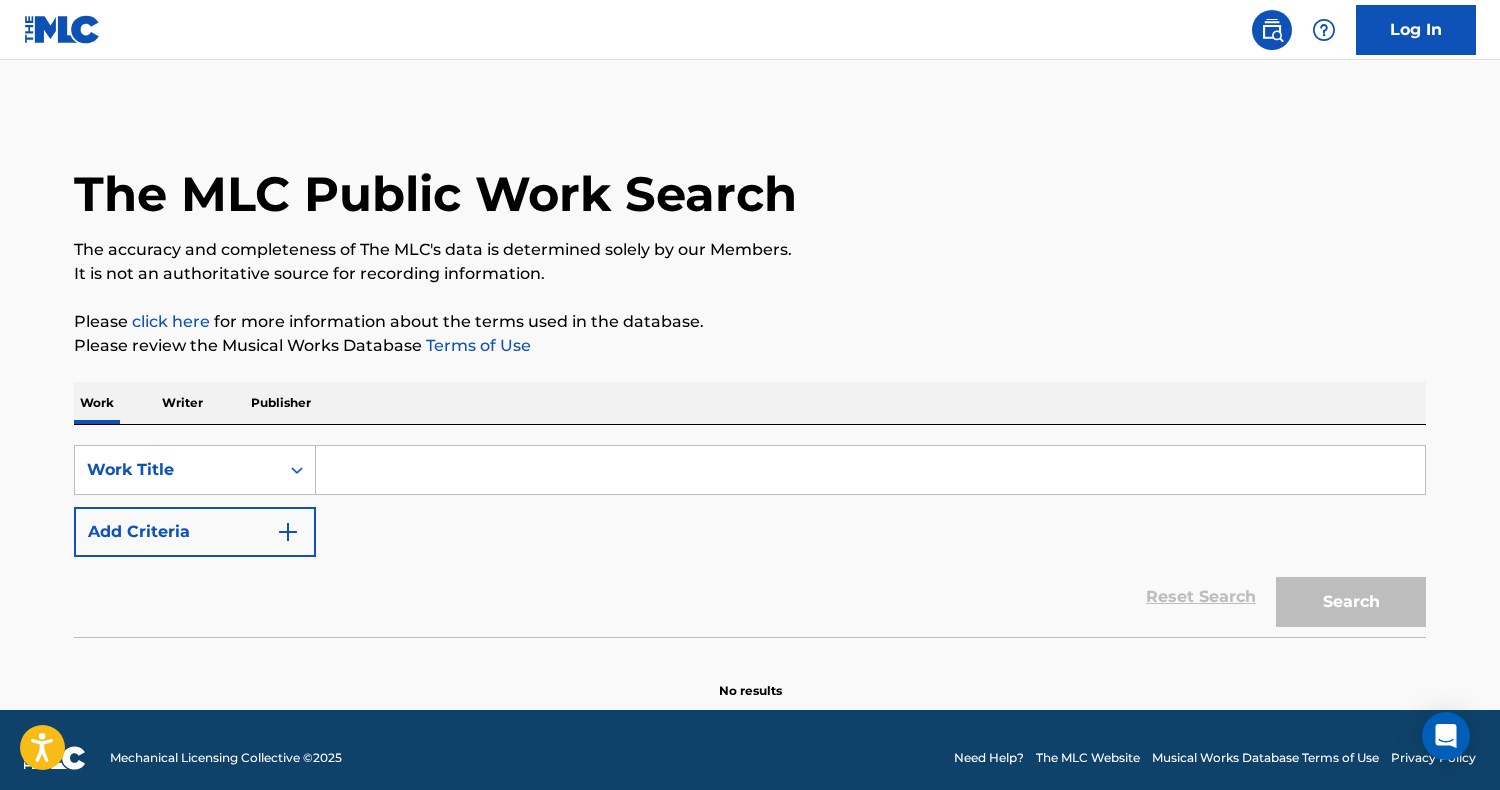 click at bounding box center (870, 470) 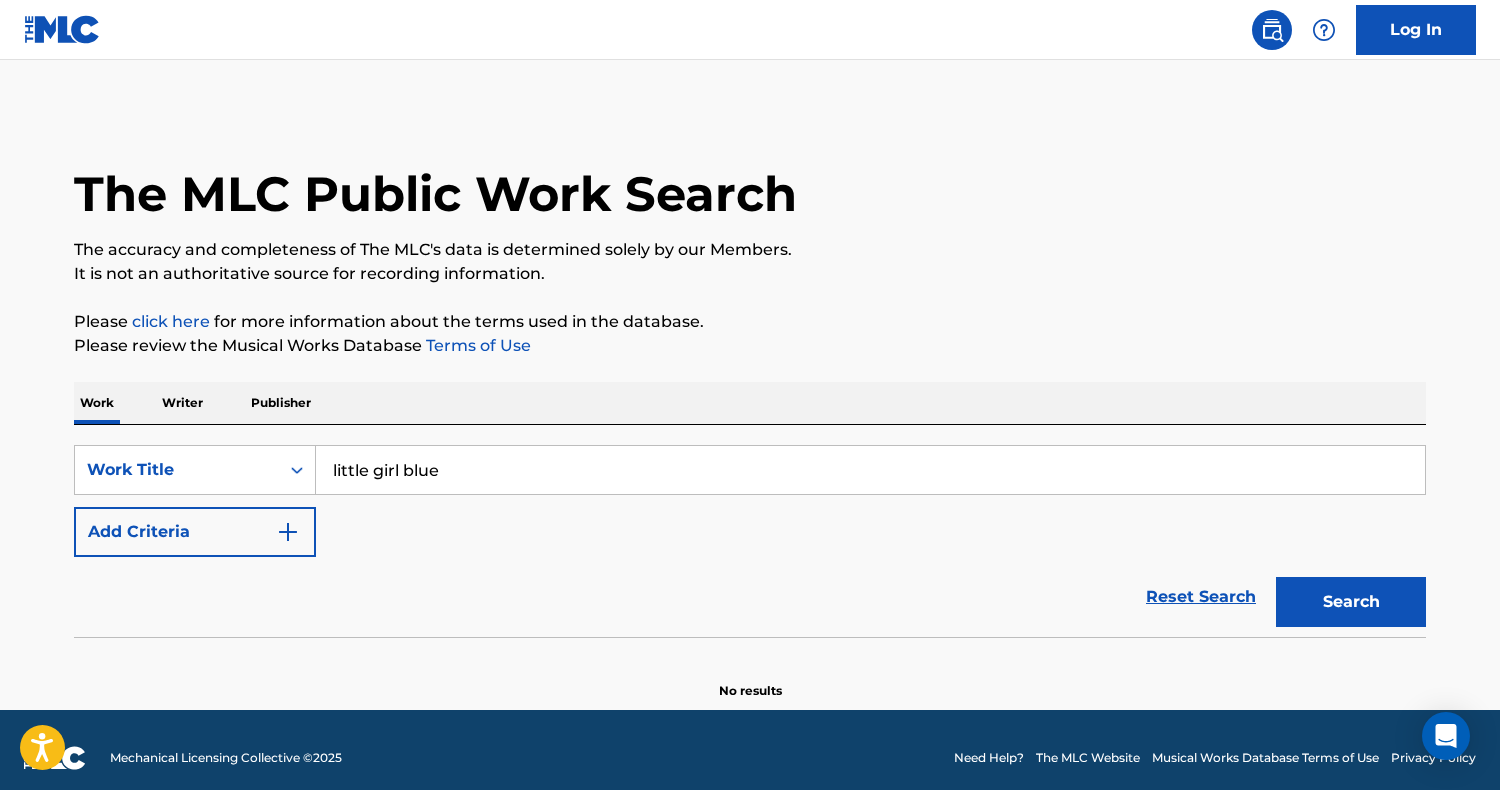 type on "little girl blue" 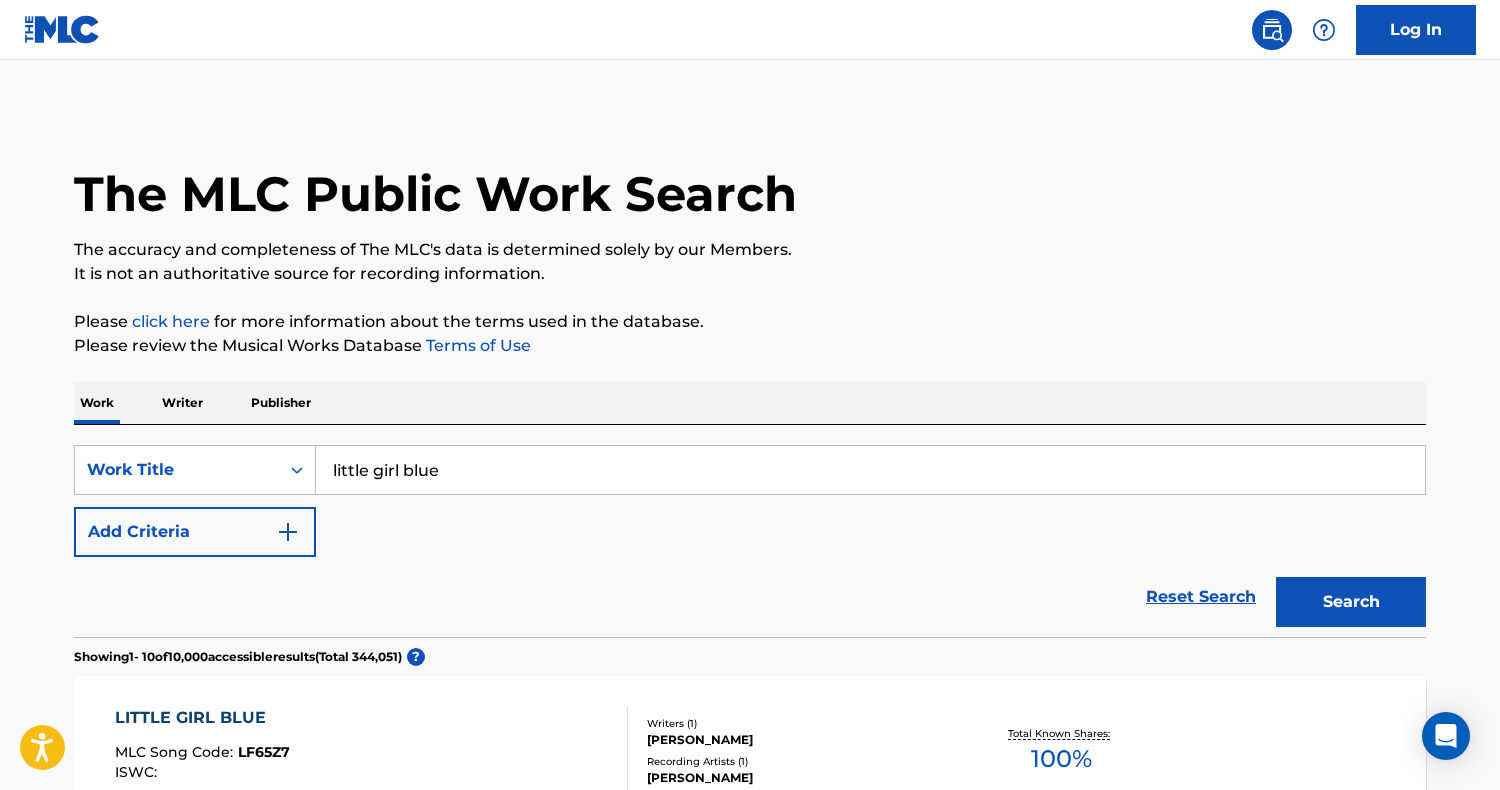 scroll, scrollTop: 0, scrollLeft: 0, axis: both 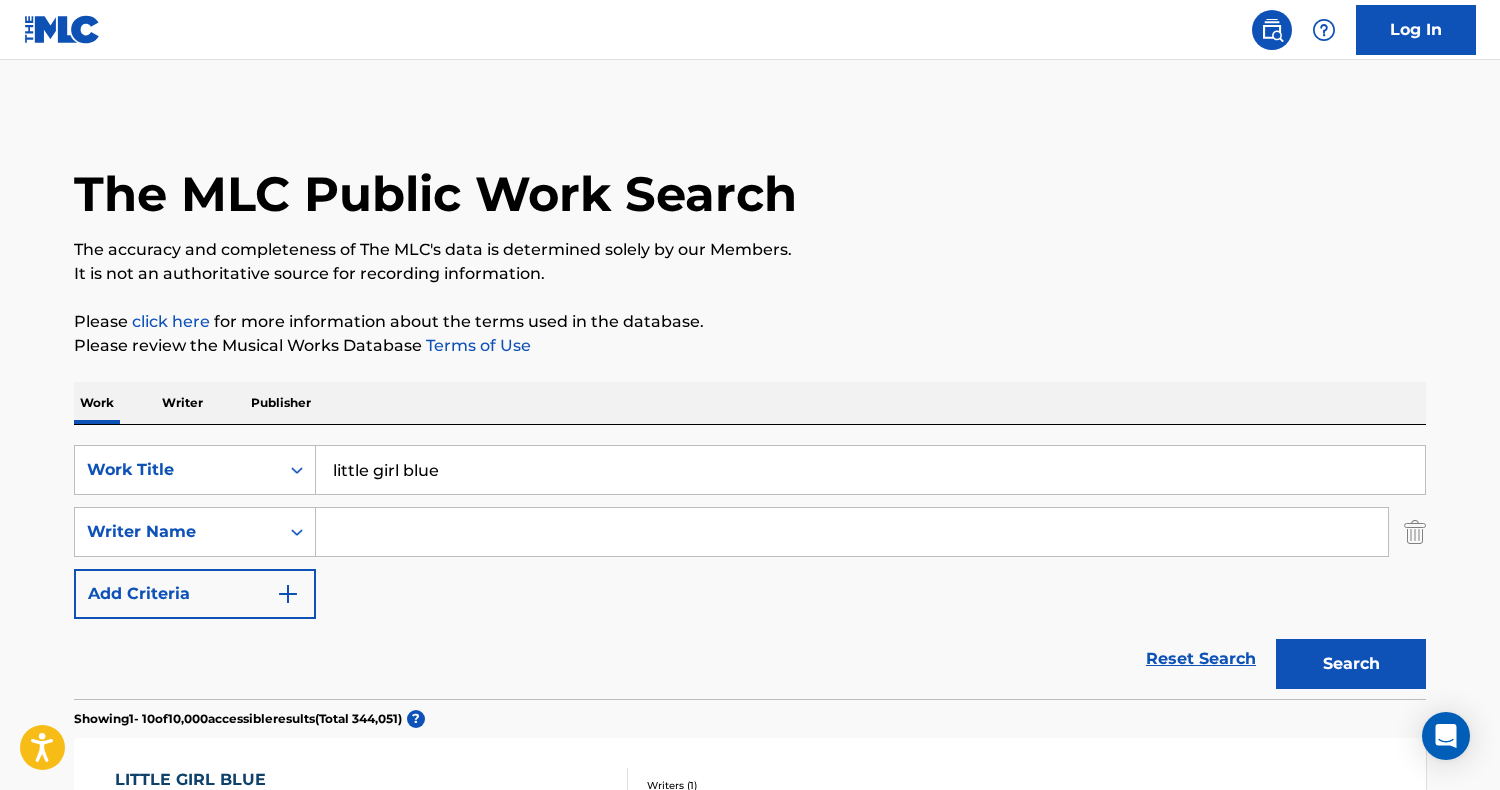 click at bounding box center (852, 532) 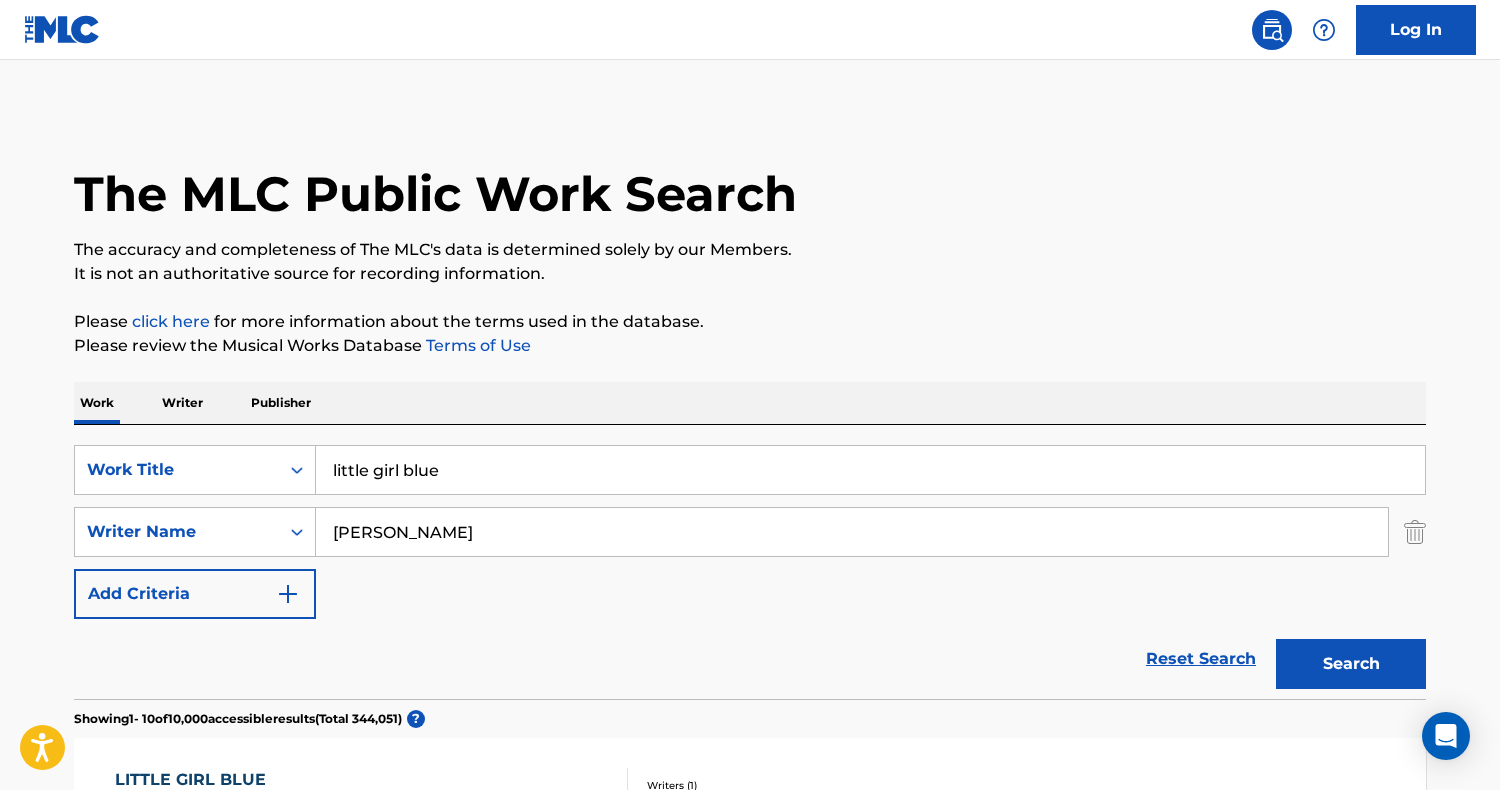 type on "[PERSON_NAME]" 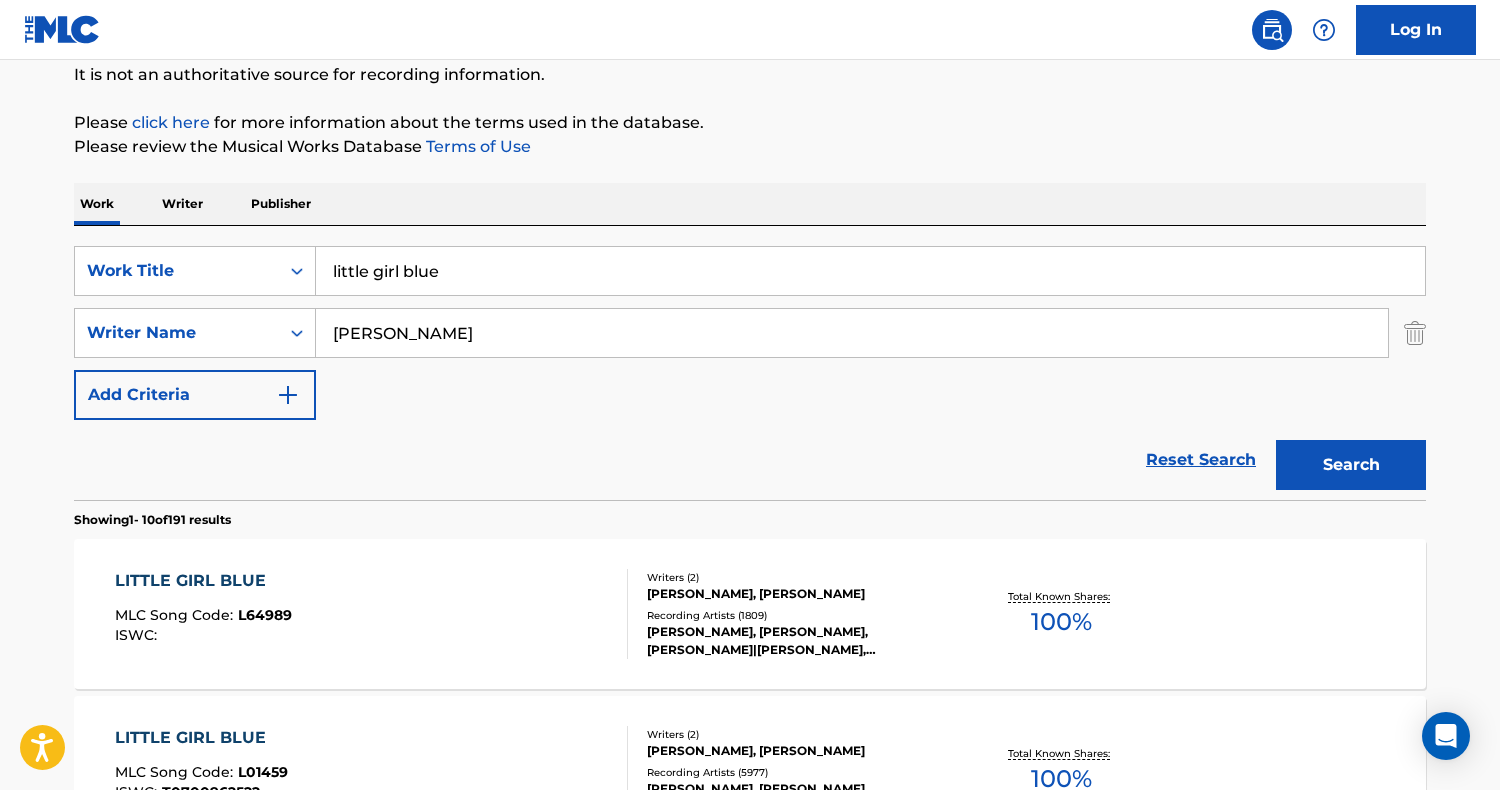 scroll, scrollTop: 222, scrollLeft: 0, axis: vertical 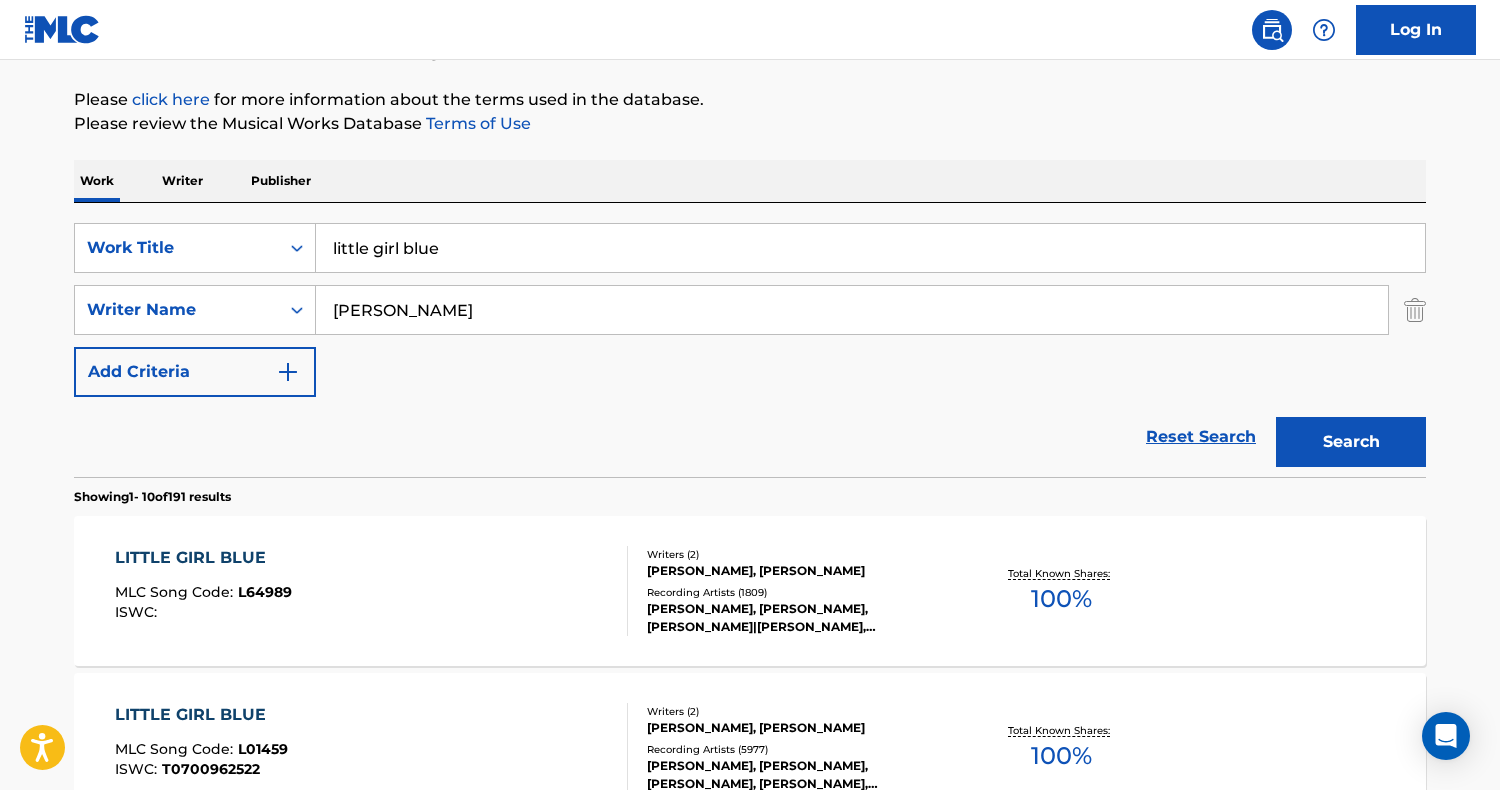click on "LITTLE GIRL BLUE MLC Song Code : L64989 ISWC :" at bounding box center [372, 591] 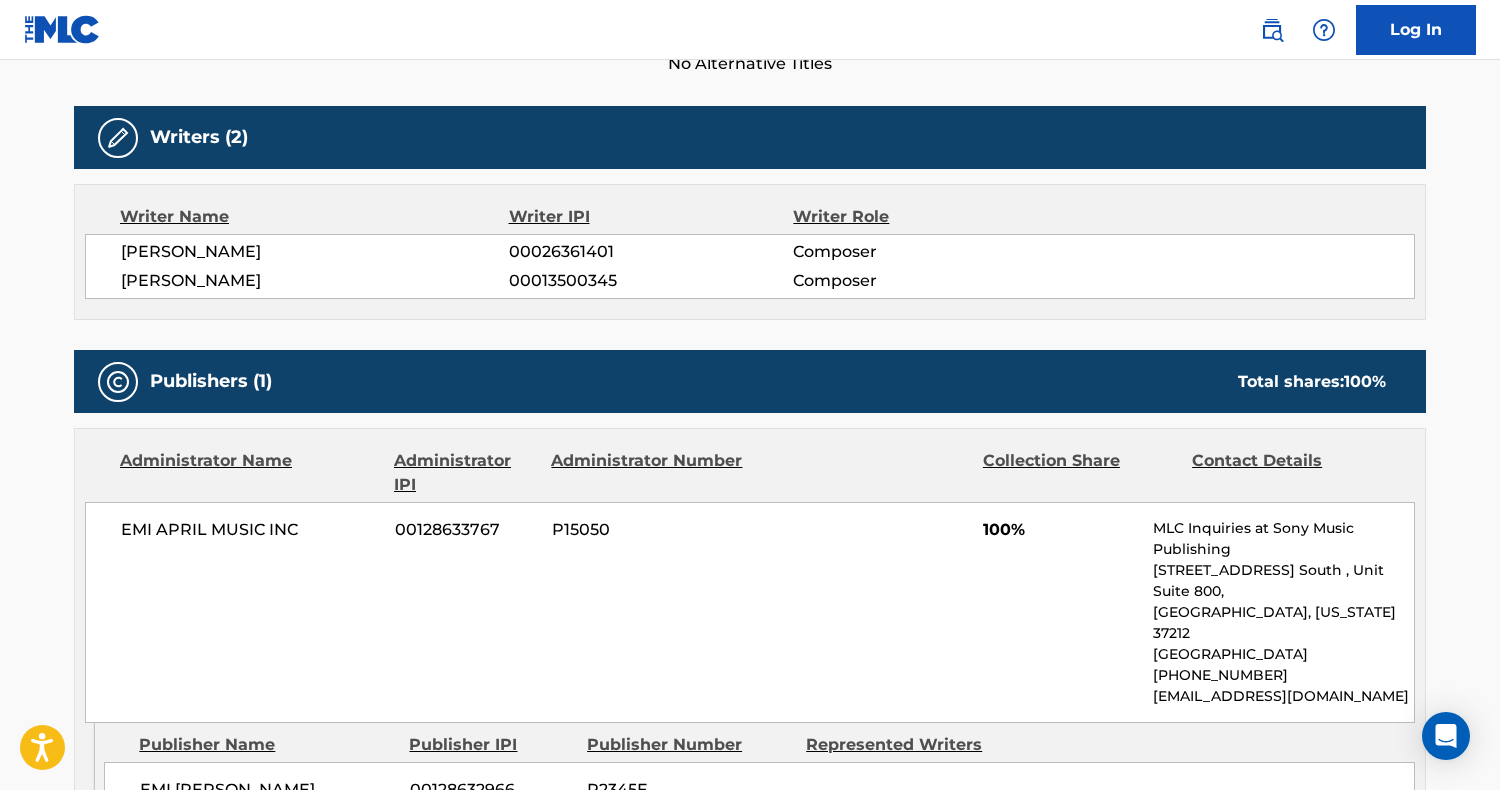 scroll, scrollTop: 513, scrollLeft: 0, axis: vertical 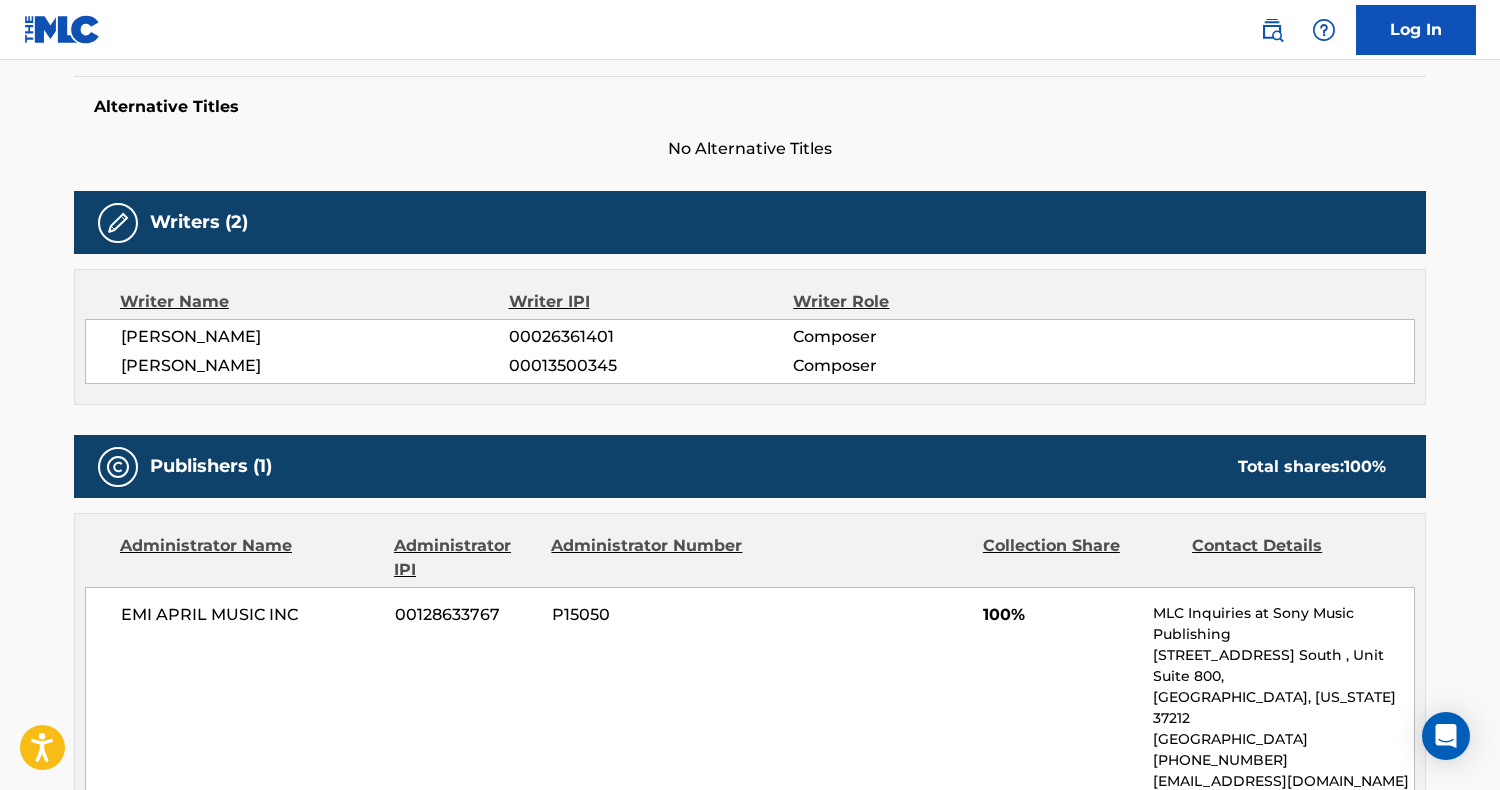 click at bounding box center (1272, 30) 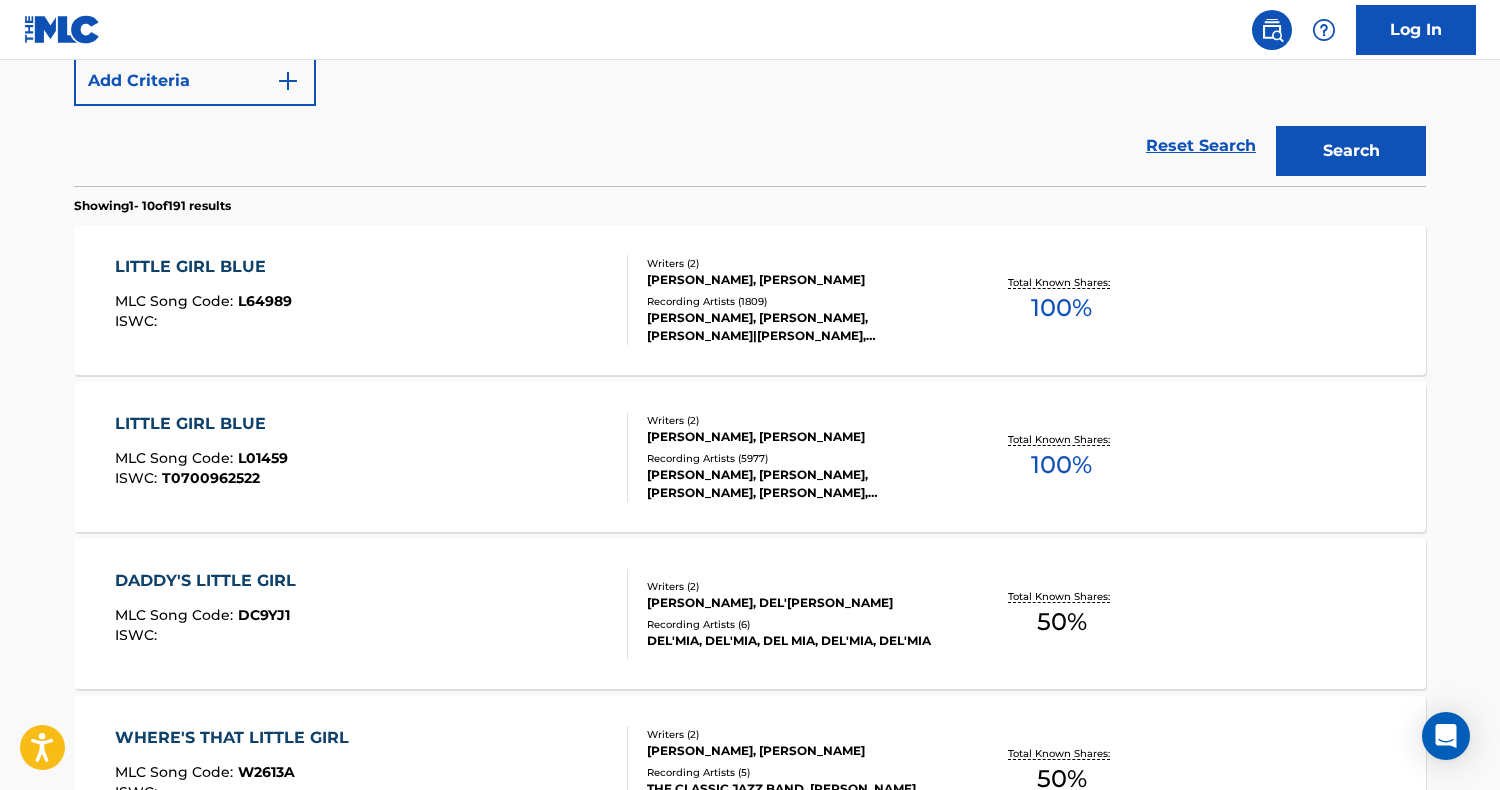 scroll, scrollTop: 0, scrollLeft: 0, axis: both 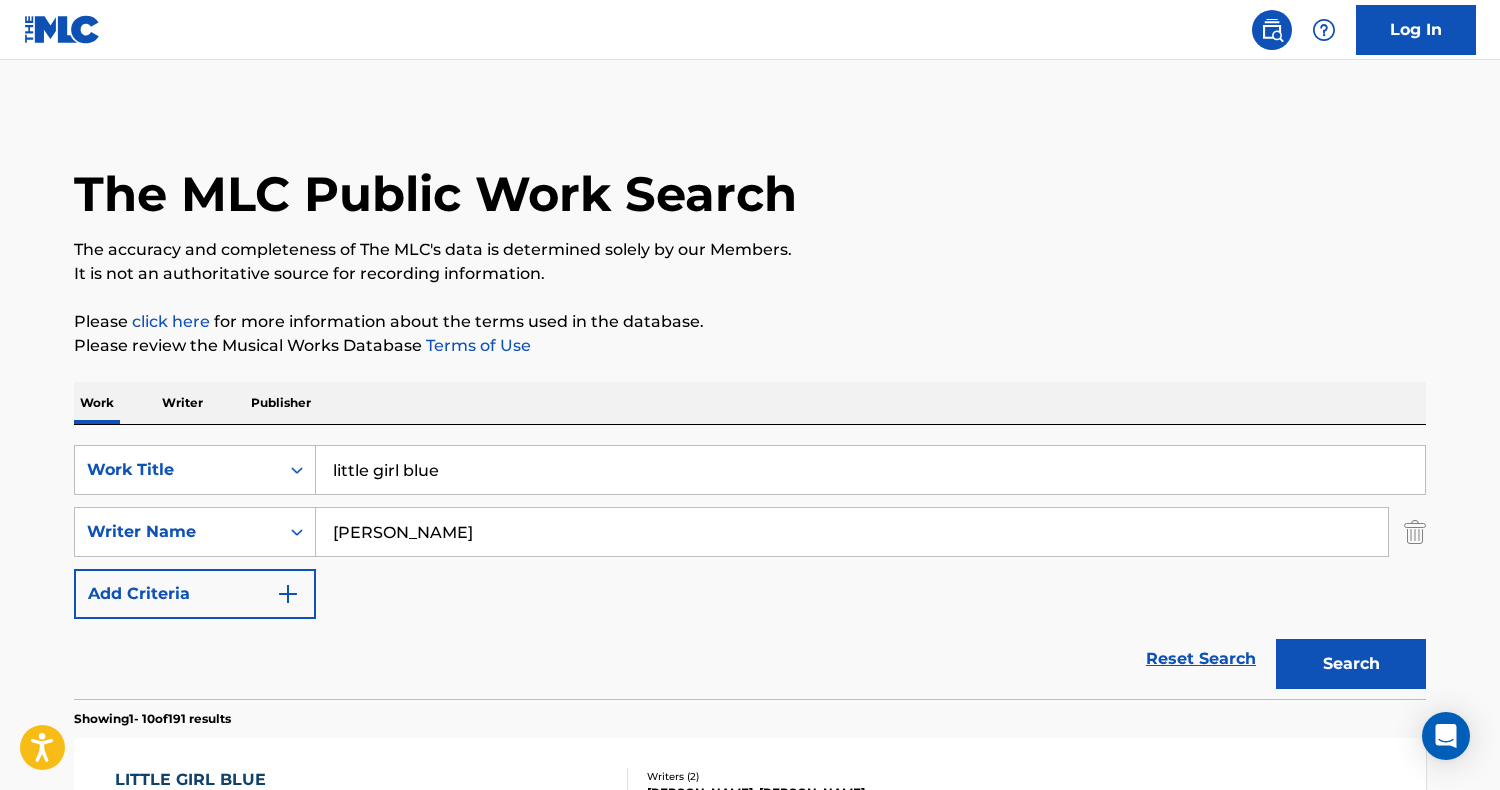 click on "little girl blue" at bounding box center [870, 470] 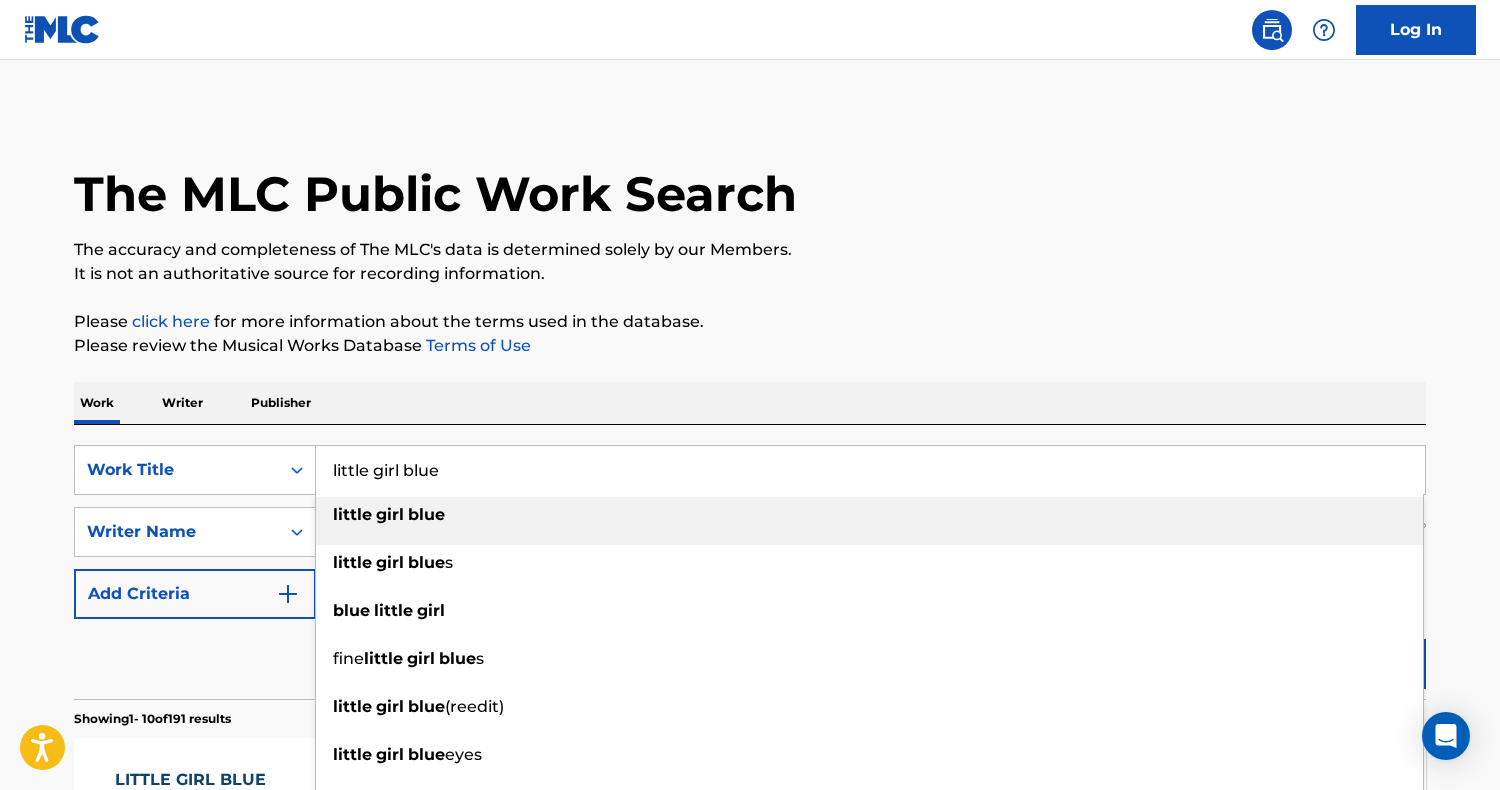 click on "little girl blue" at bounding box center [870, 470] 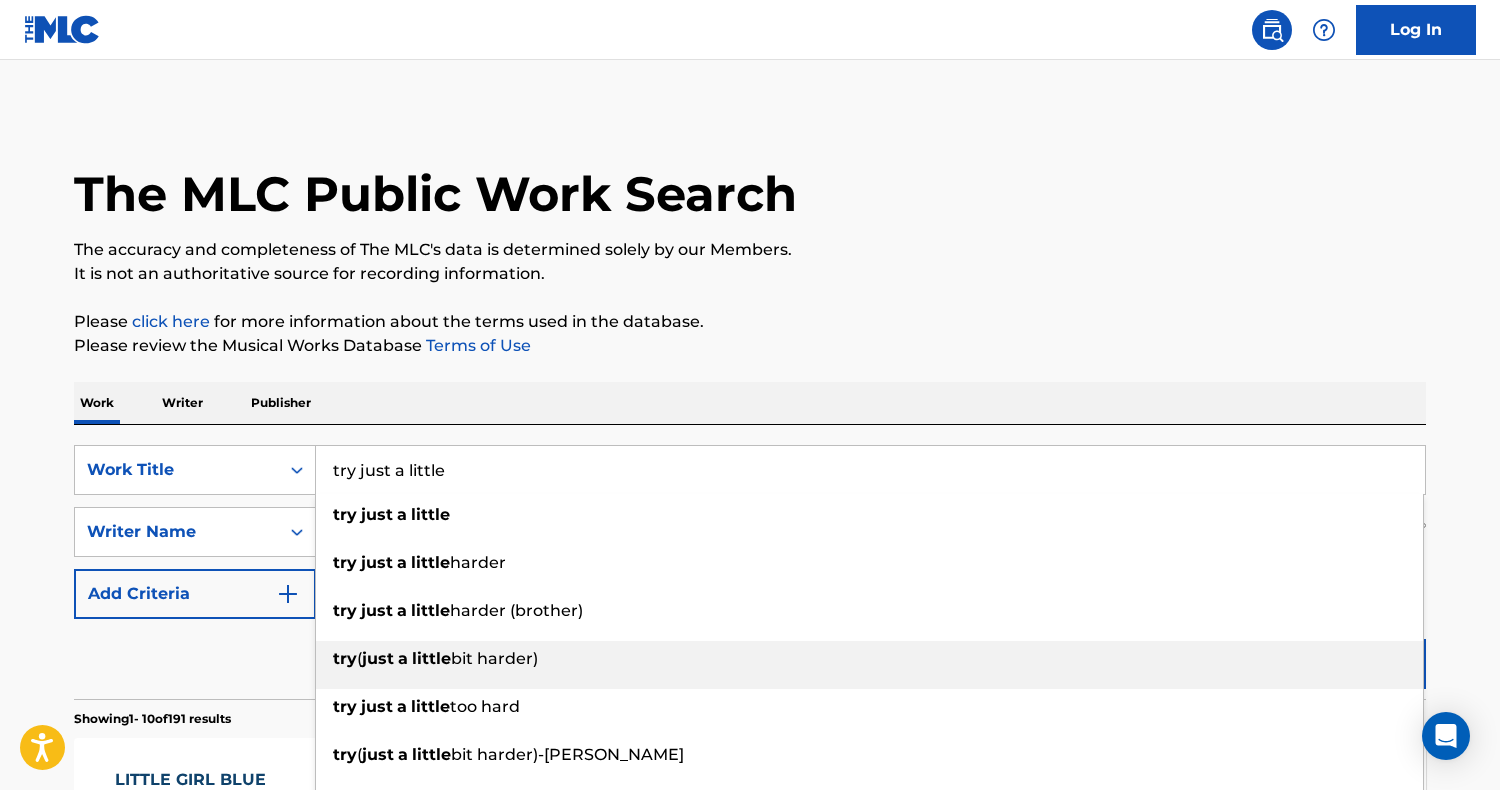 type on "try (just a little bit harder)" 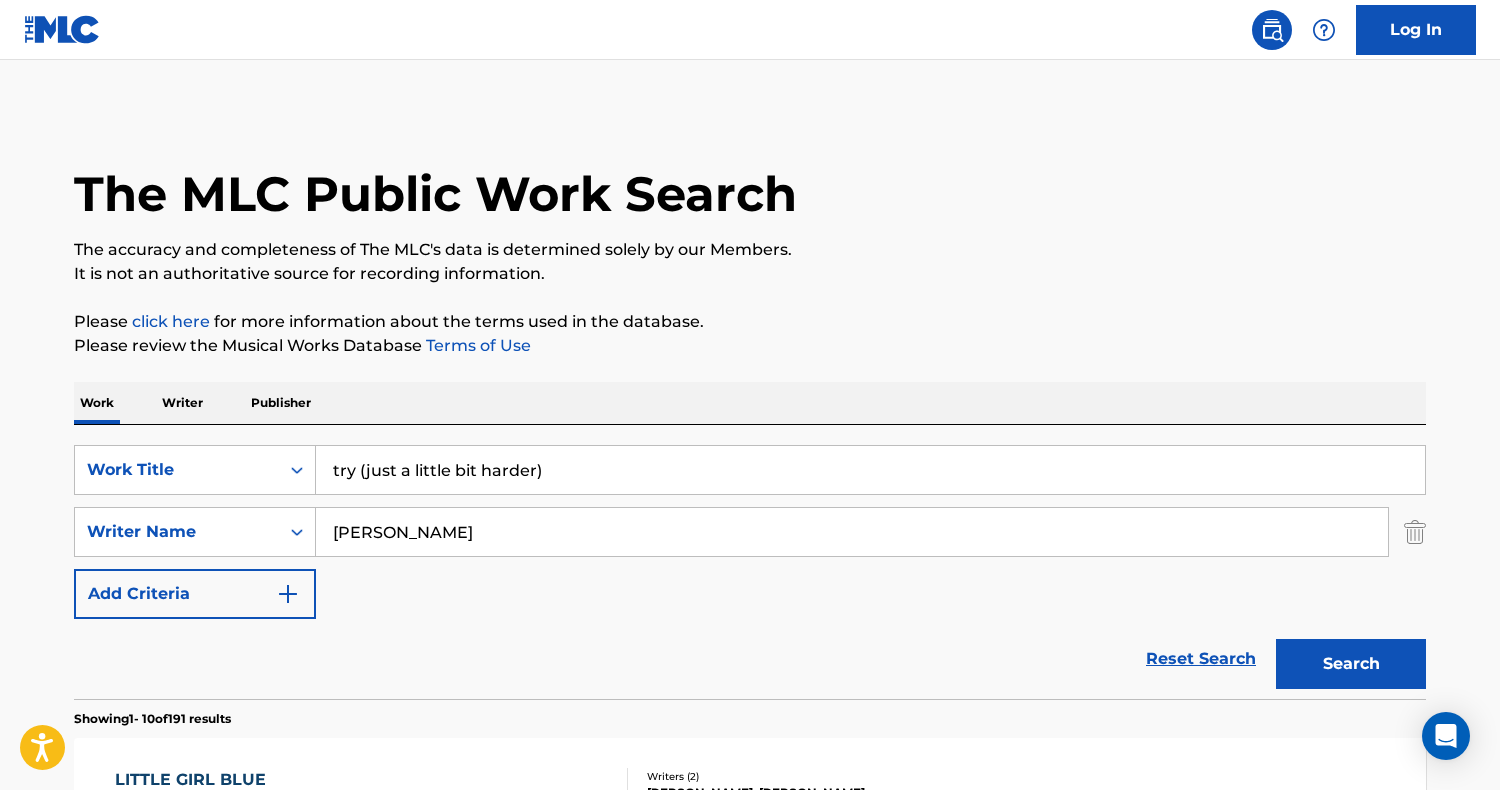 click on "[PERSON_NAME]" at bounding box center [852, 532] 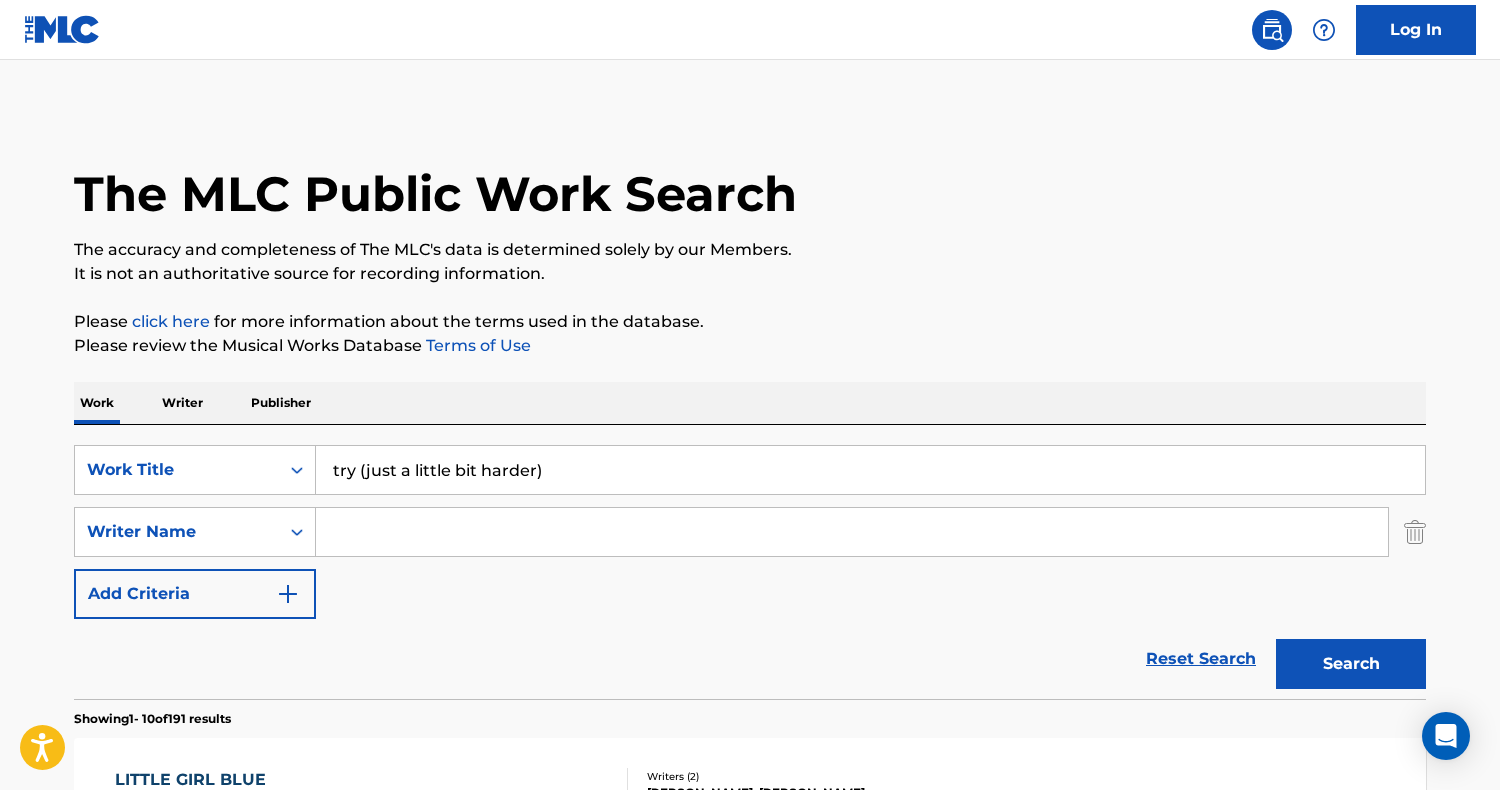 type 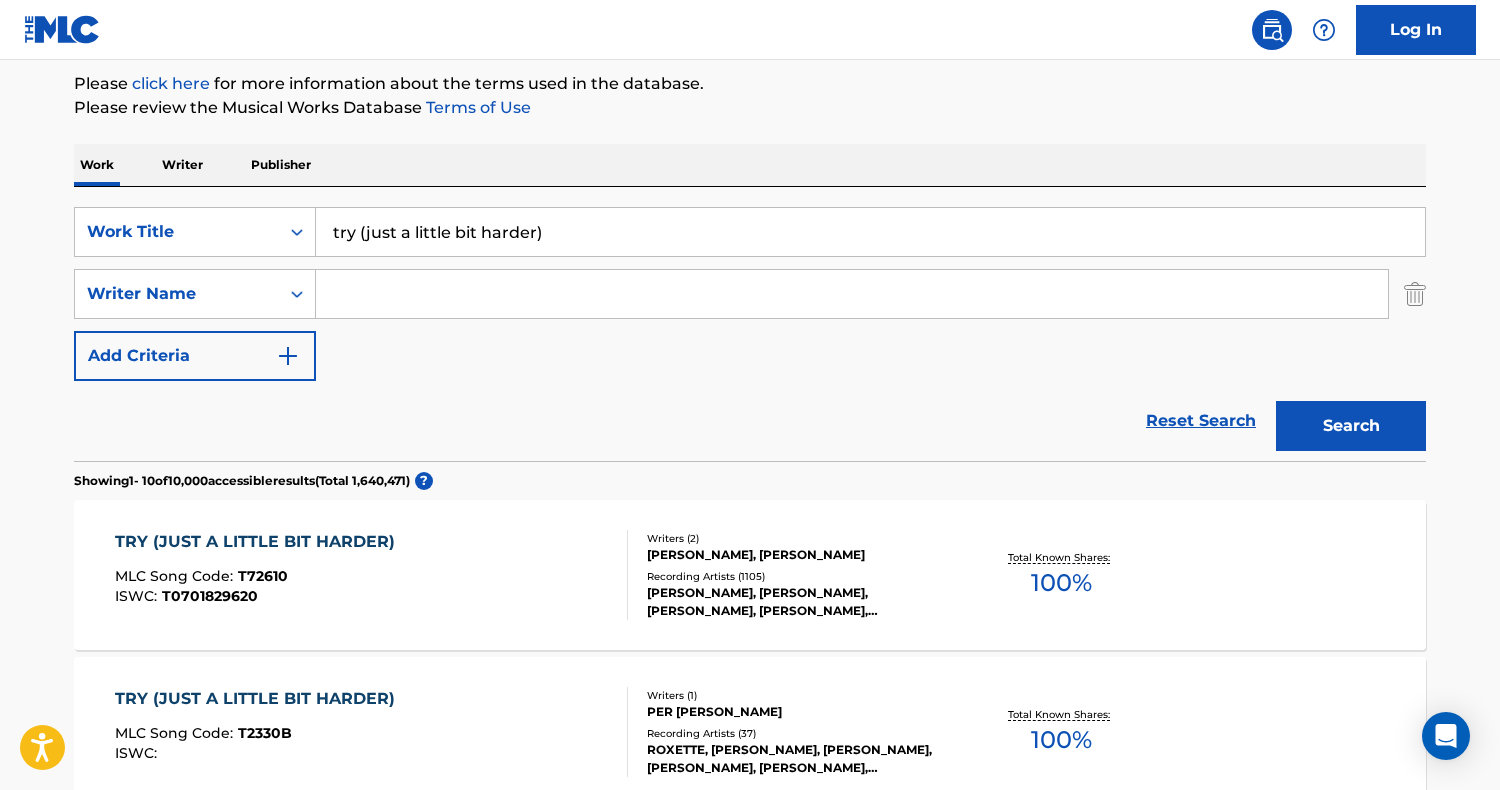 scroll, scrollTop: 248, scrollLeft: 0, axis: vertical 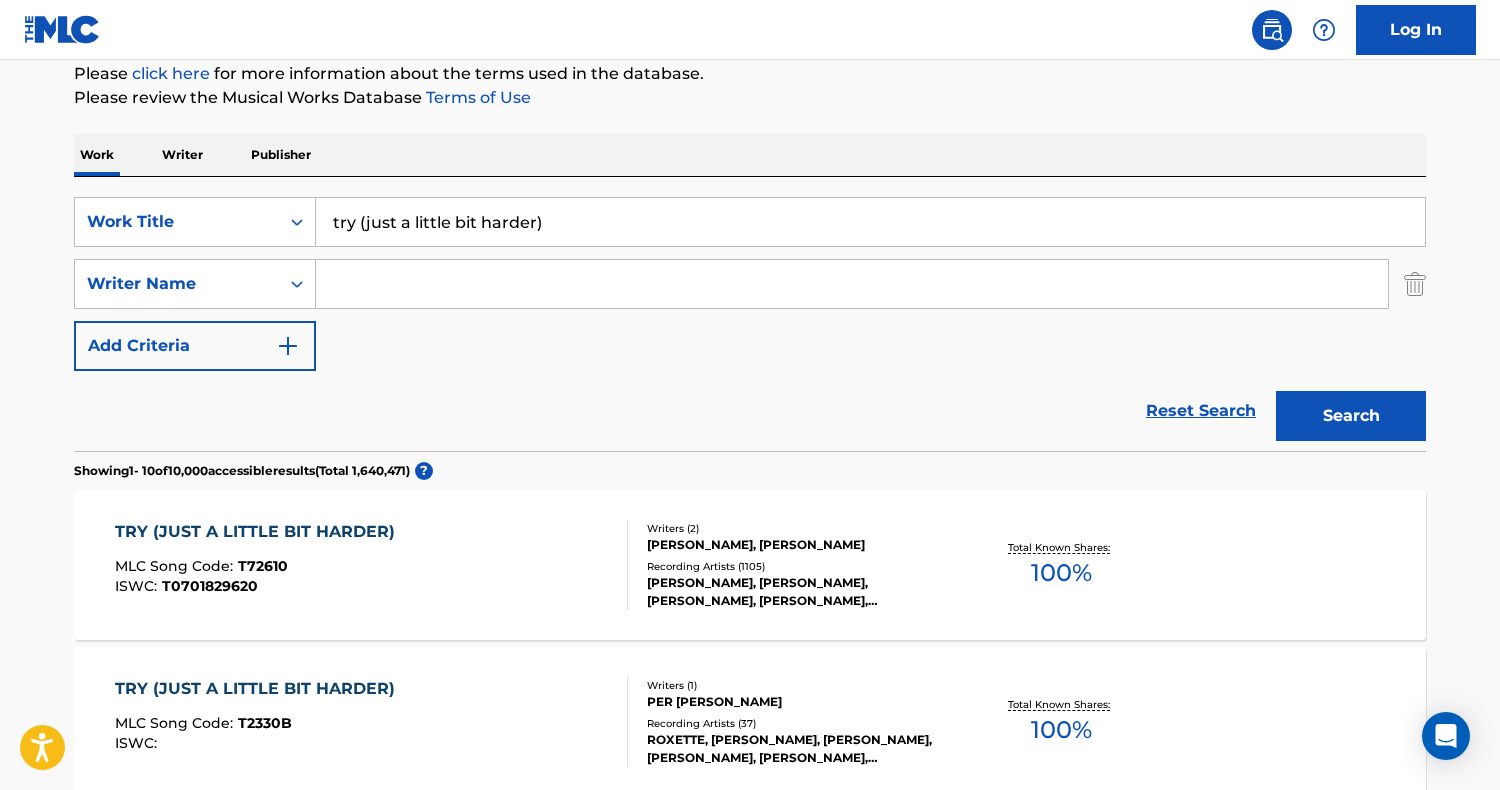 click on "TRY (JUST A LITTLE BIT HARDER) MLC Song Code : T72610 ISWC : T0701829620" at bounding box center (372, 565) 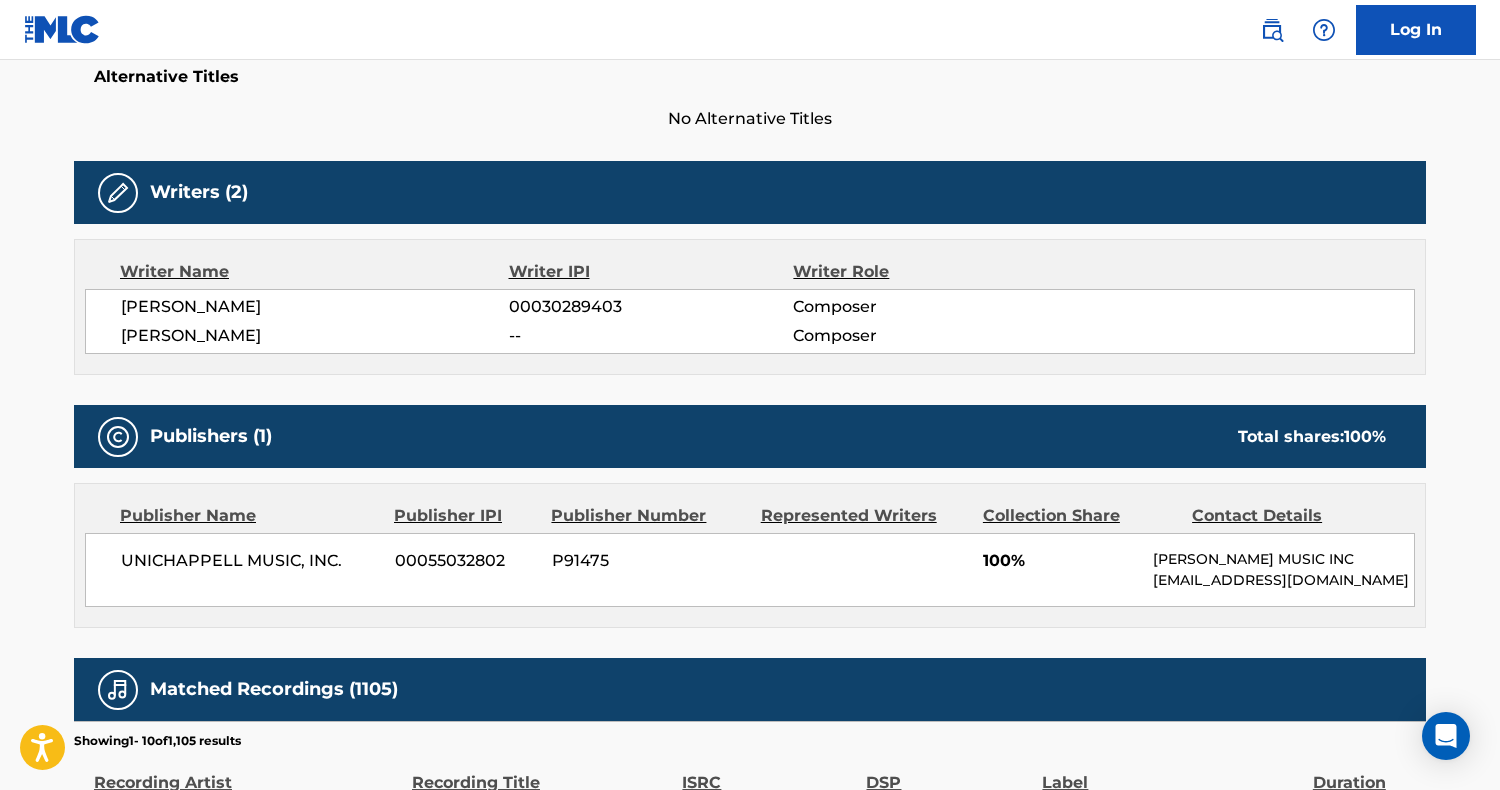 scroll, scrollTop: 519, scrollLeft: 0, axis: vertical 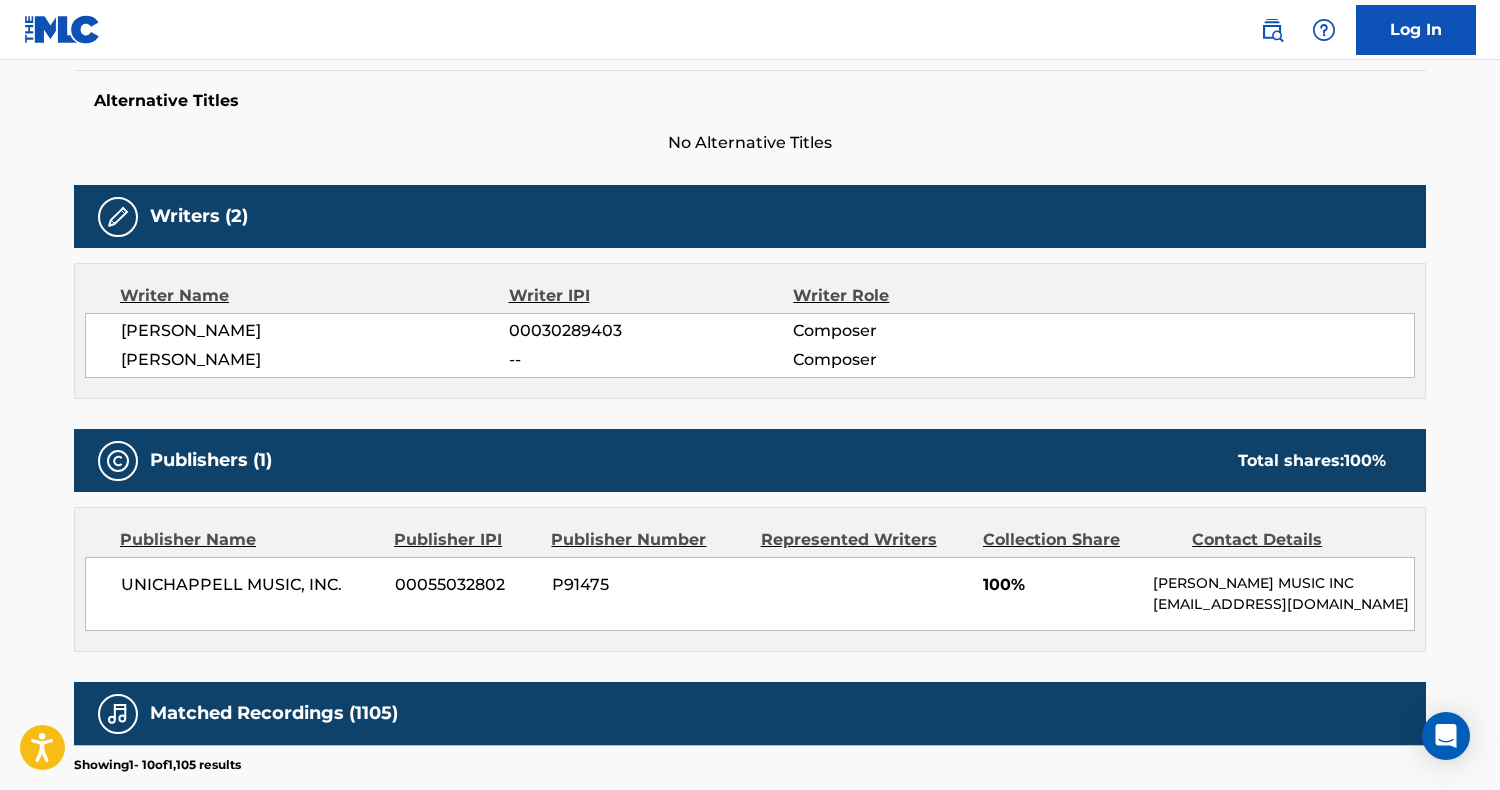 click at bounding box center (1272, 30) 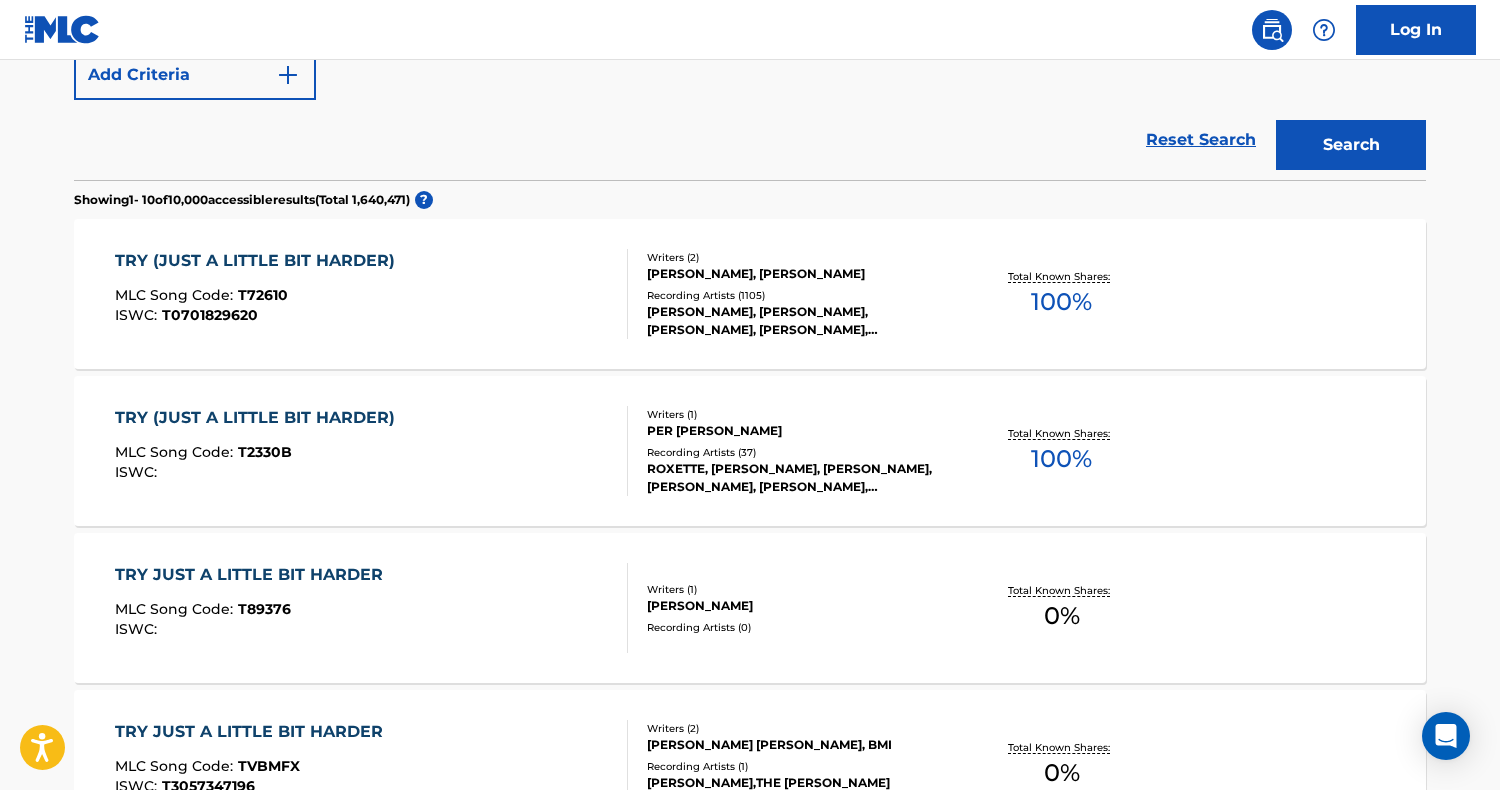 scroll, scrollTop: 0, scrollLeft: 0, axis: both 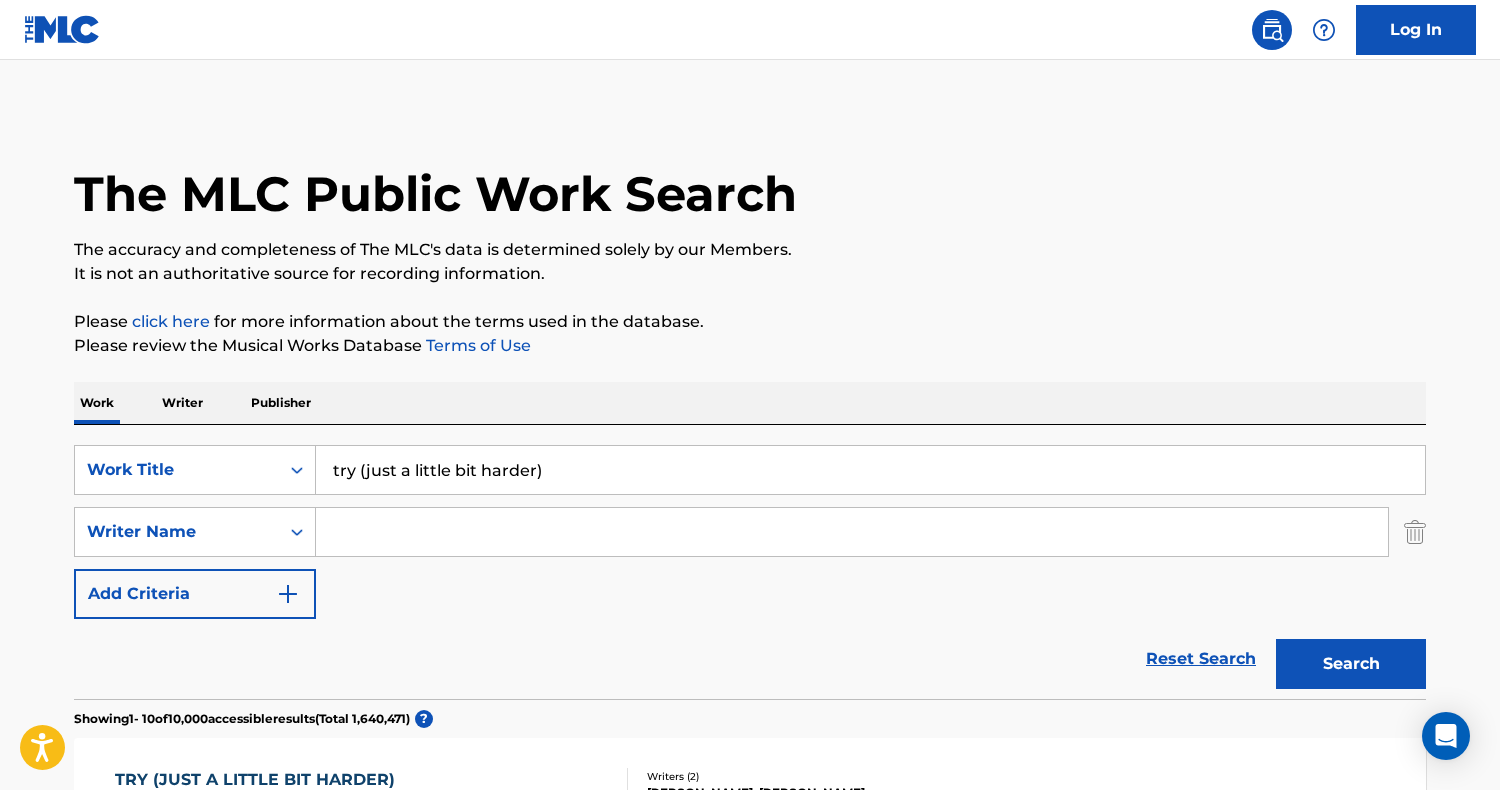 click on "try (just a little bit harder)" at bounding box center [870, 470] 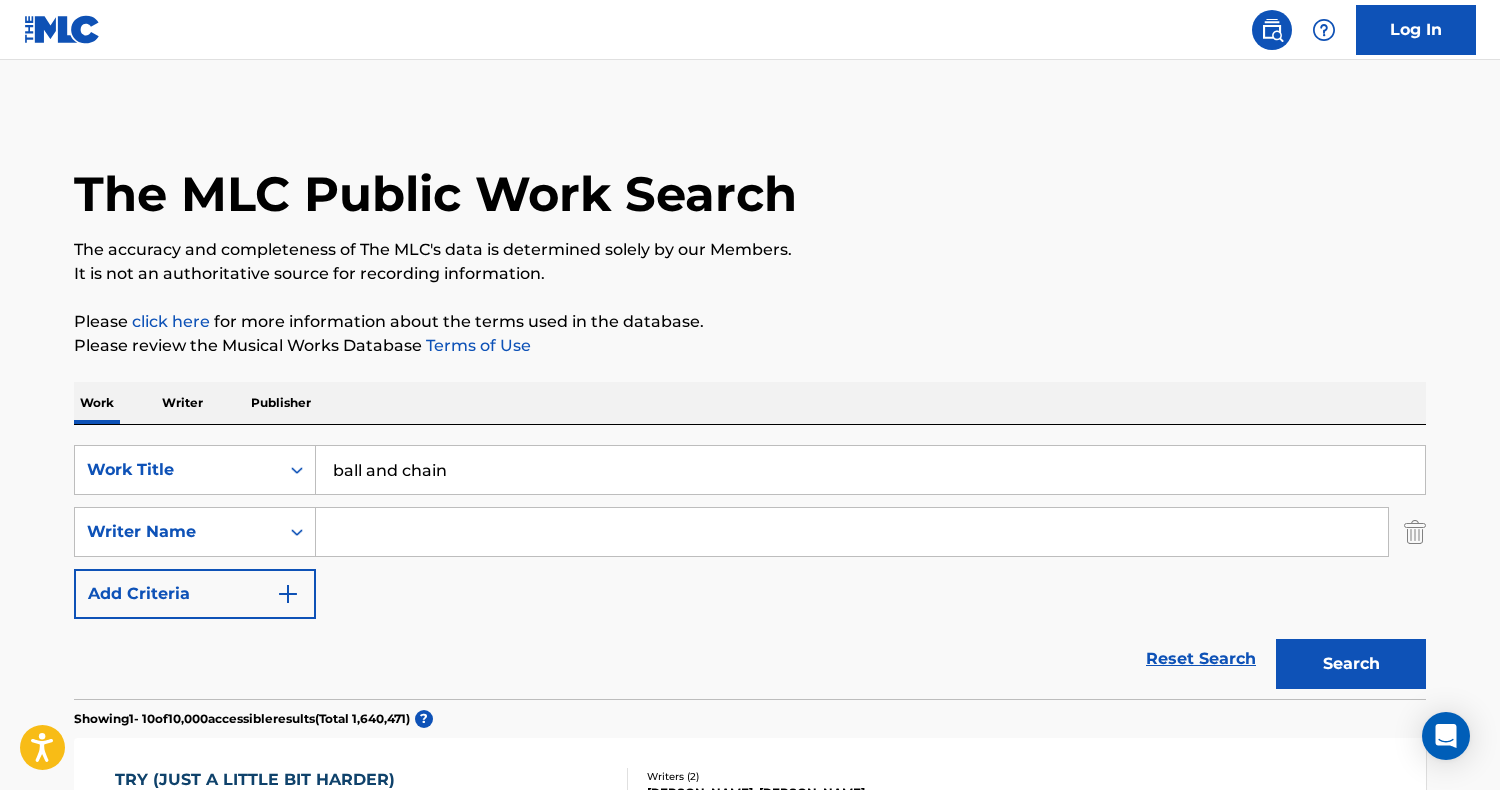type on "ball and chain" 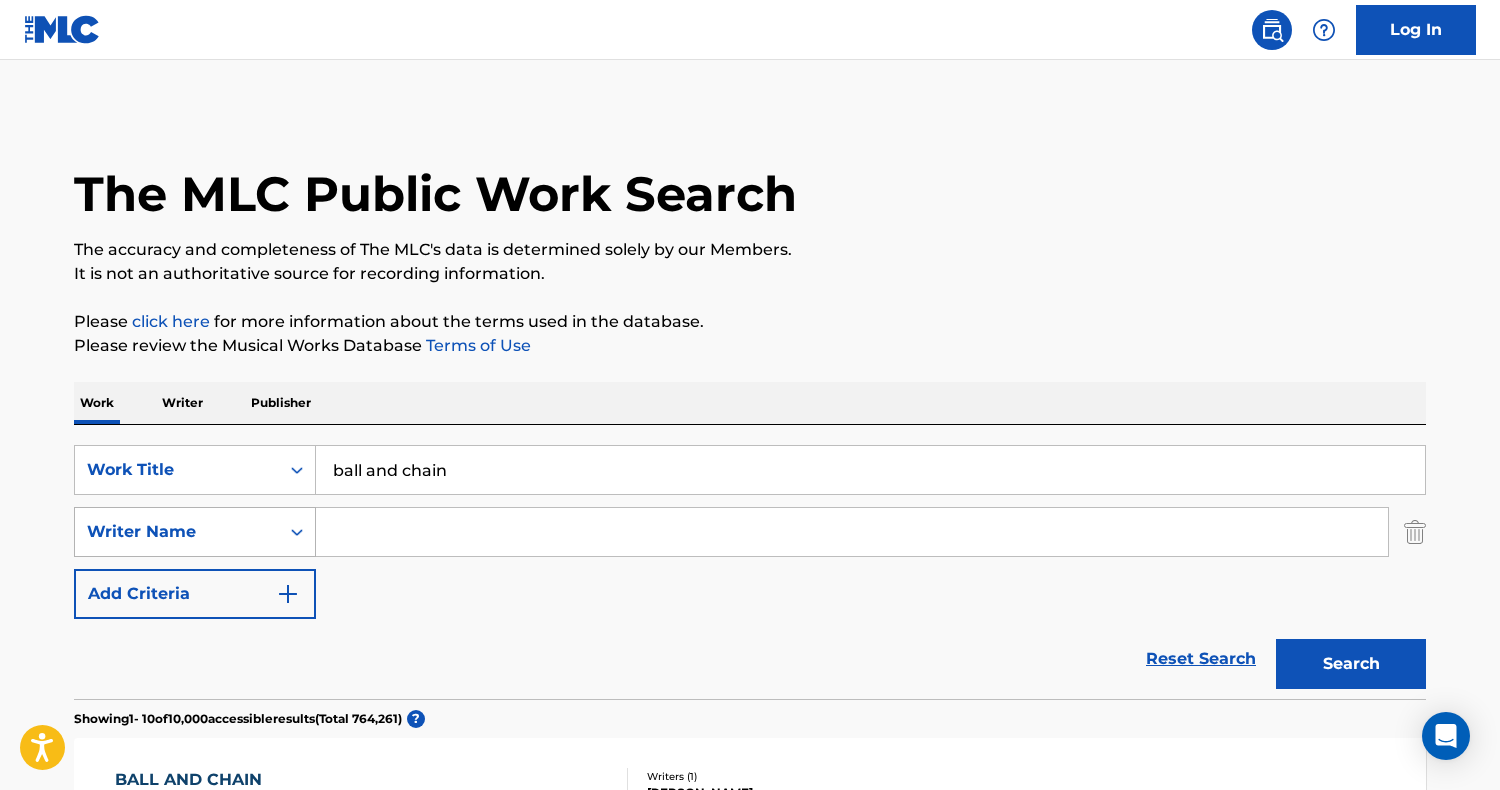 scroll, scrollTop: 0, scrollLeft: 0, axis: both 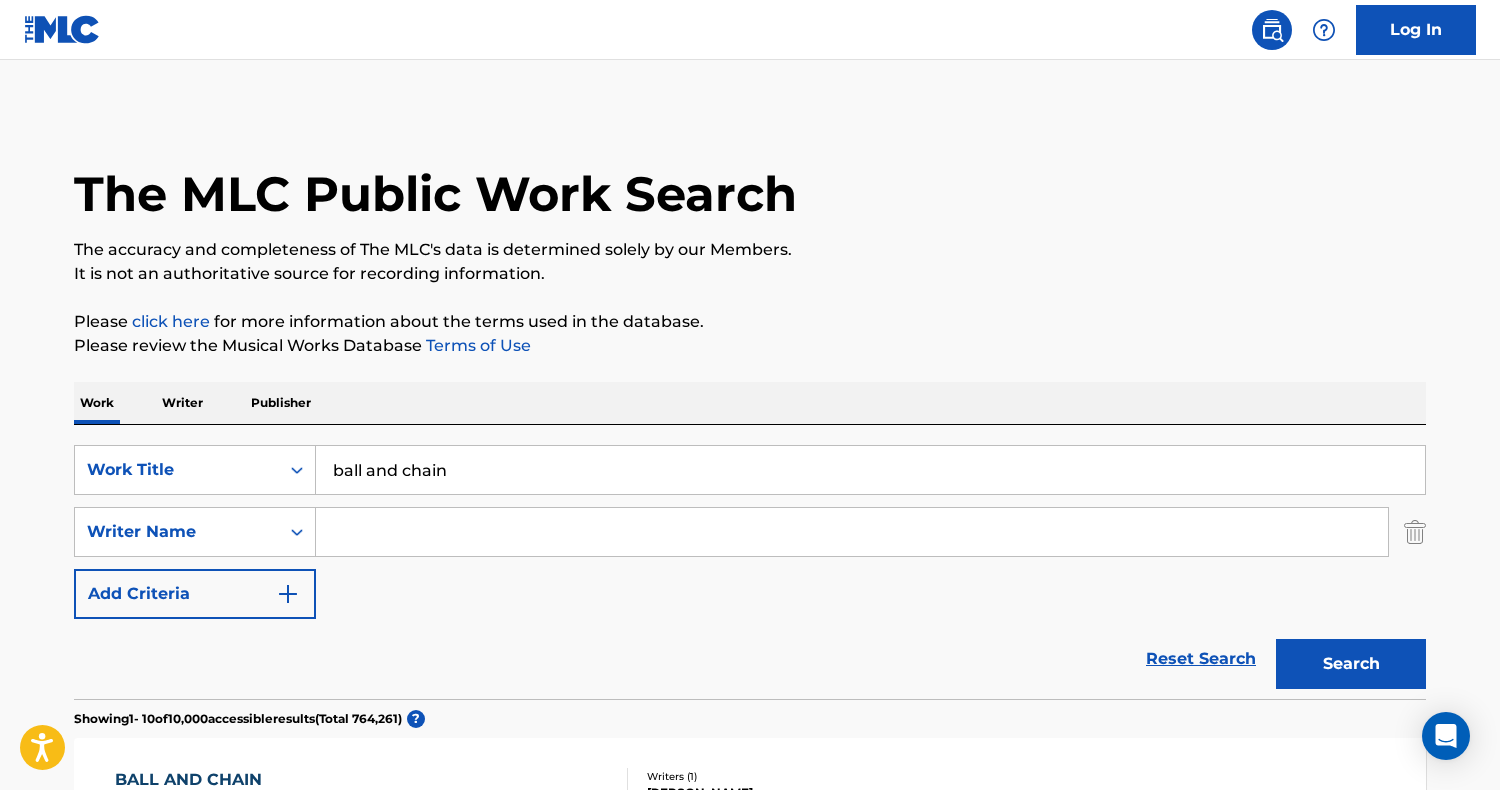 click at bounding box center [852, 532] 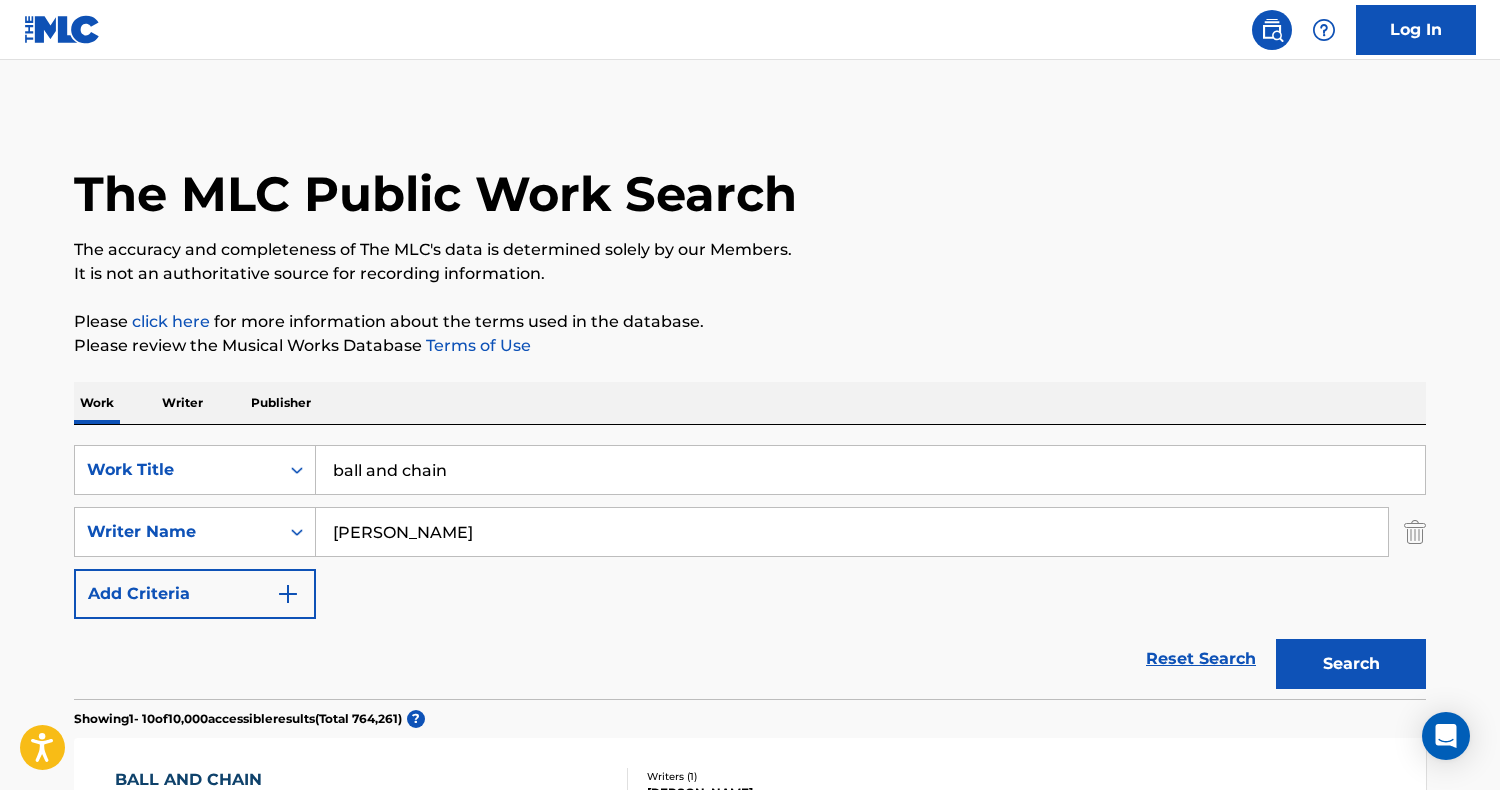type on "[PERSON_NAME]" 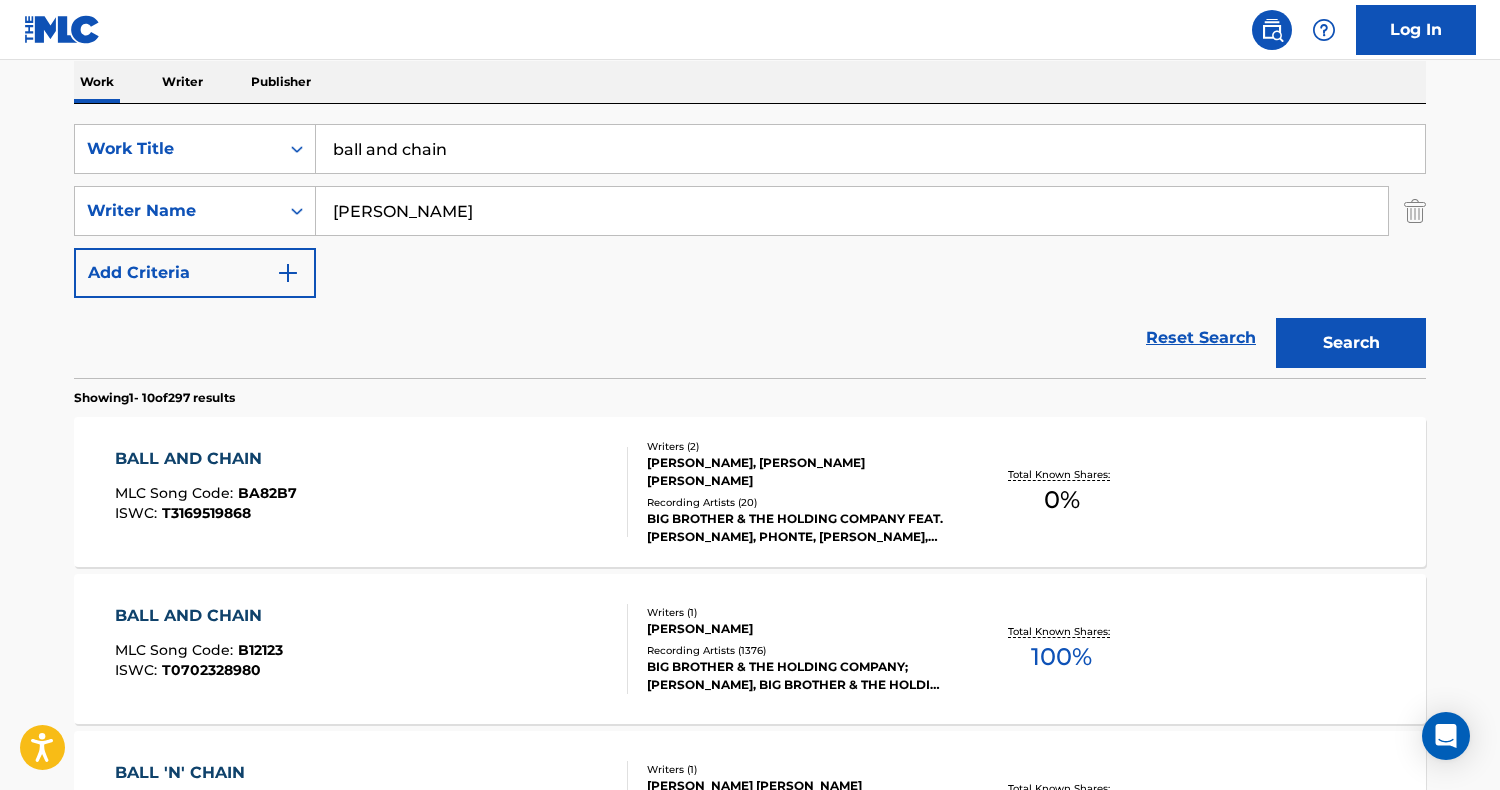 scroll, scrollTop: 423, scrollLeft: 0, axis: vertical 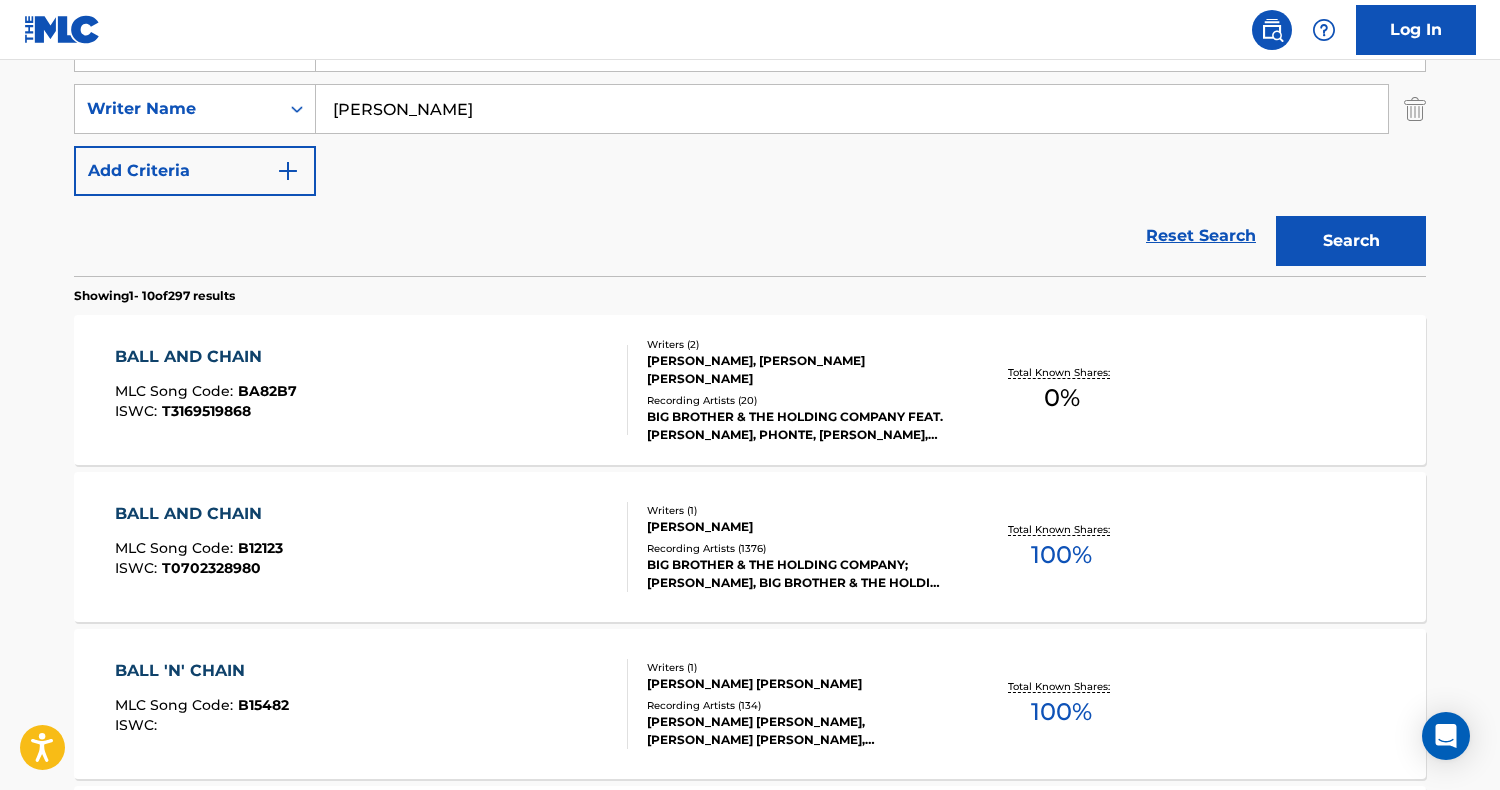 click on "BALL AND CHAIN MLC Song Code : B12123 ISWC : T0702328980" at bounding box center (372, 547) 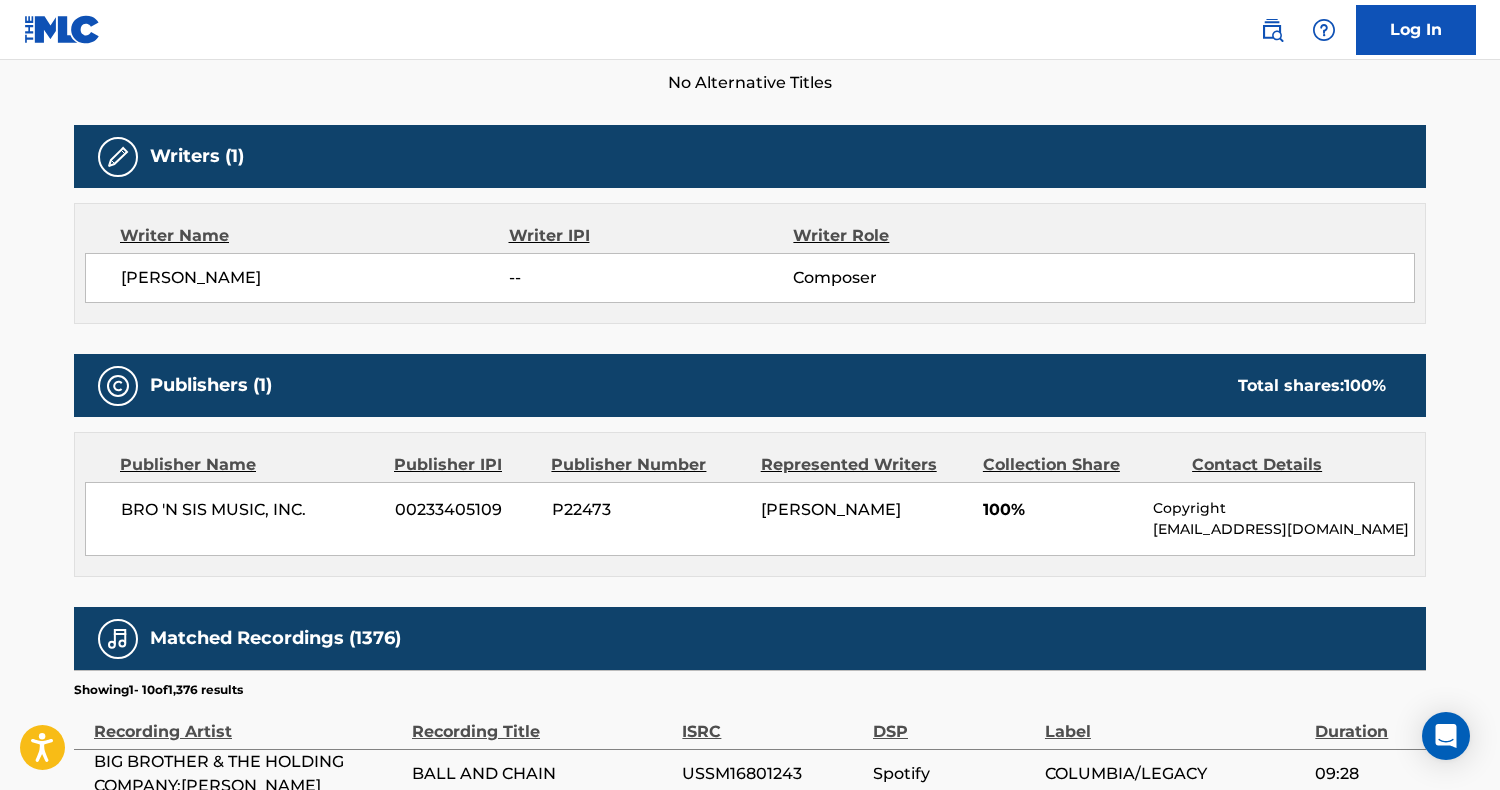 scroll, scrollTop: 595, scrollLeft: 0, axis: vertical 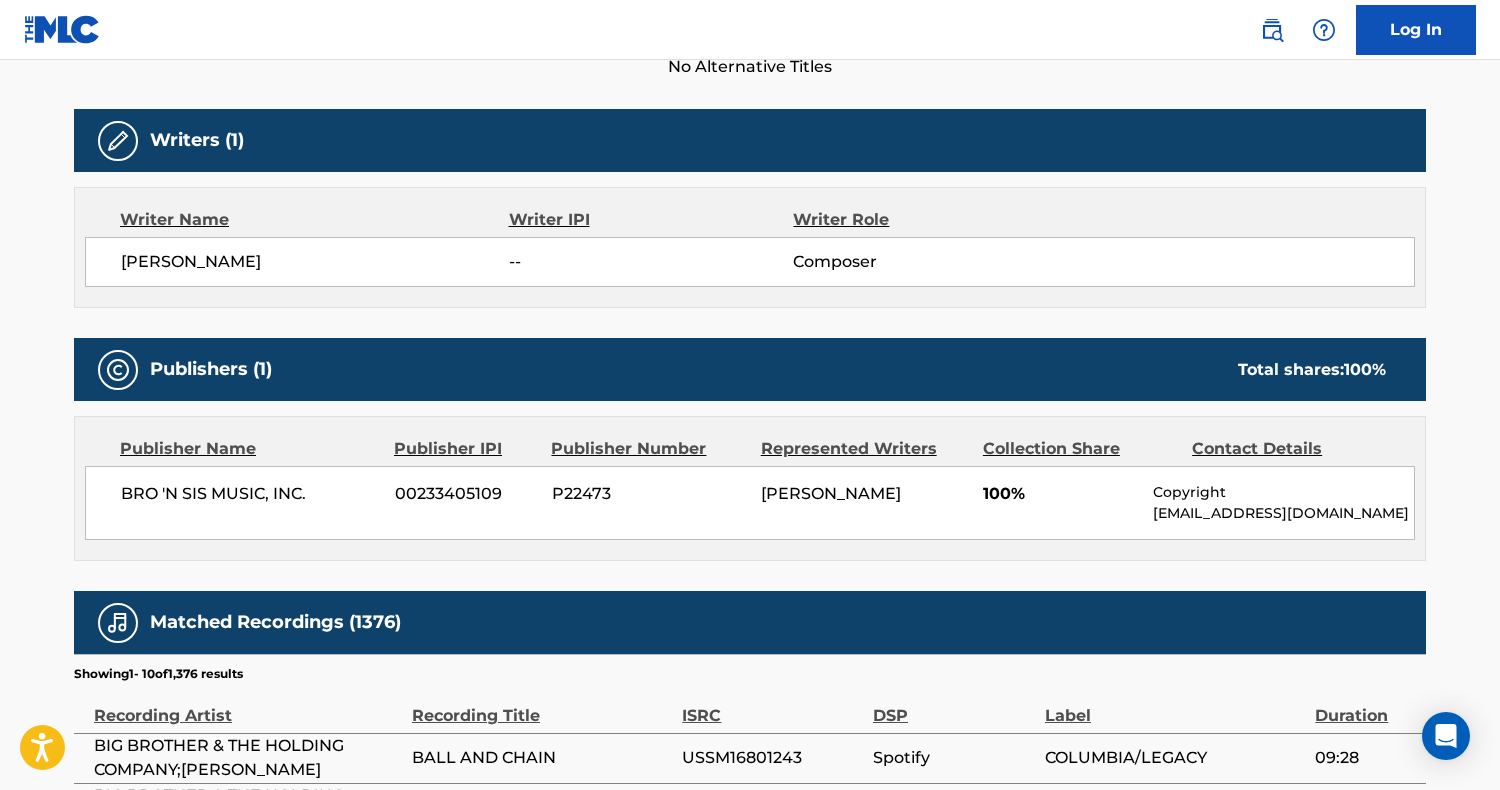click at bounding box center [1272, 30] 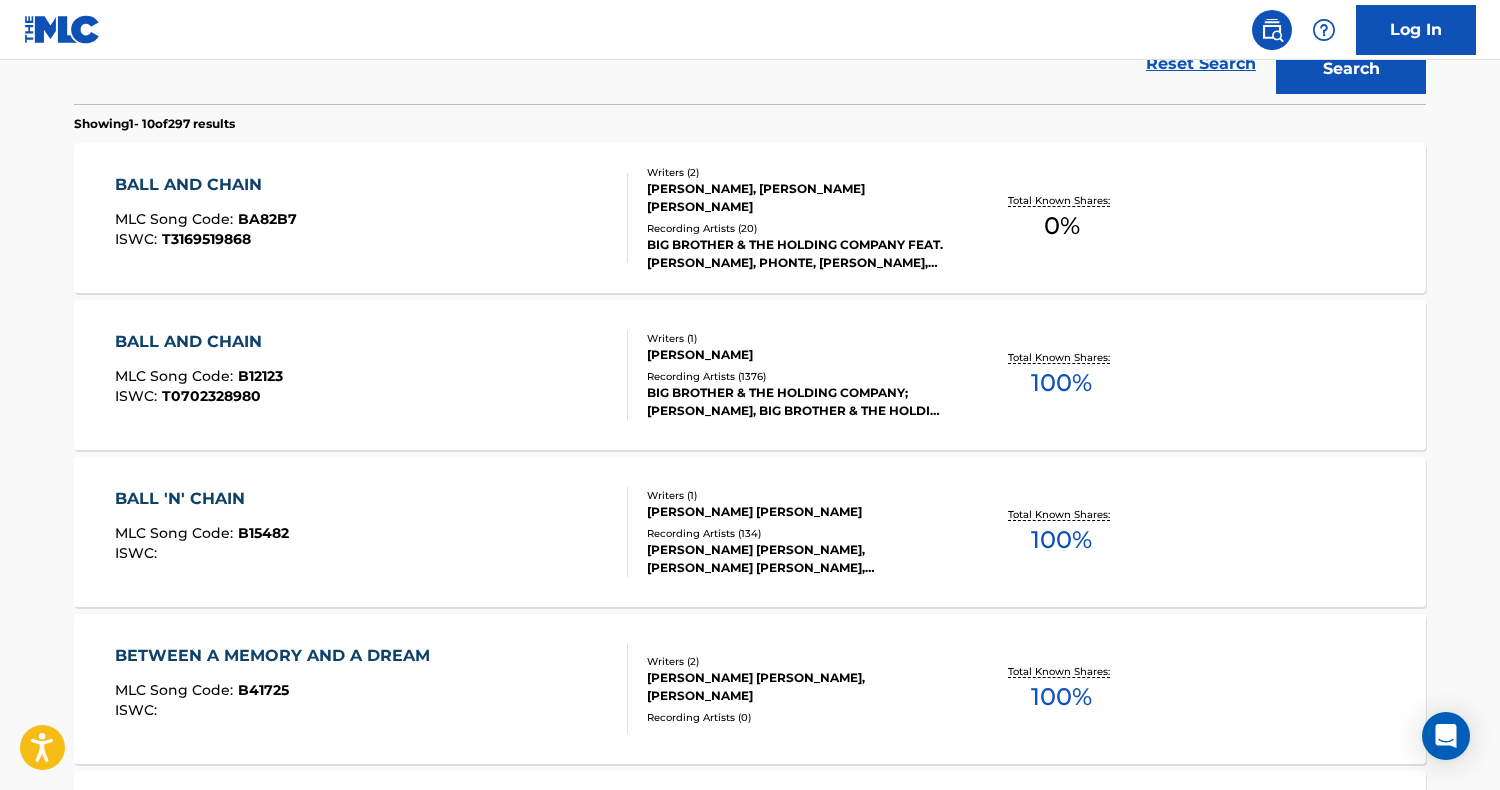 scroll, scrollTop: 0, scrollLeft: 0, axis: both 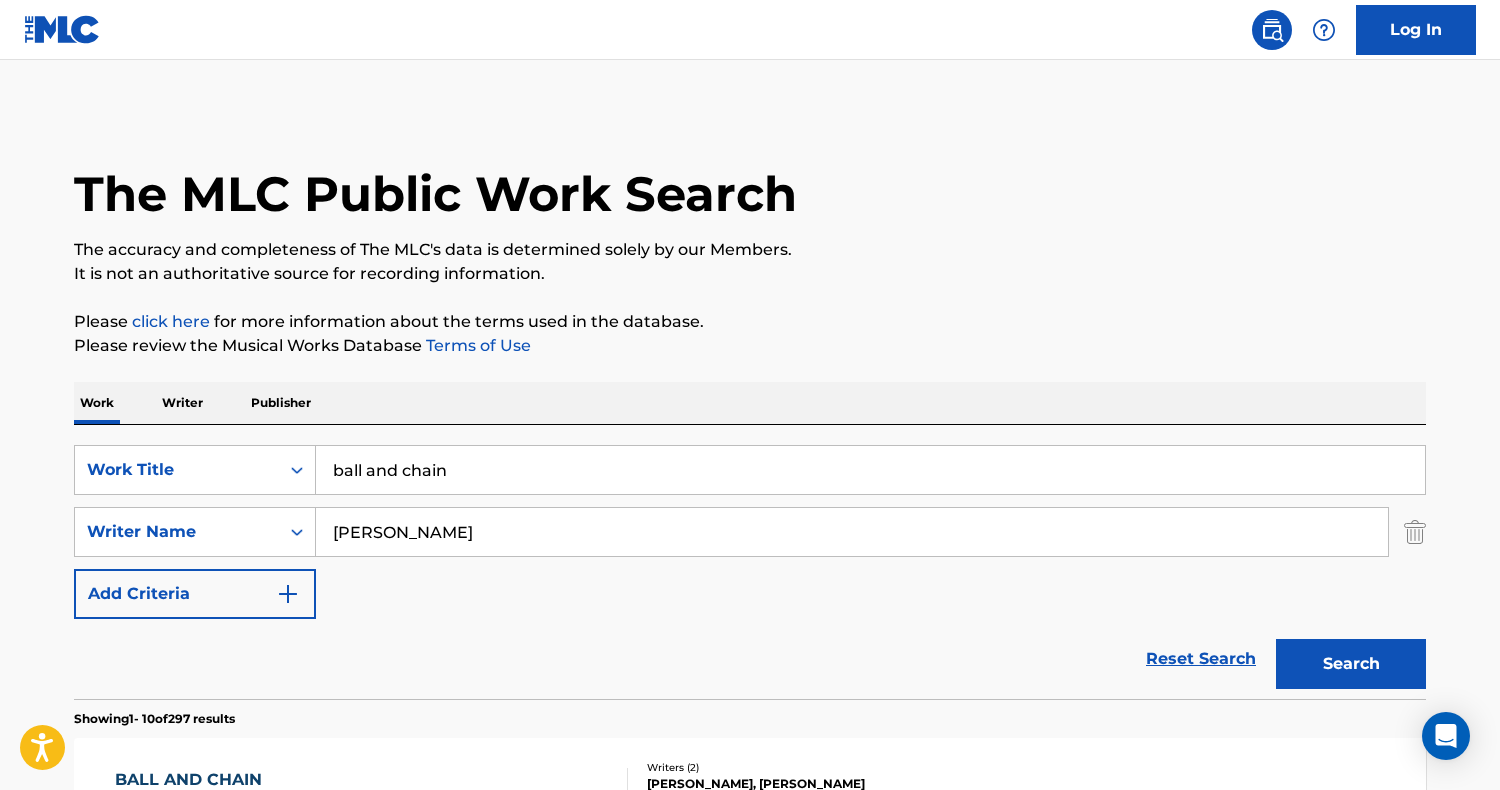 click on "ball and chain" at bounding box center [870, 470] 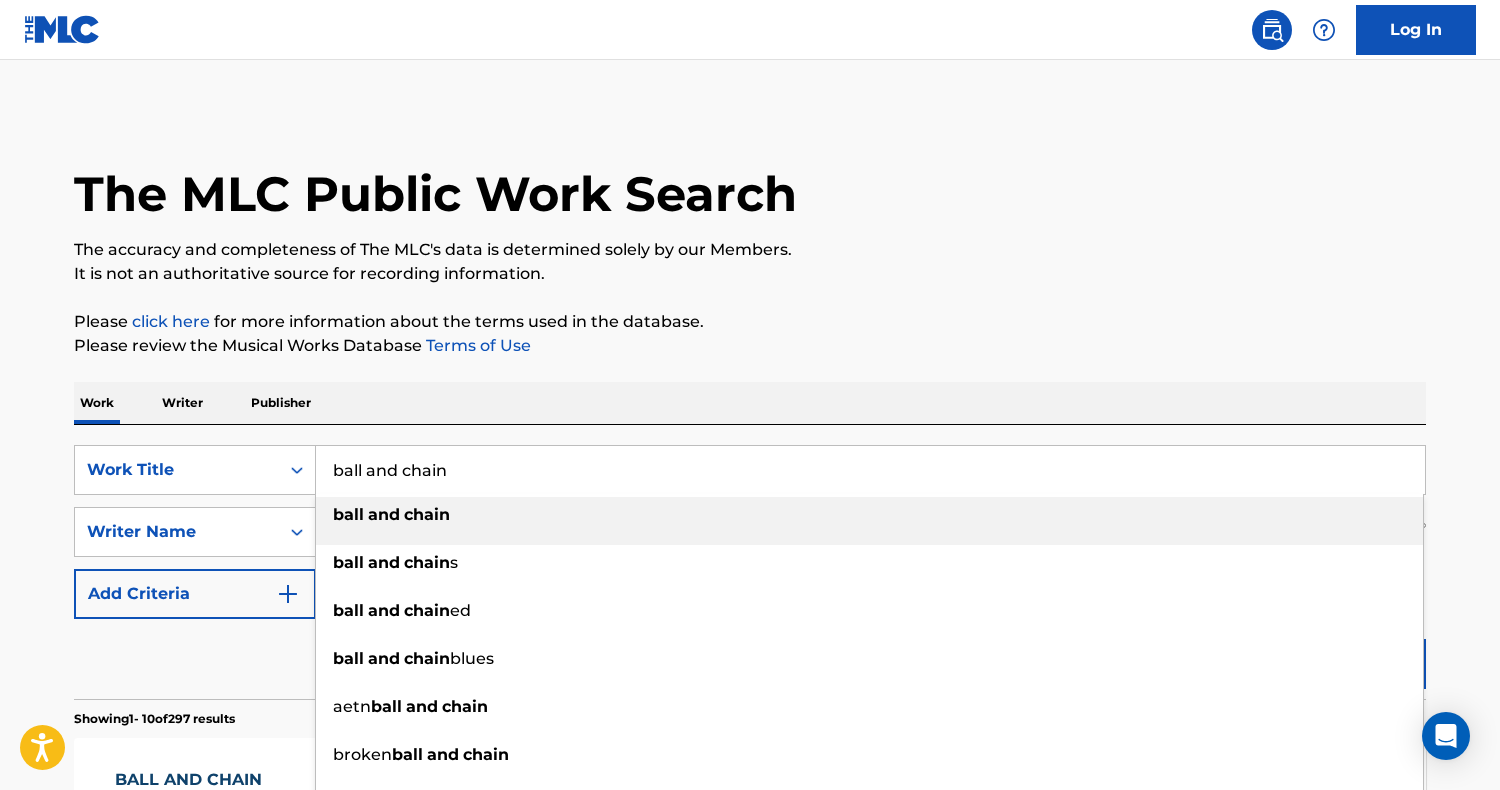 click on "ball and chain" at bounding box center [870, 470] 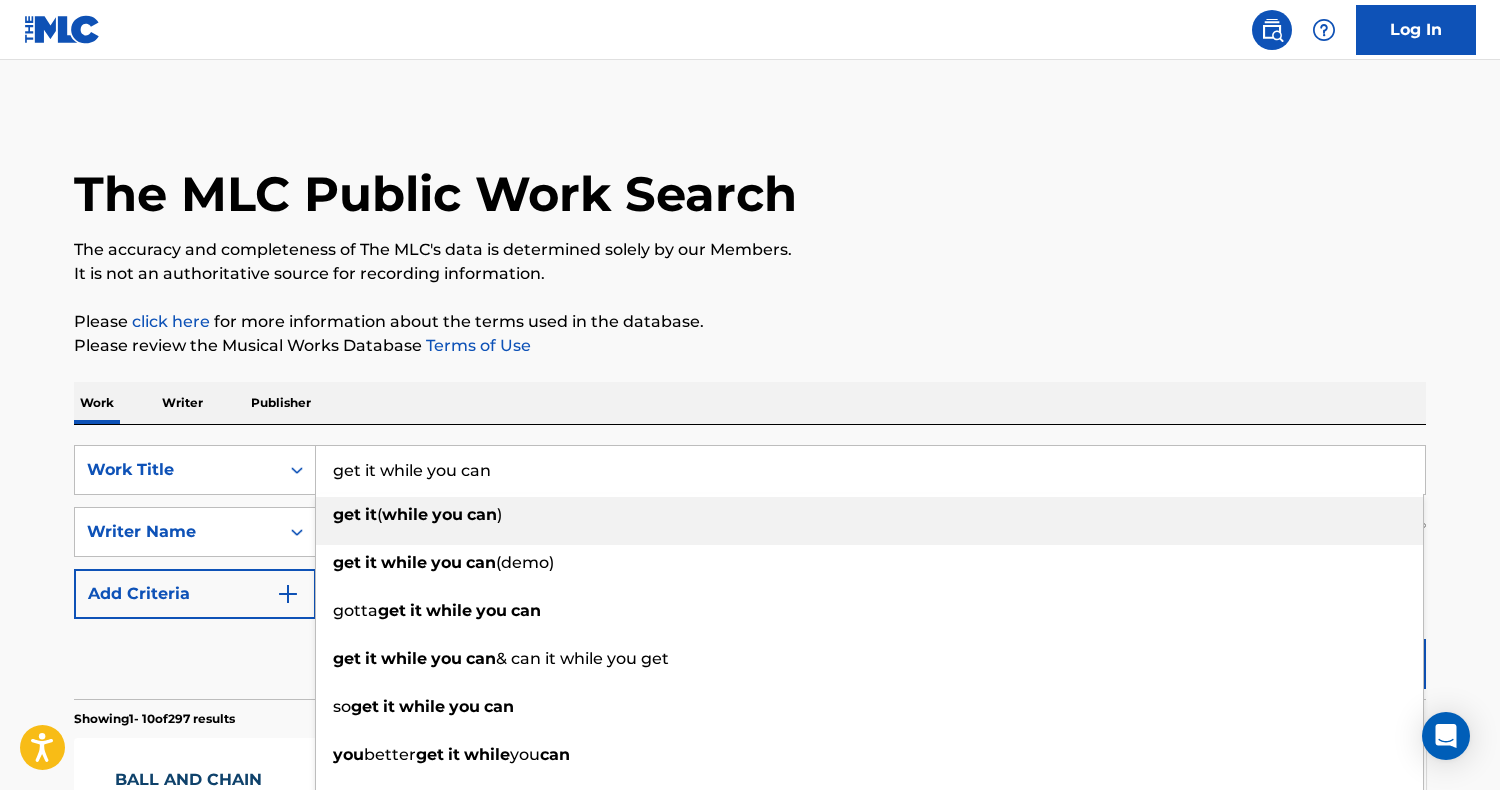 type on "get it while you can" 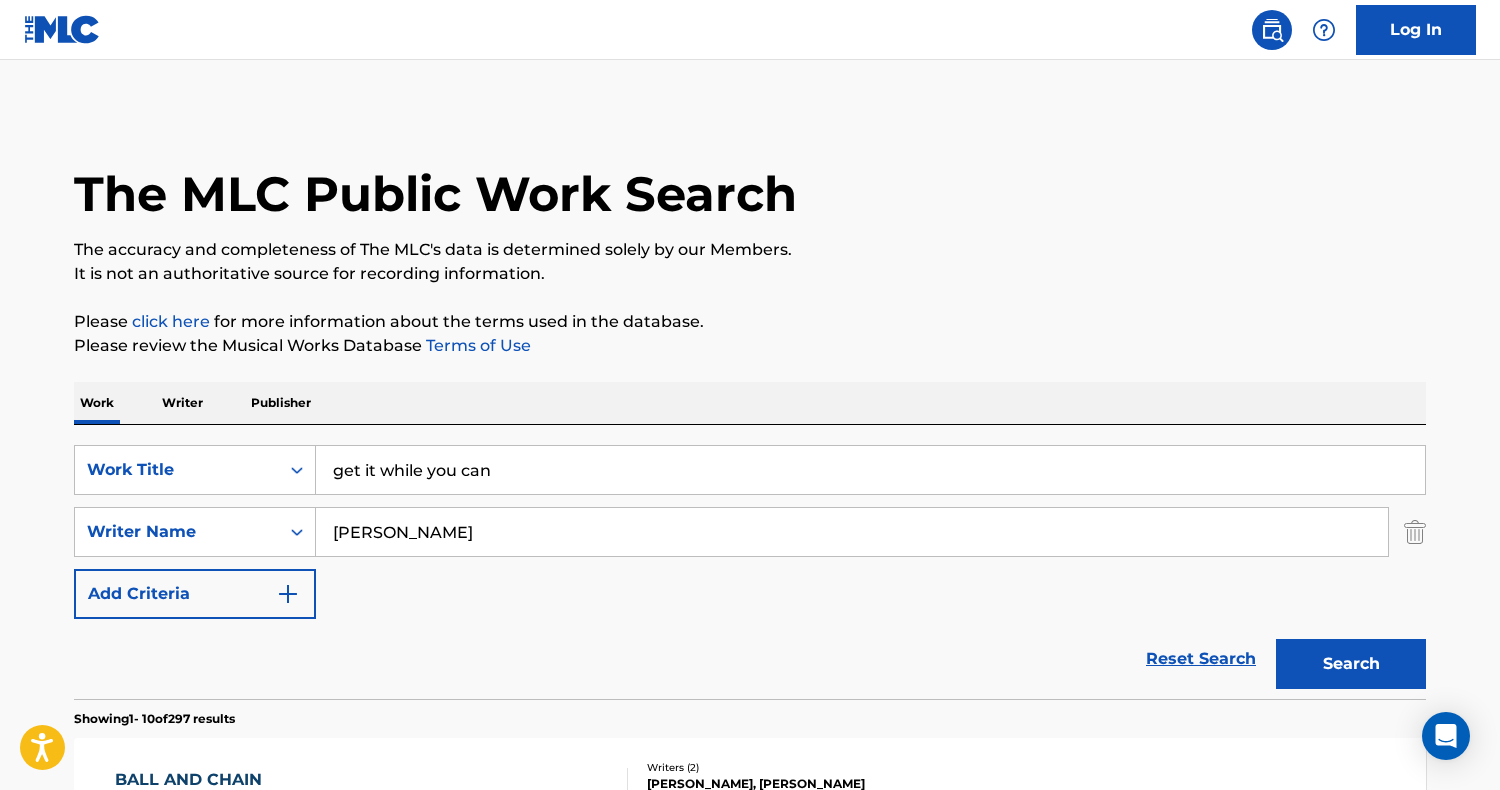 click on "[PERSON_NAME]" at bounding box center [852, 532] 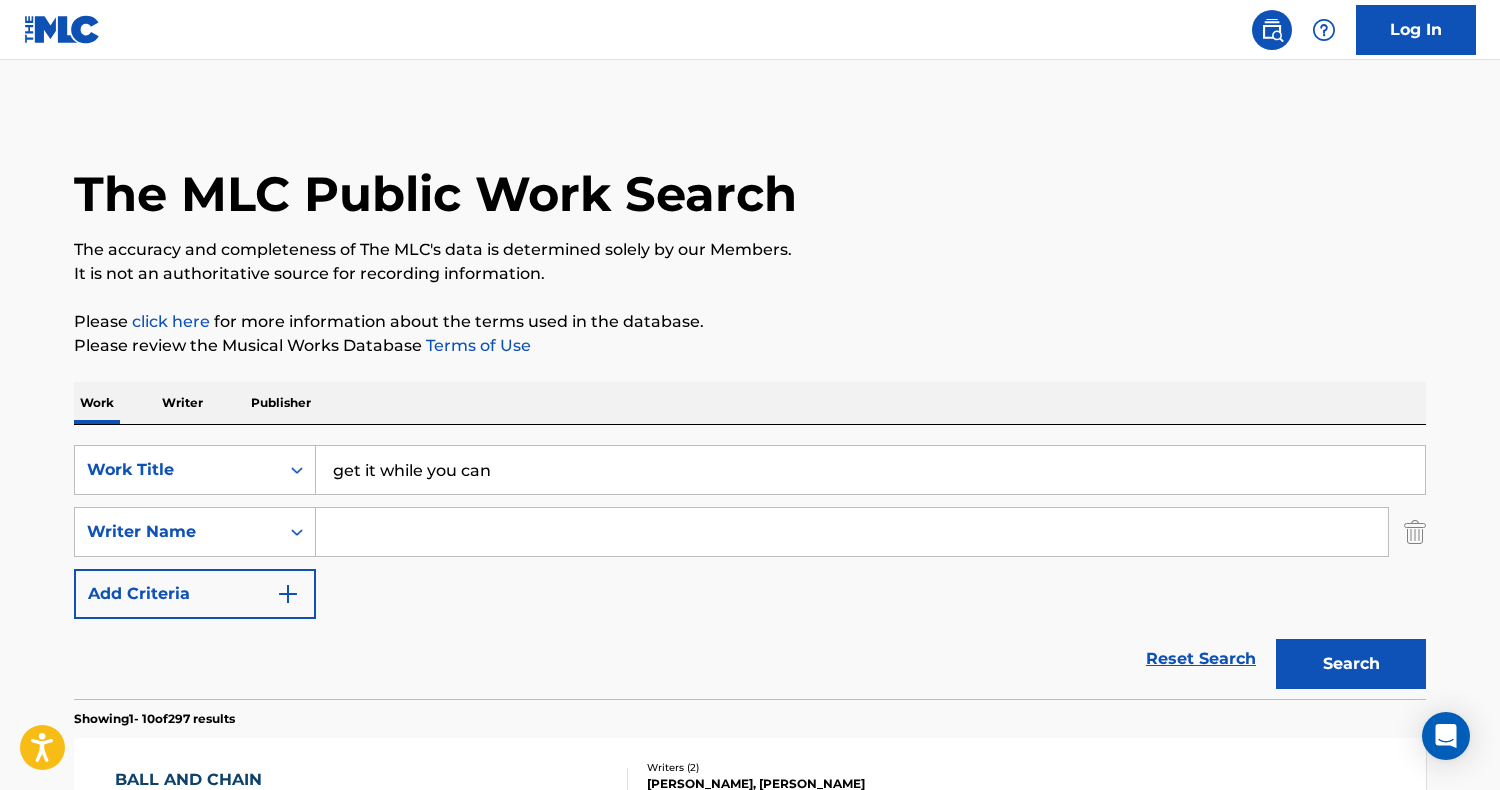 click on "Search" at bounding box center [1351, 664] 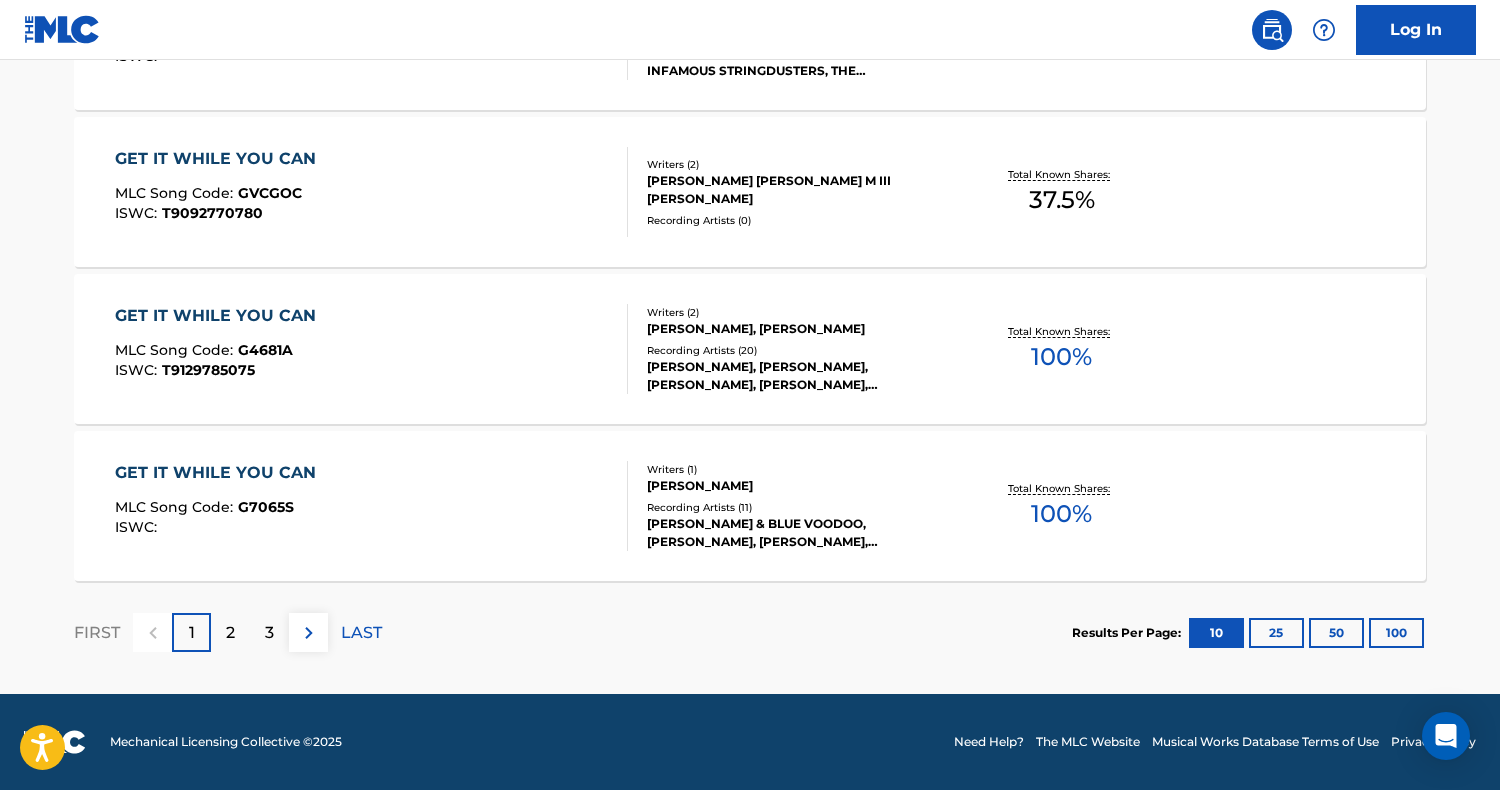 scroll, scrollTop: 1720, scrollLeft: 0, axis: vertical 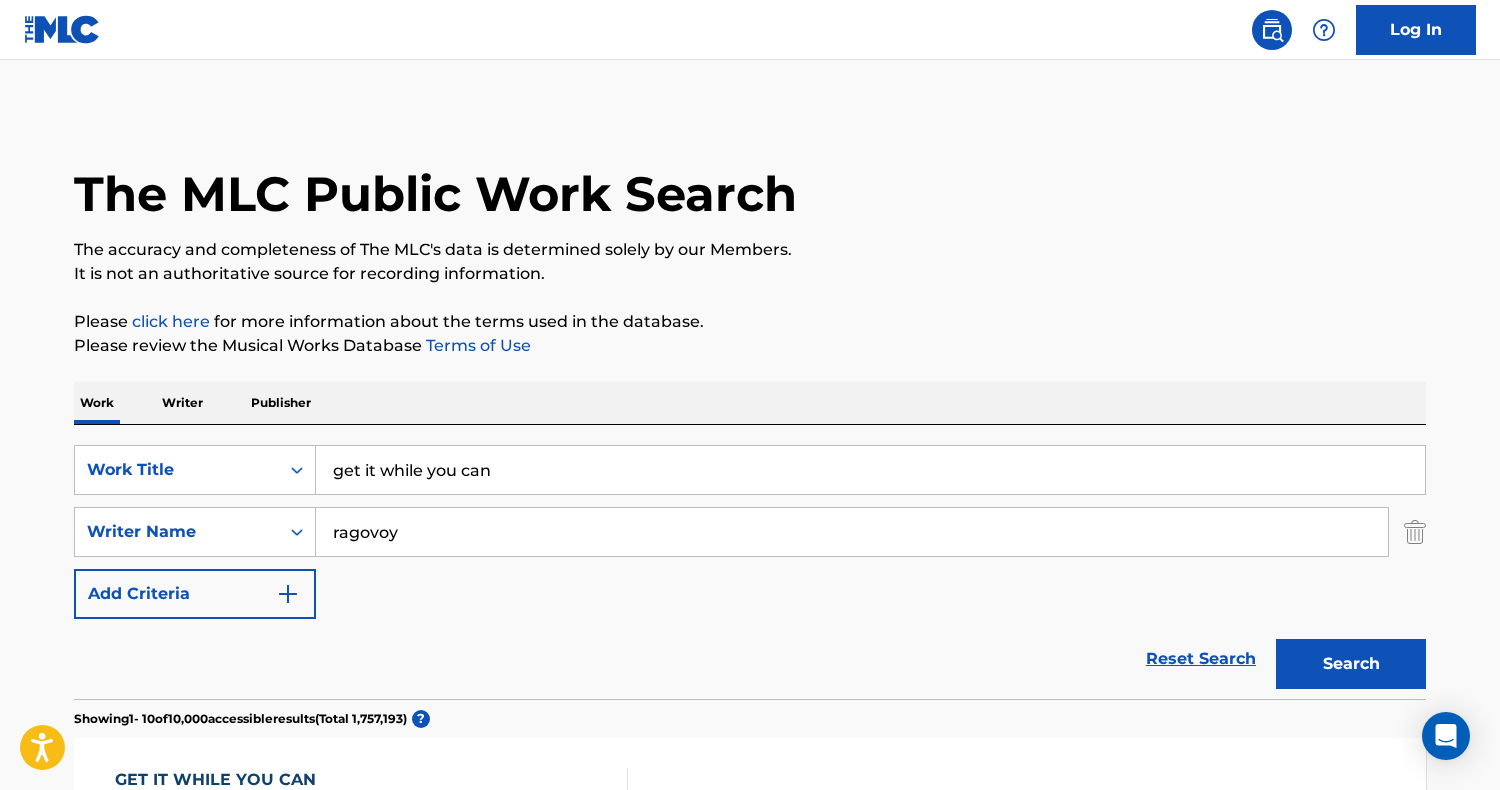 type on "ragovoy" 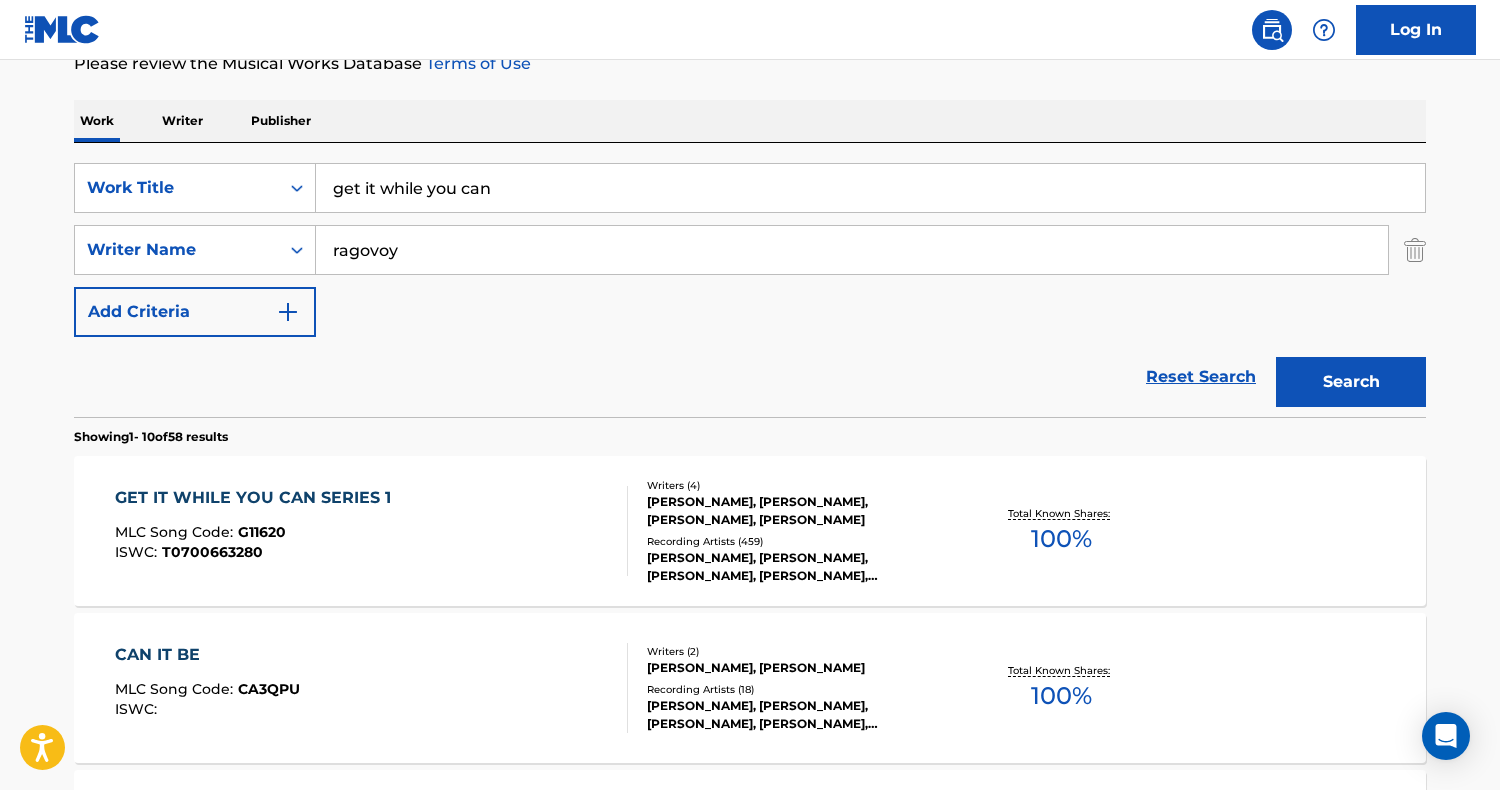 scroll, scrollTop: 289, scrollLeft: 0, axis: vertical 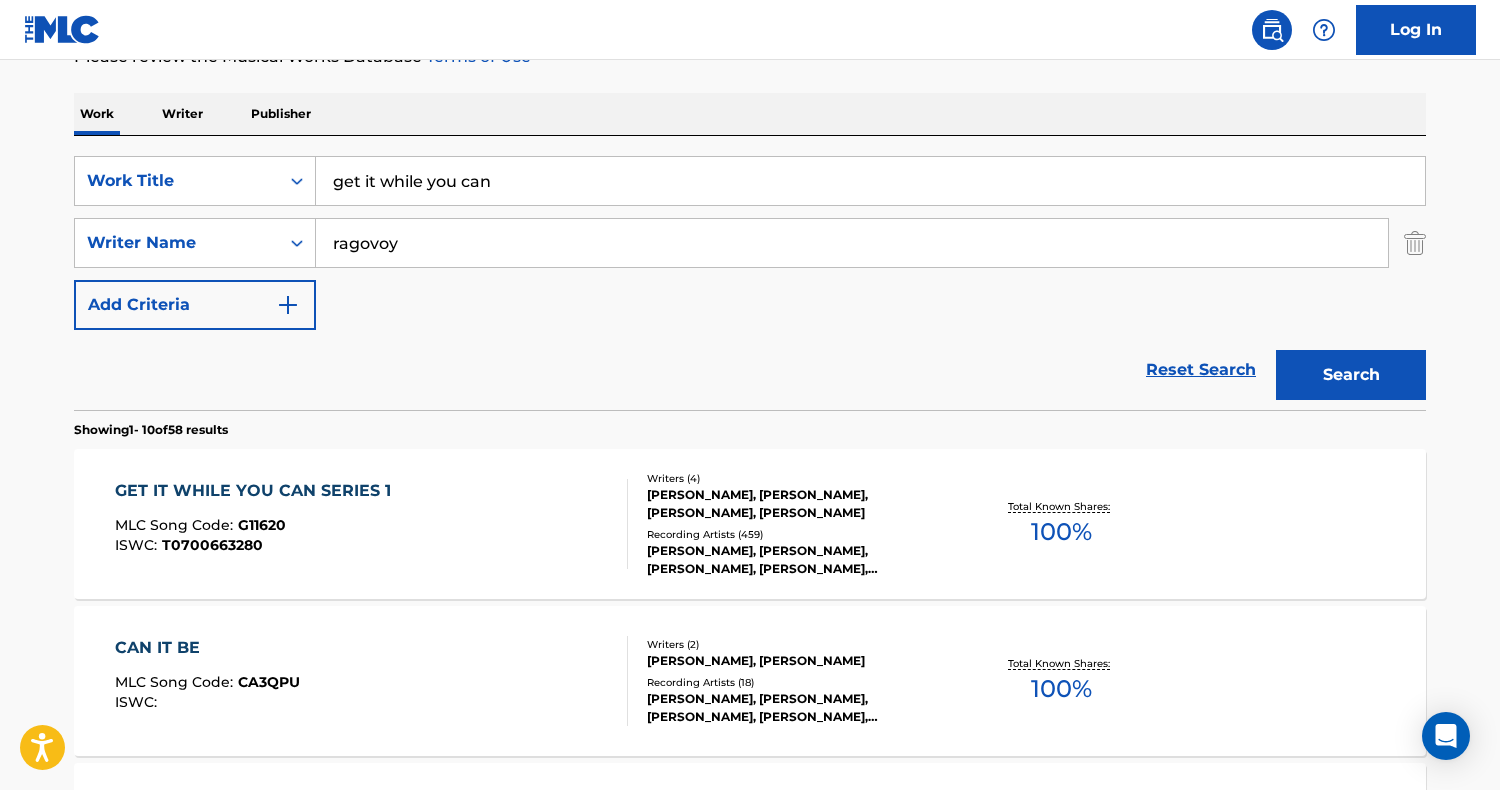 click on "GET IT WHILE YOU CAN SERIES 1 MLC Song Code : G11620 ISWC : T0700663280" at bounding box center [372, 524] 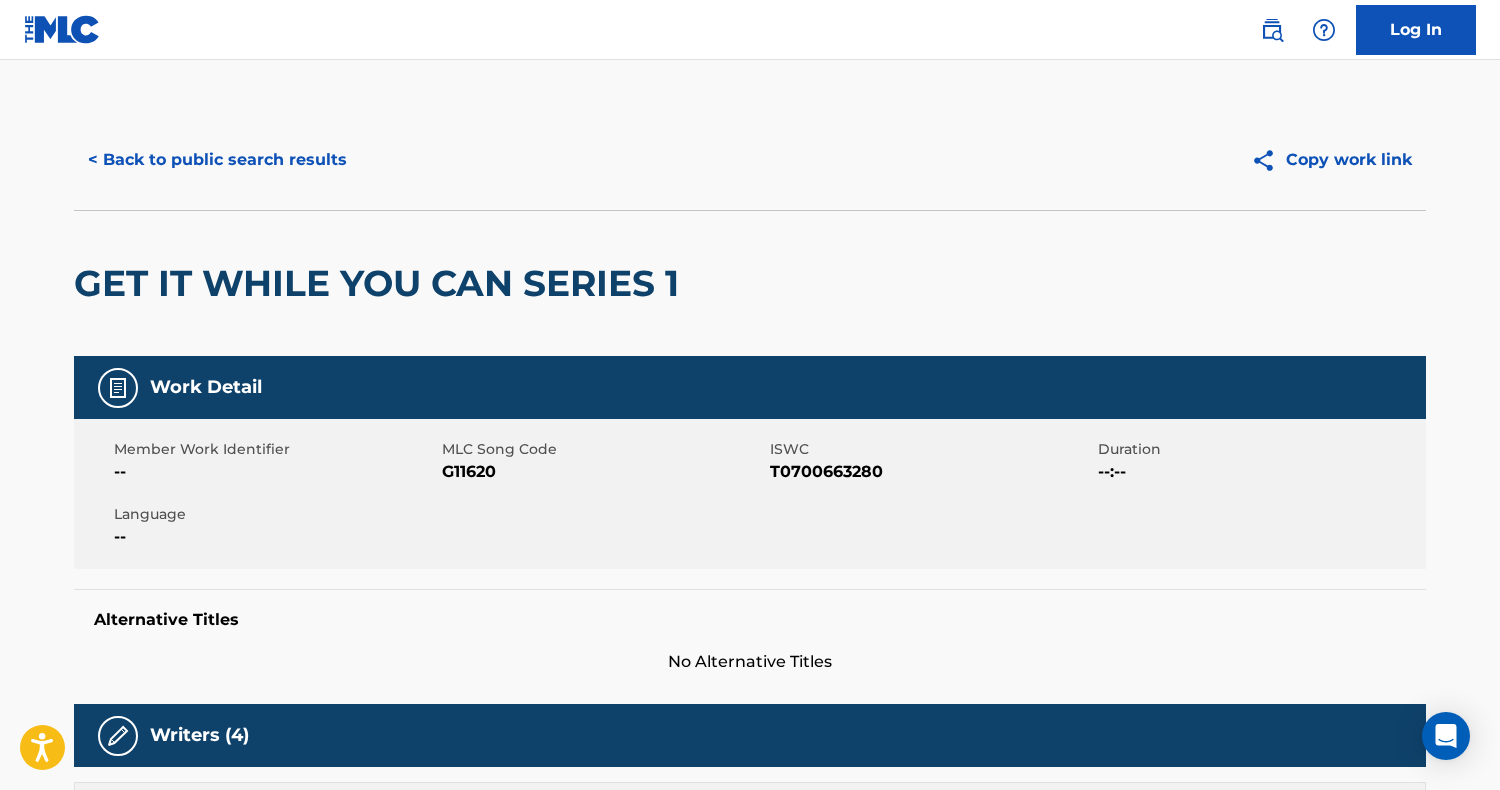 scroll, scrollTop: 0, scrollLeft: 0, axis: both 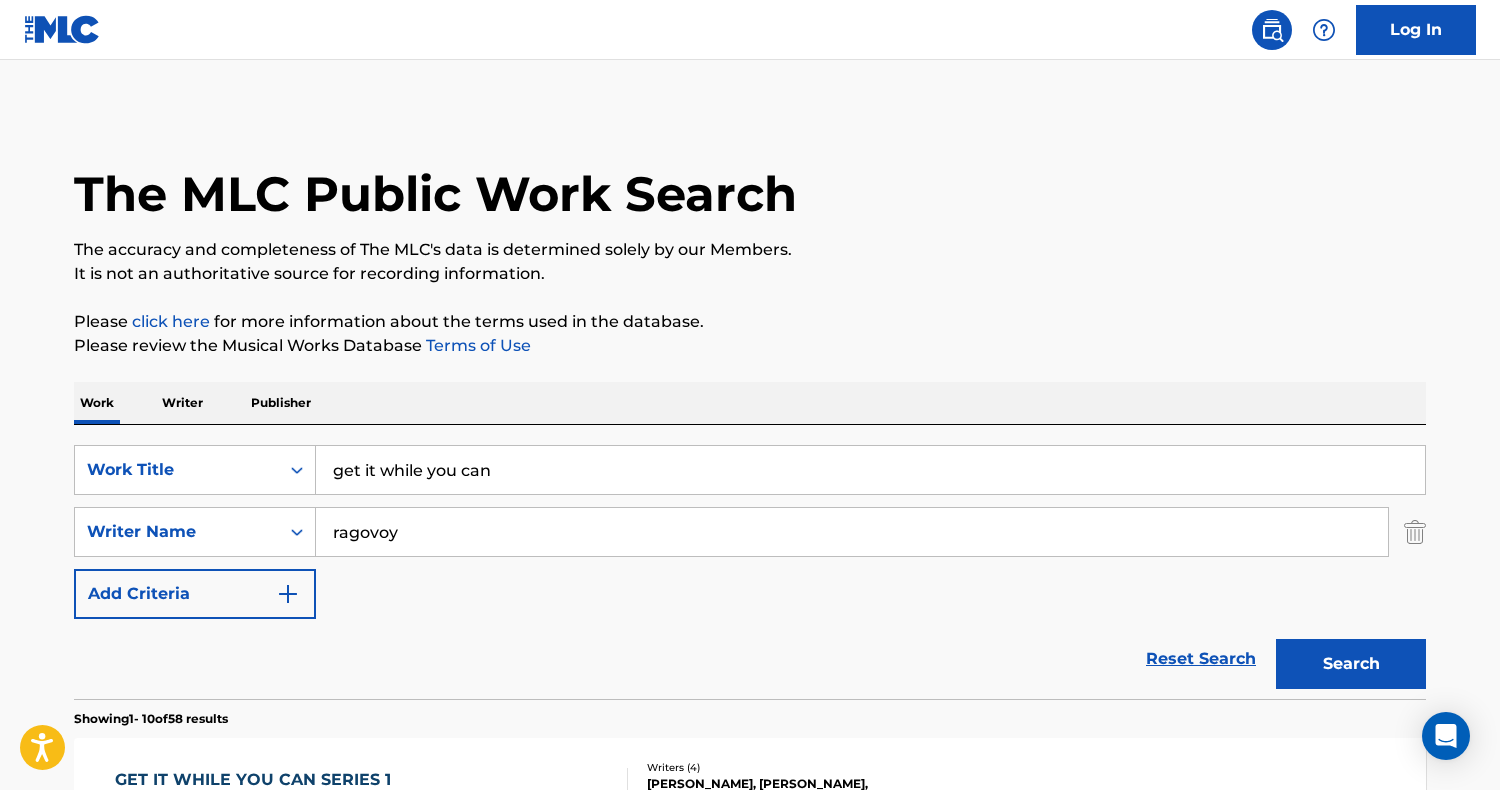 click on "get it while you can" at bounding box center [870, 470] 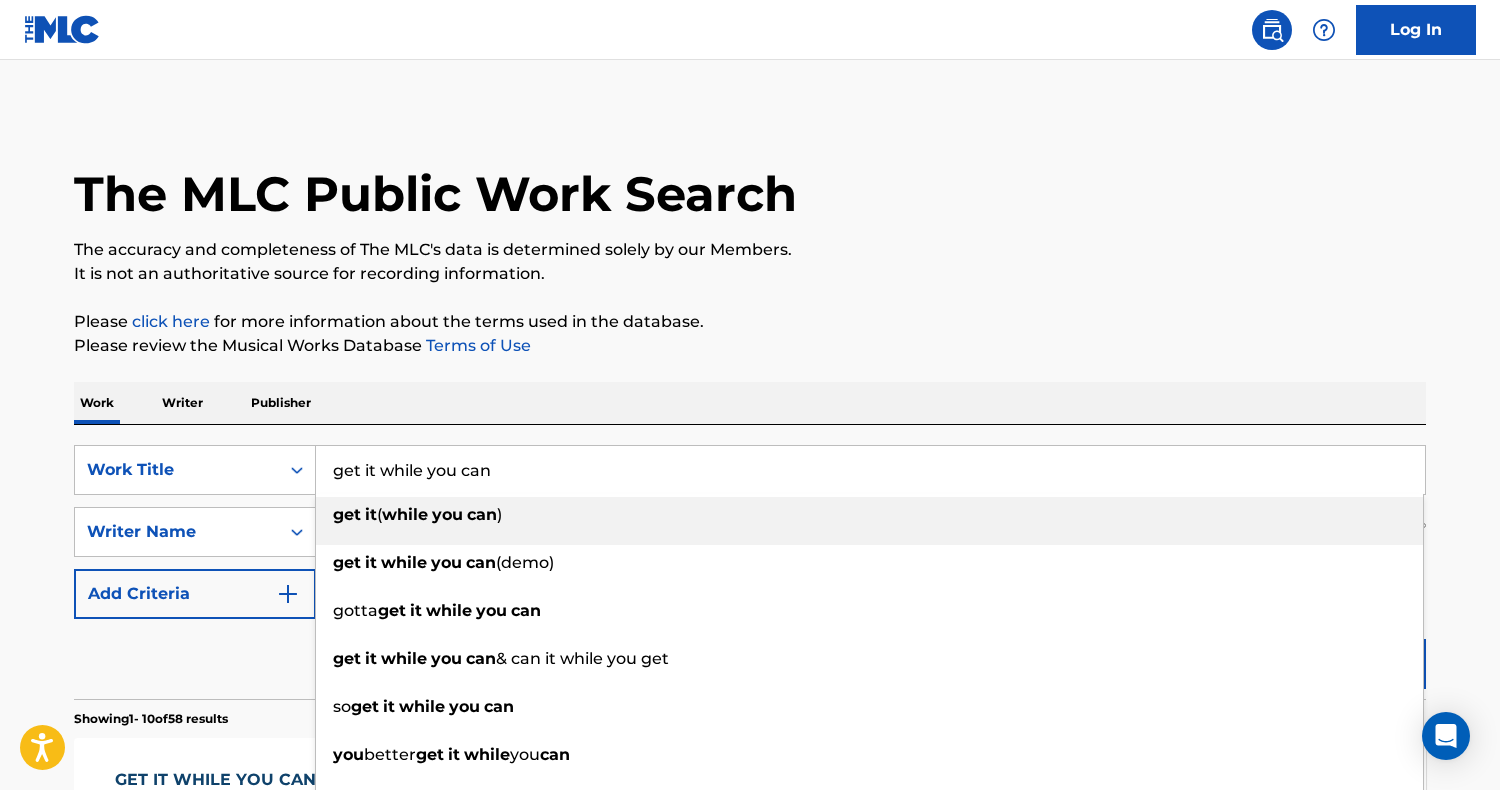 click on "get it while you can" at bounding box center [870, 470] 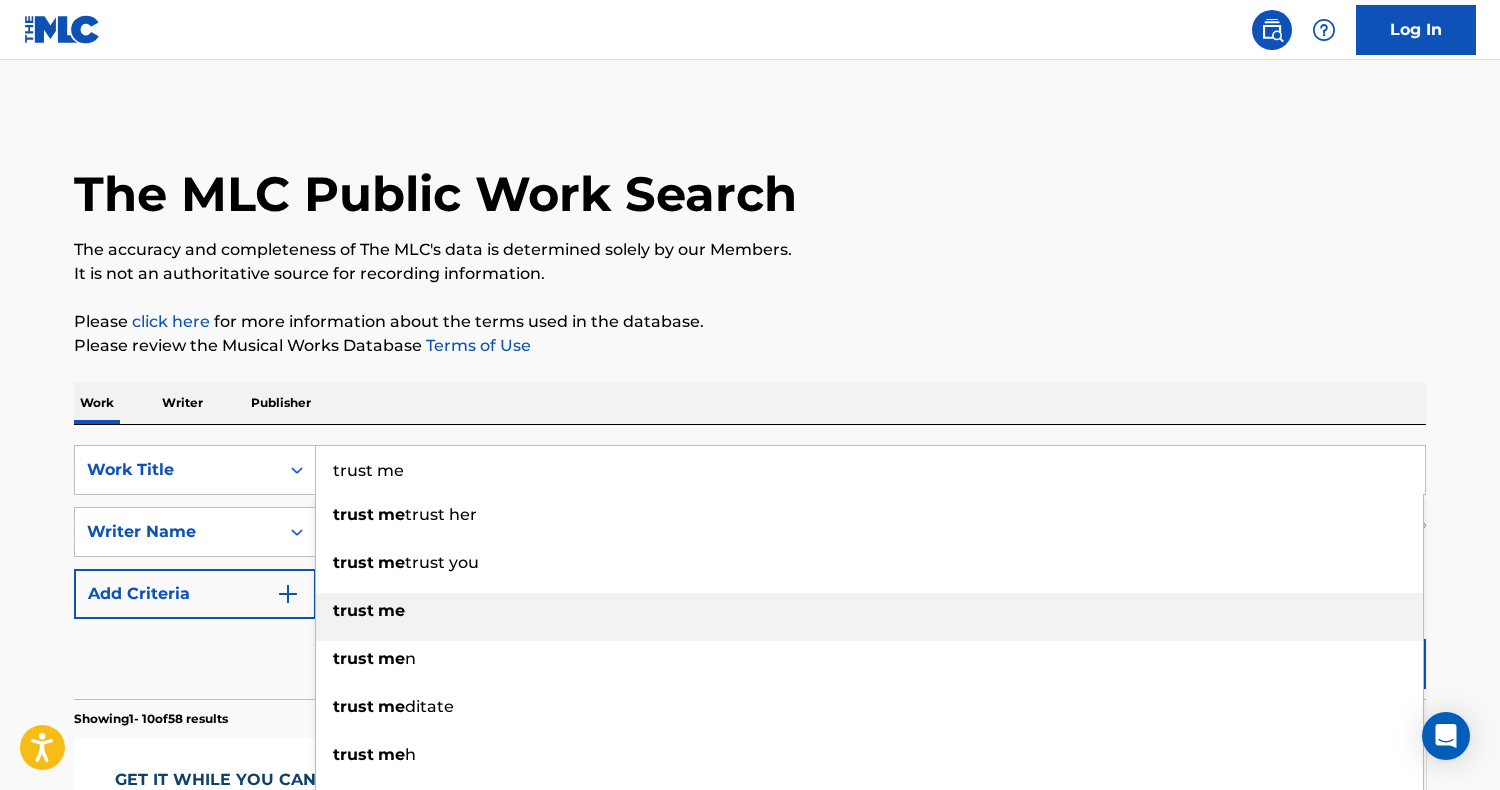 click on "me" at bounding box center [391, 610] 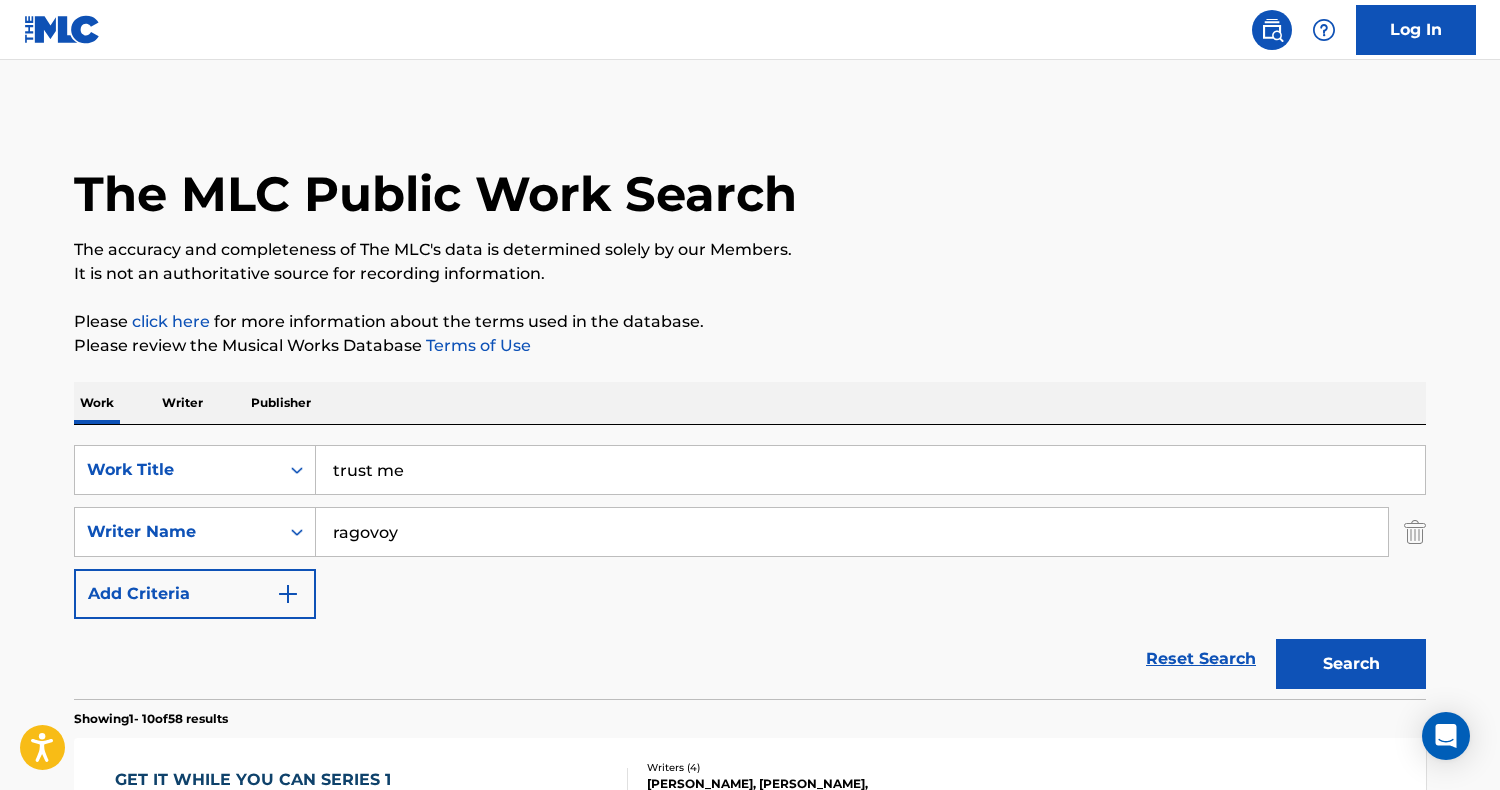 click on "ragovoy" at bounding box center [852, 532] 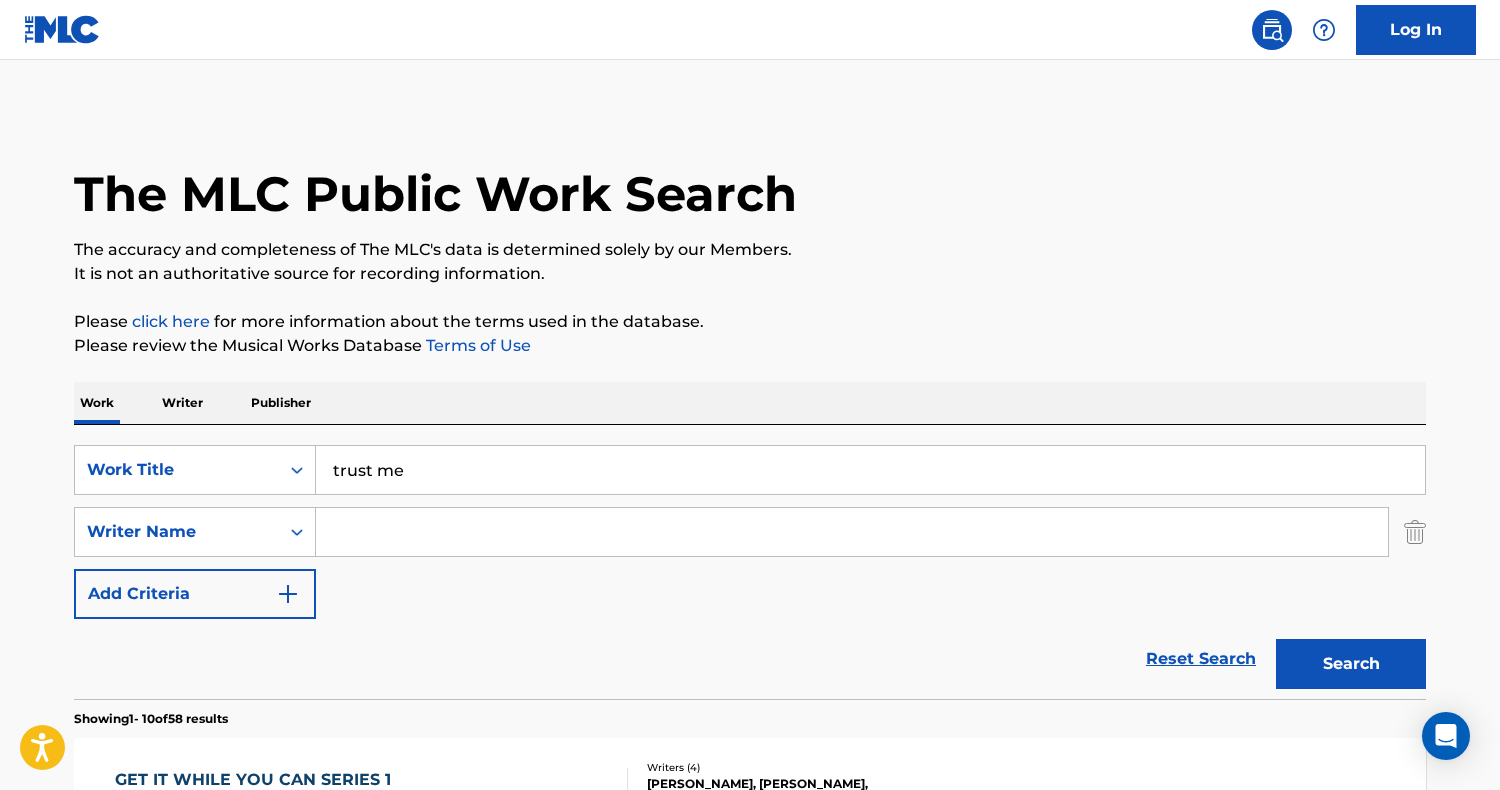 click on "Search" at bounding box center (1351, 664) 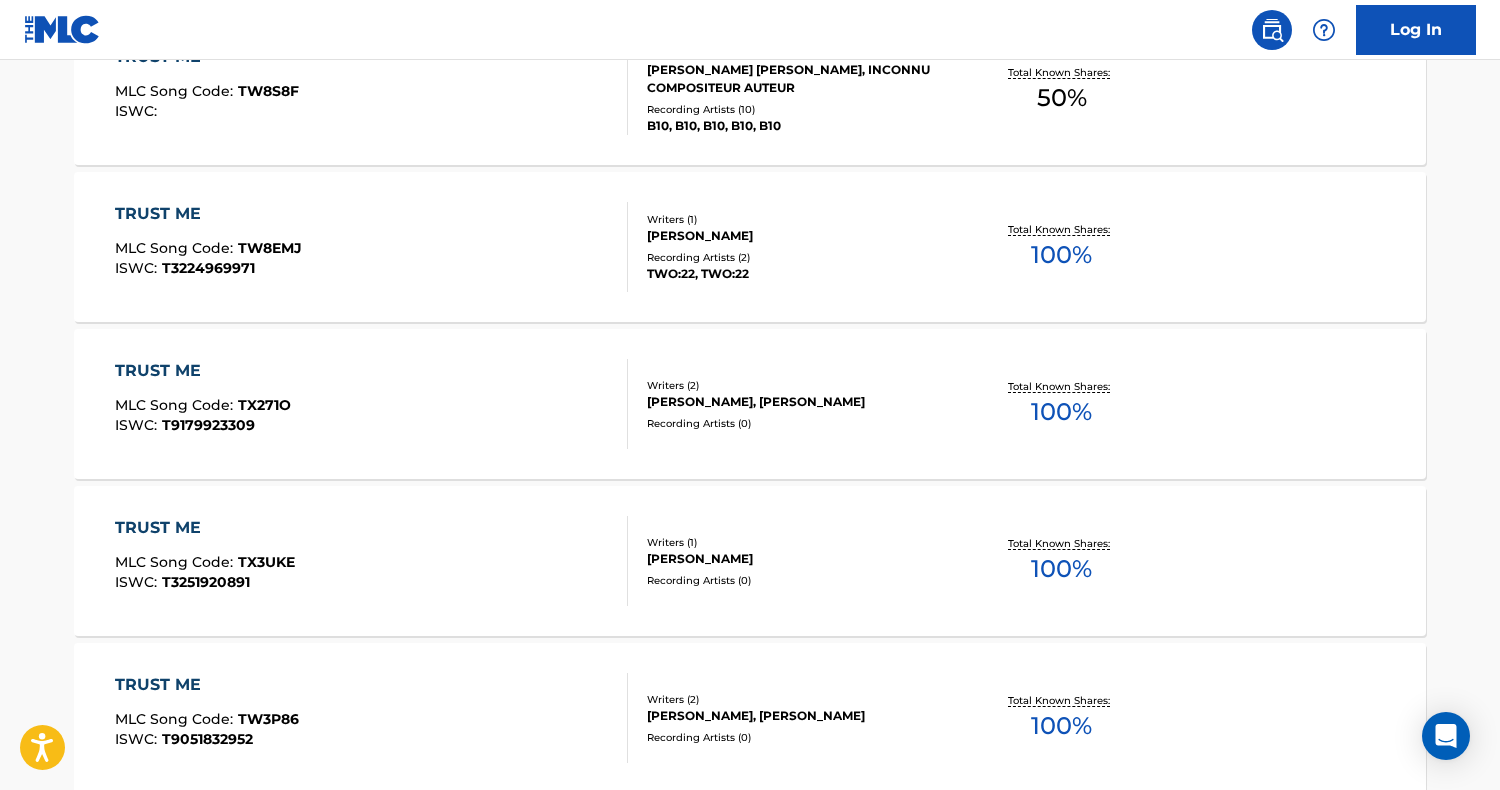 scroll, scrollTop: 955, scrollLeft: 0, axis: vertical 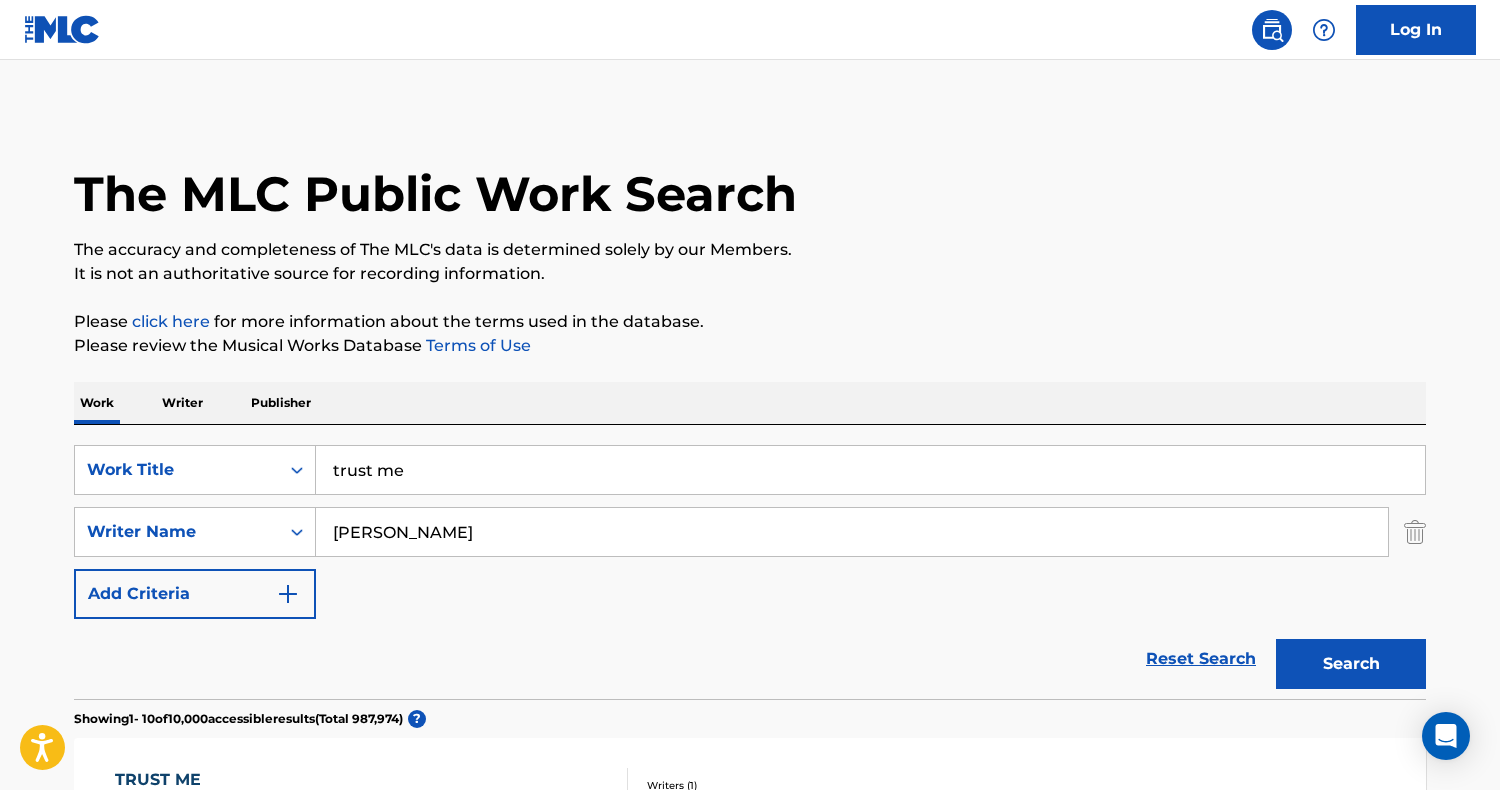 type on "[PERSON_NAME]" 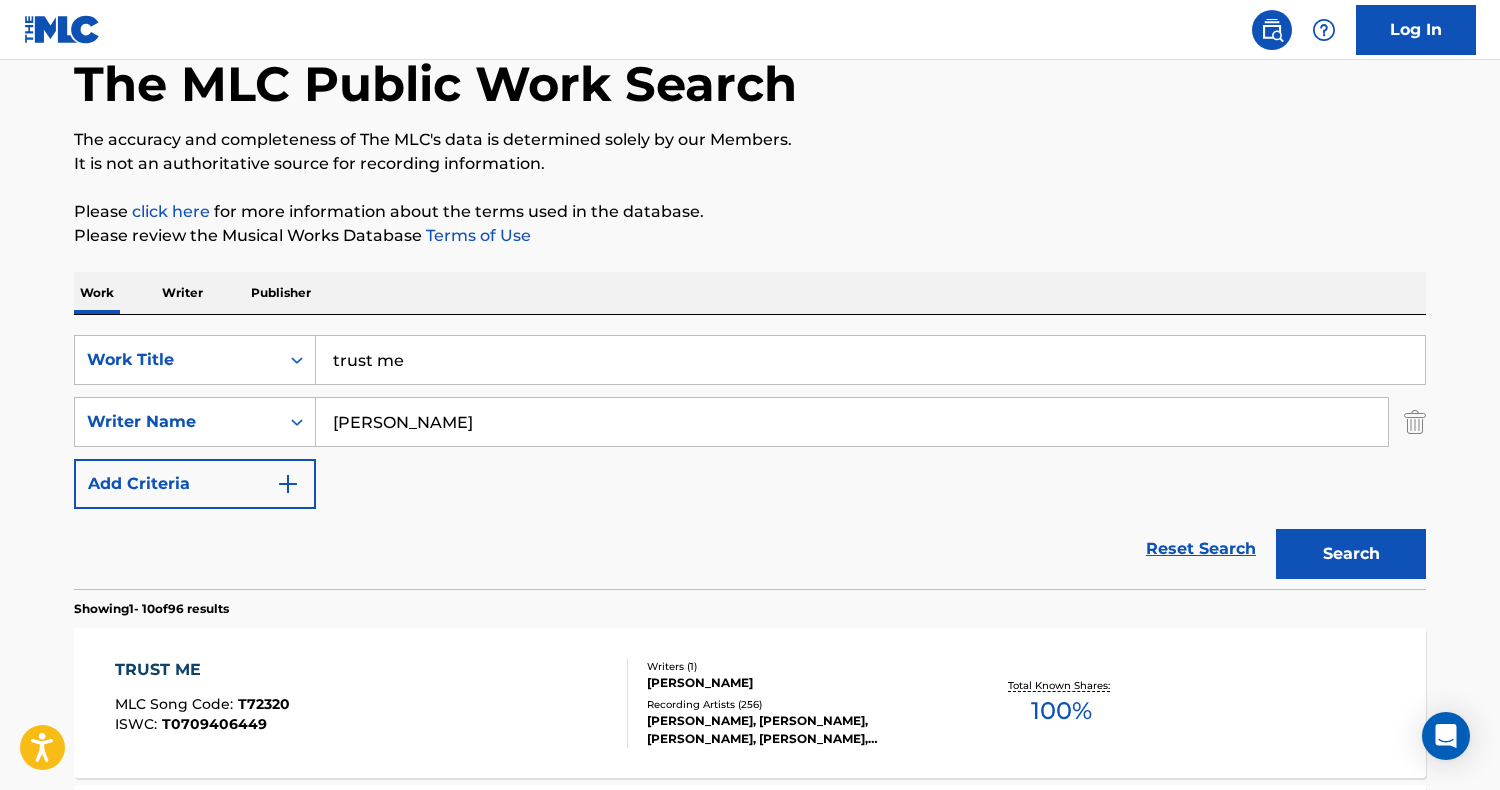 scroll, scrollTop: 179, scrollLeft: 0, axis: vertical 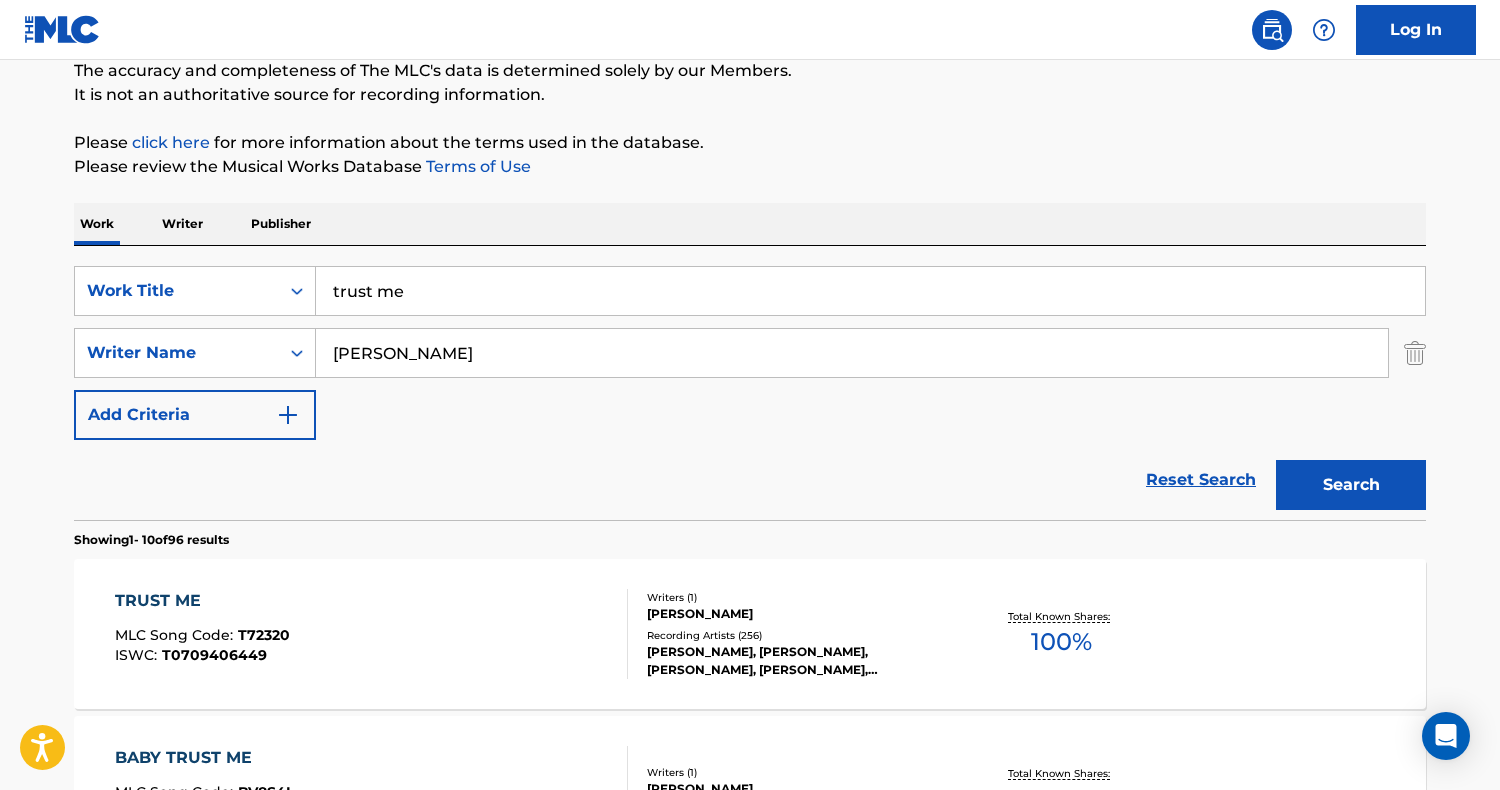 click on "TRUST ME MLC Song Code : T72320 ISWC : T0709406449" at bounding box center [372, 634] 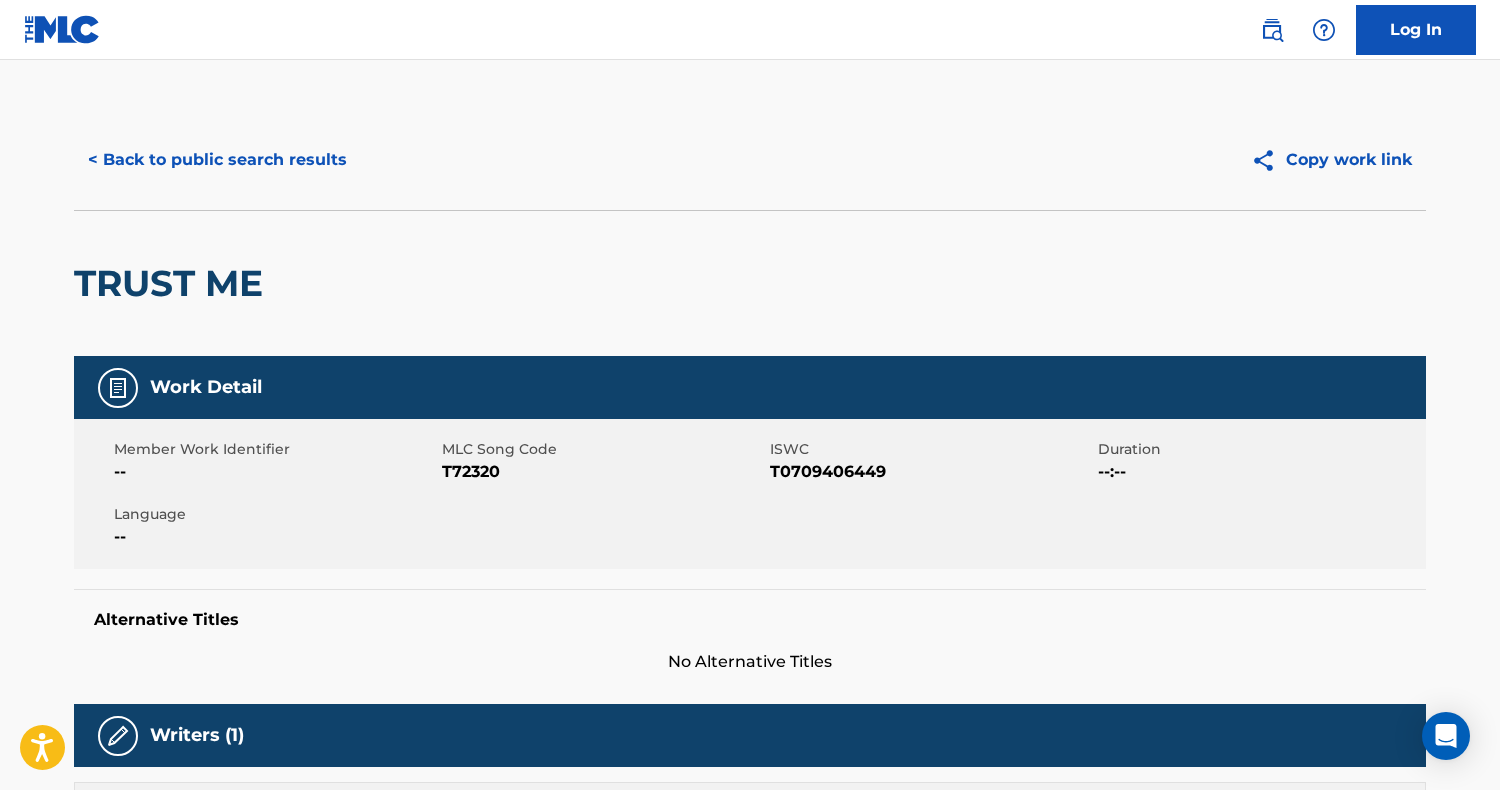scroll, scrollTop: 0, scrollLeft: 0, axis: both 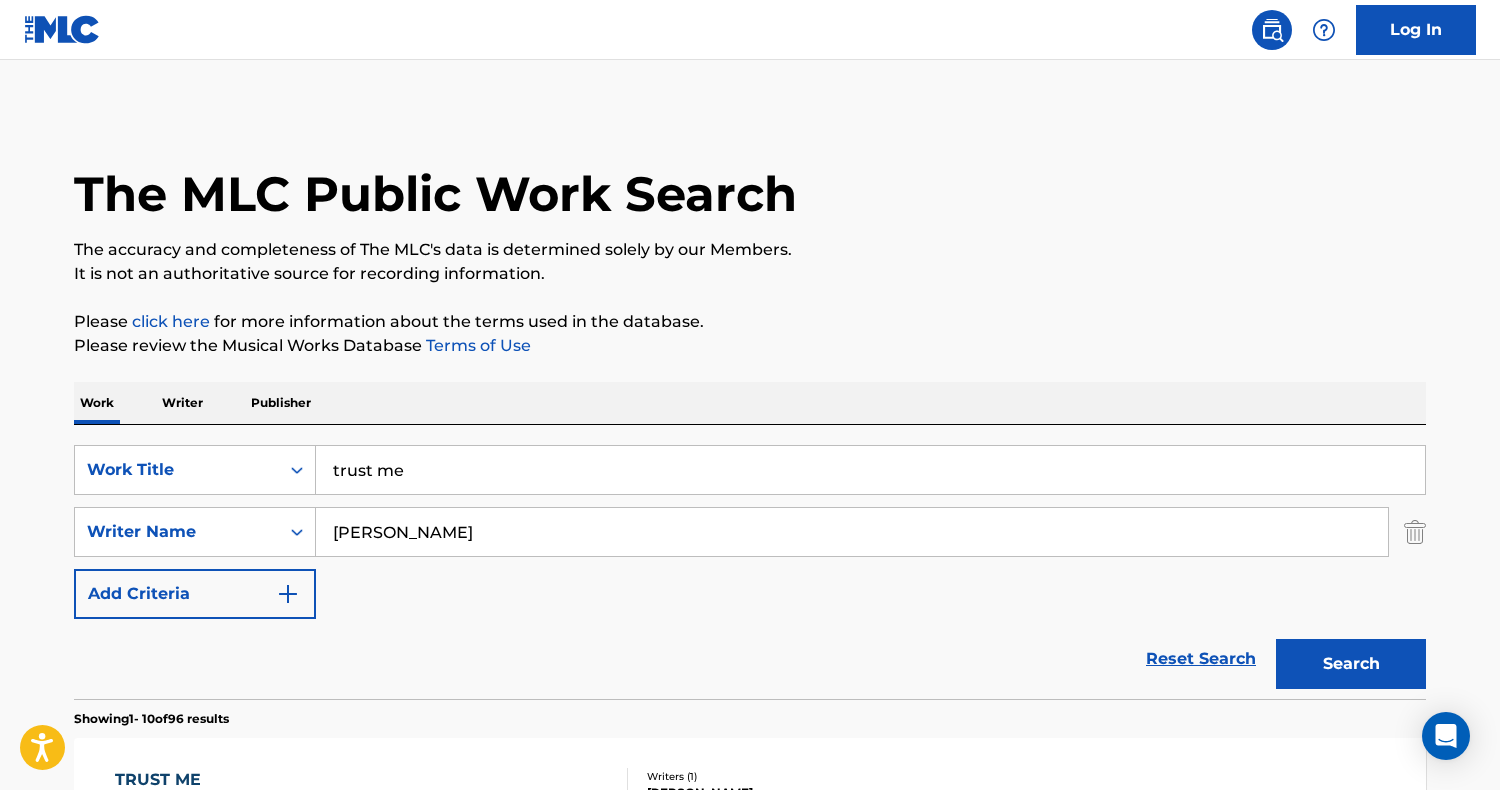 click on "trust me" at bounding box center (870, 470) 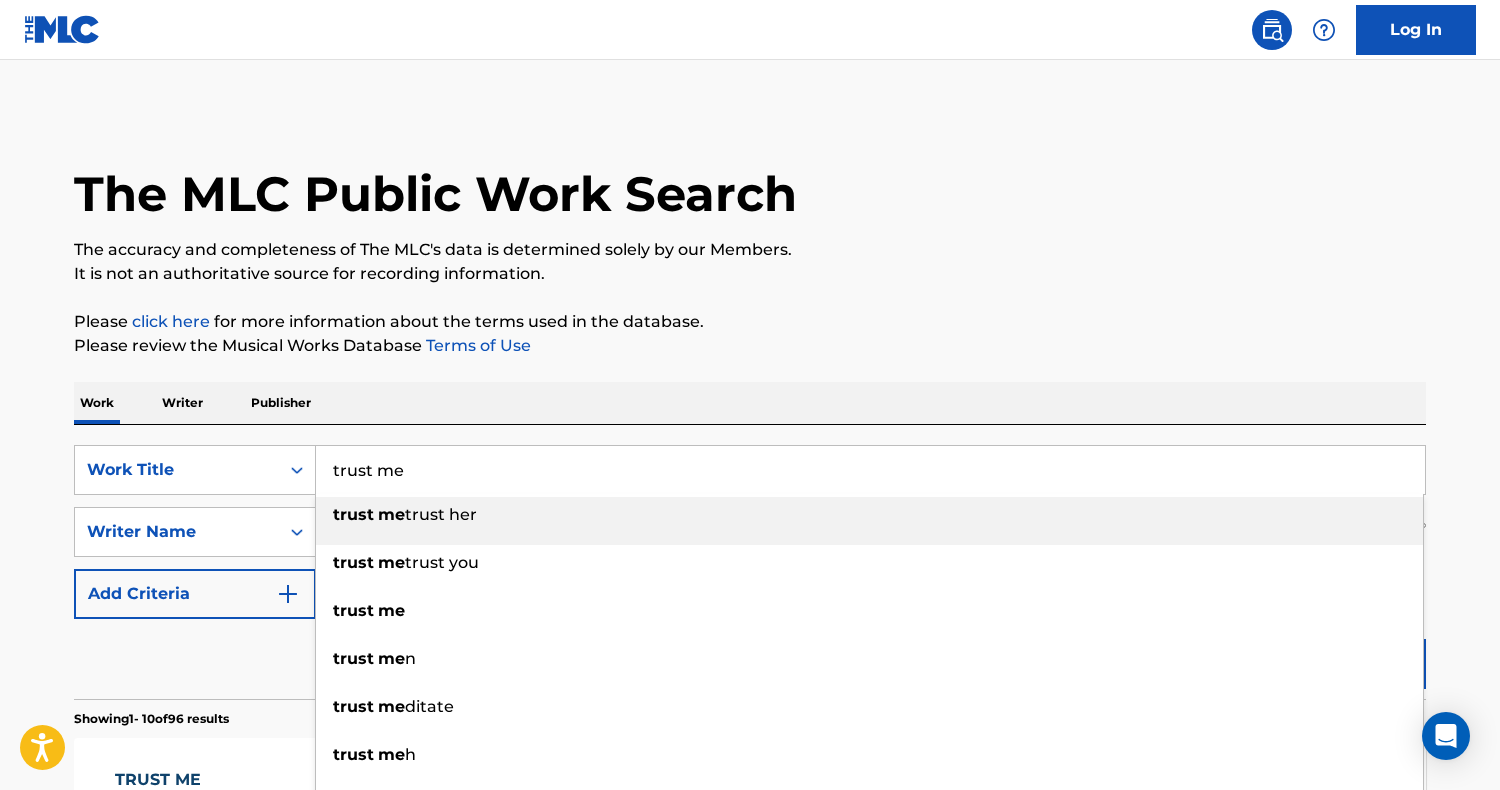 click on "trust me" at bounding box center (870, 470) 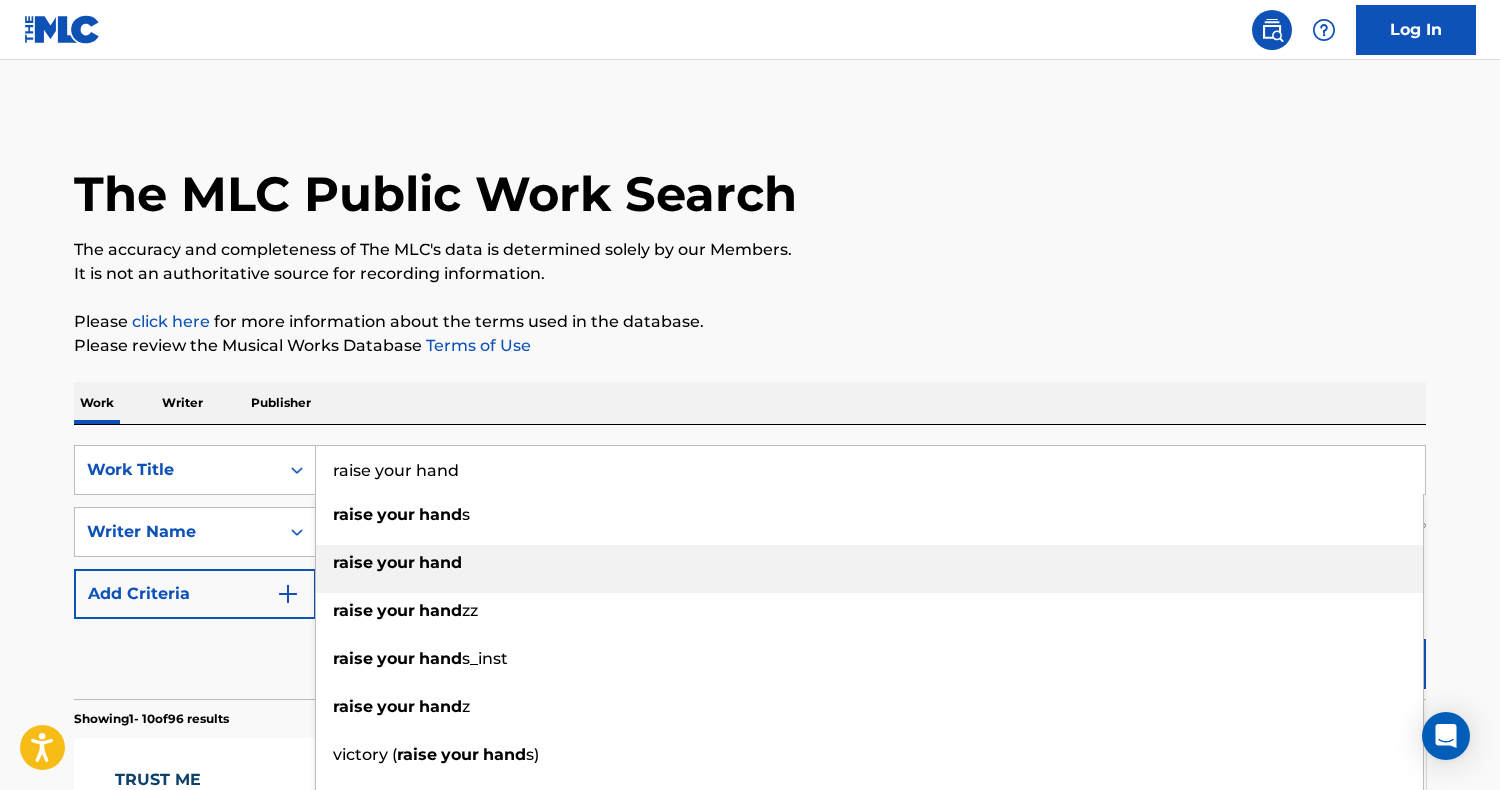 click on "hand" at bounding box center [440, 562] 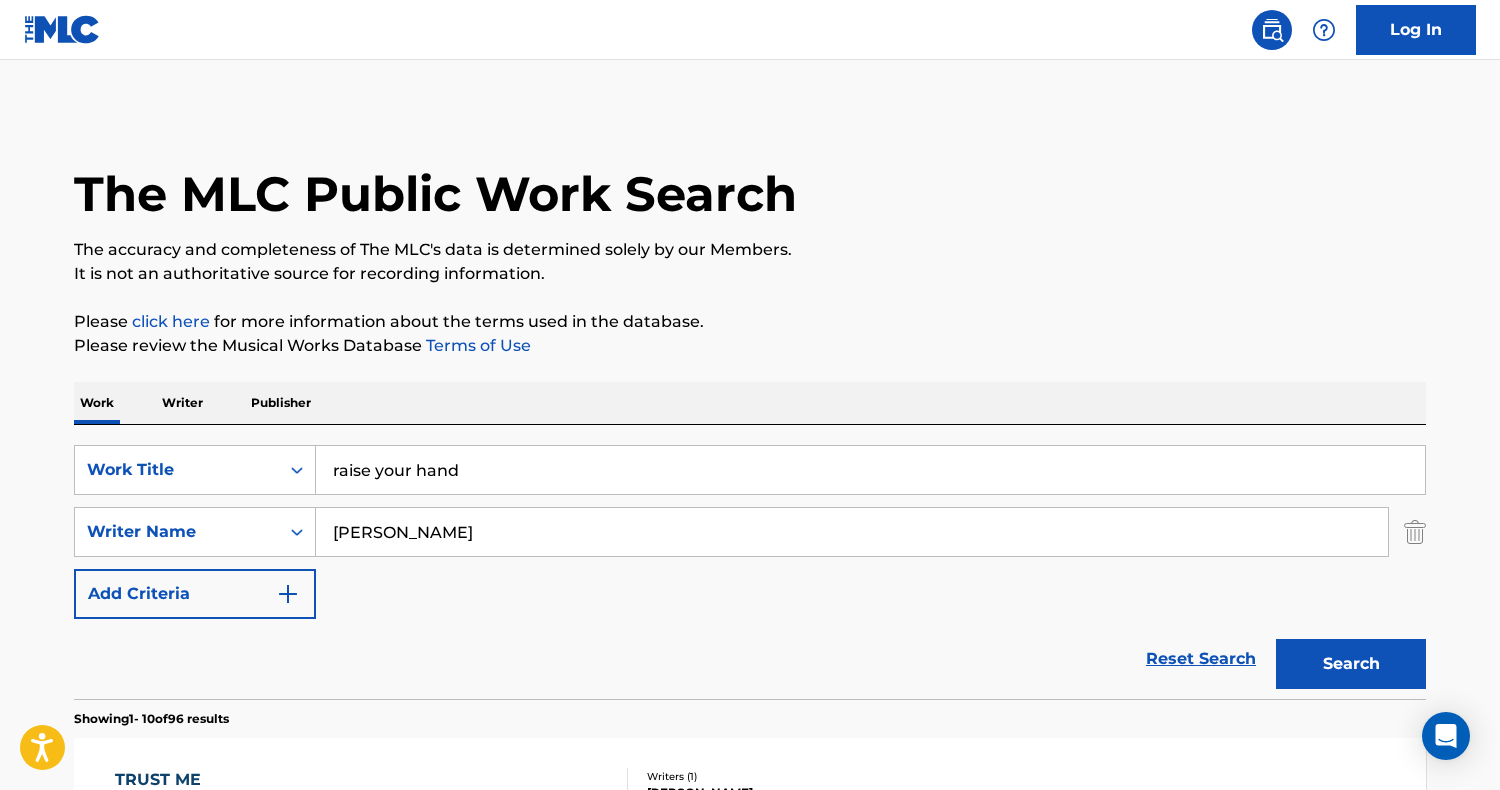 click on "[PERSON_NAME]" at bounding box center (852, 532) 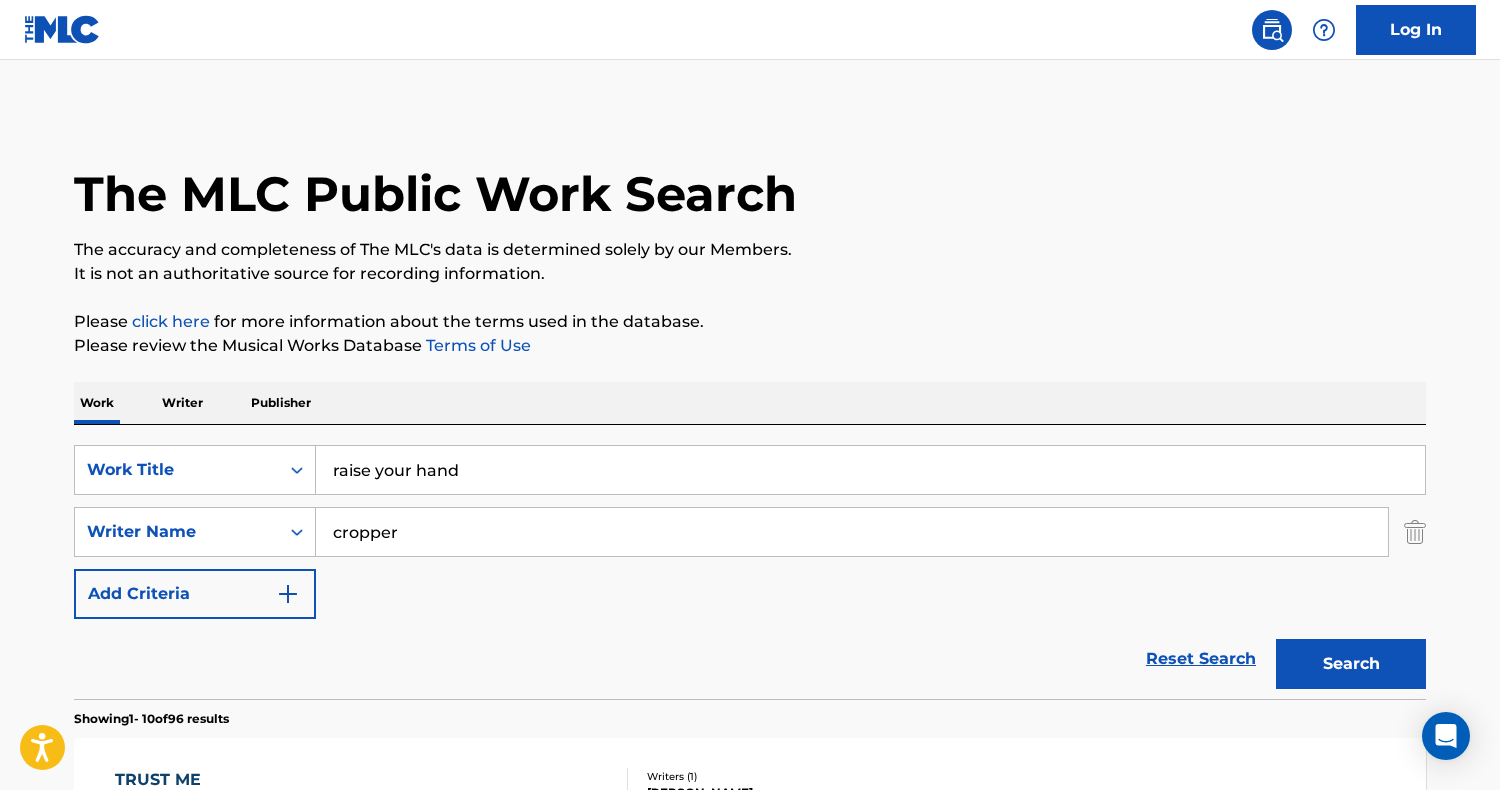 type on "cropper" 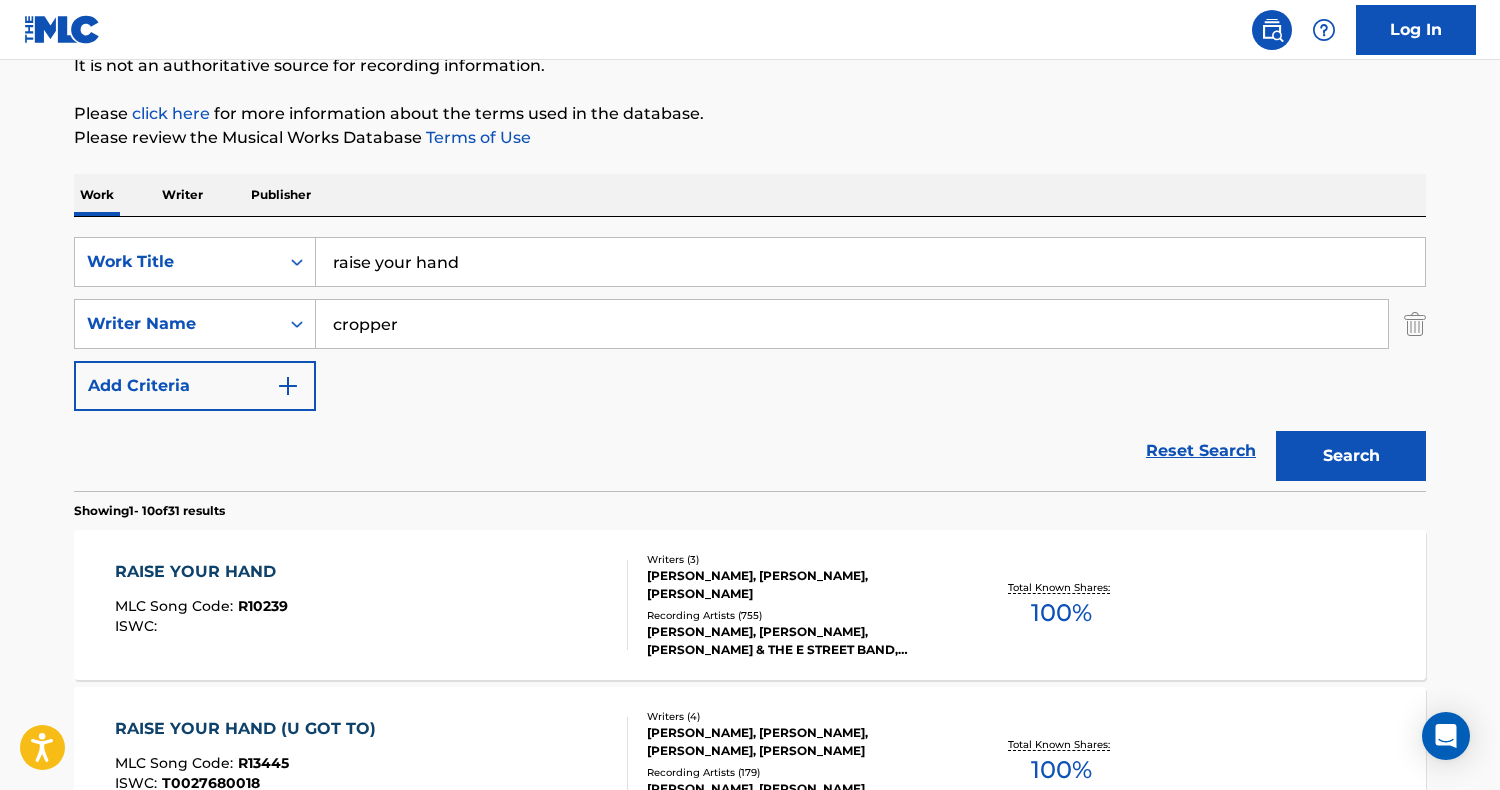 scroll, scrollTop: 258, scrollLeft: 0, axis: vertical 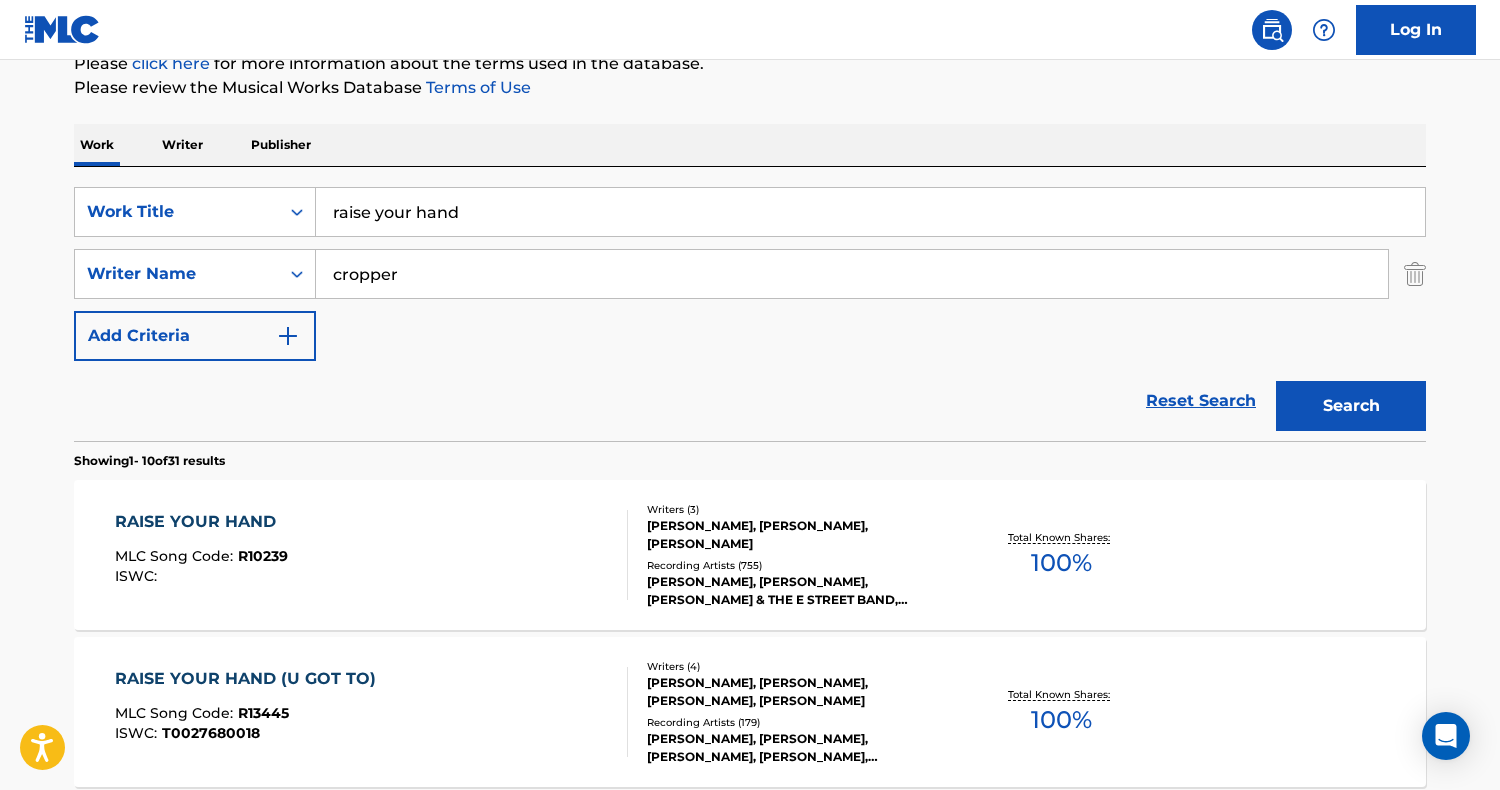 click on "RAISE YOUR HAND MLC Song Code : R10239 ISWC :" at bounding box center [372, 555] 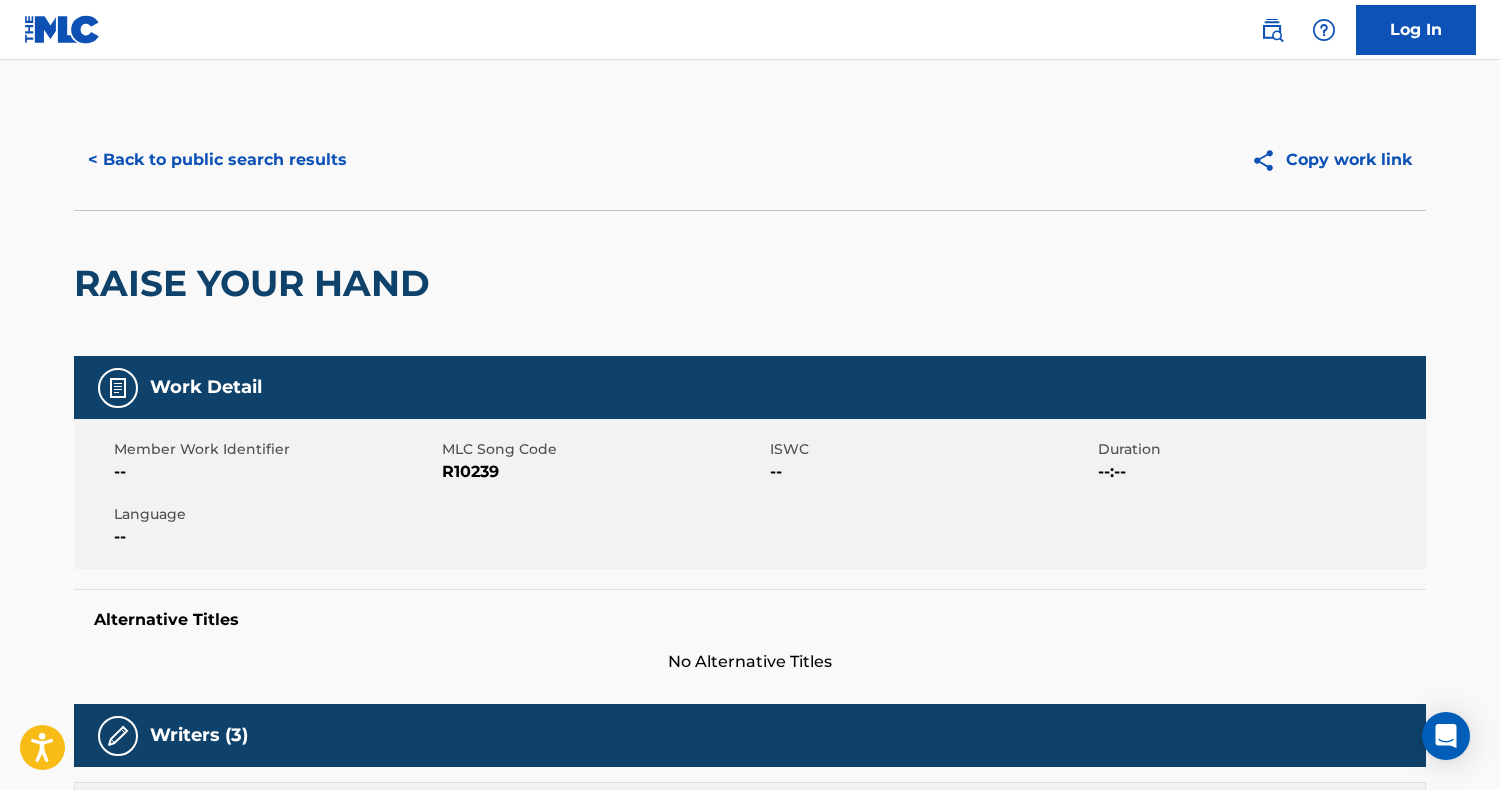 scroll, scrollTop: 0, scrollLeft: 0, axis: both 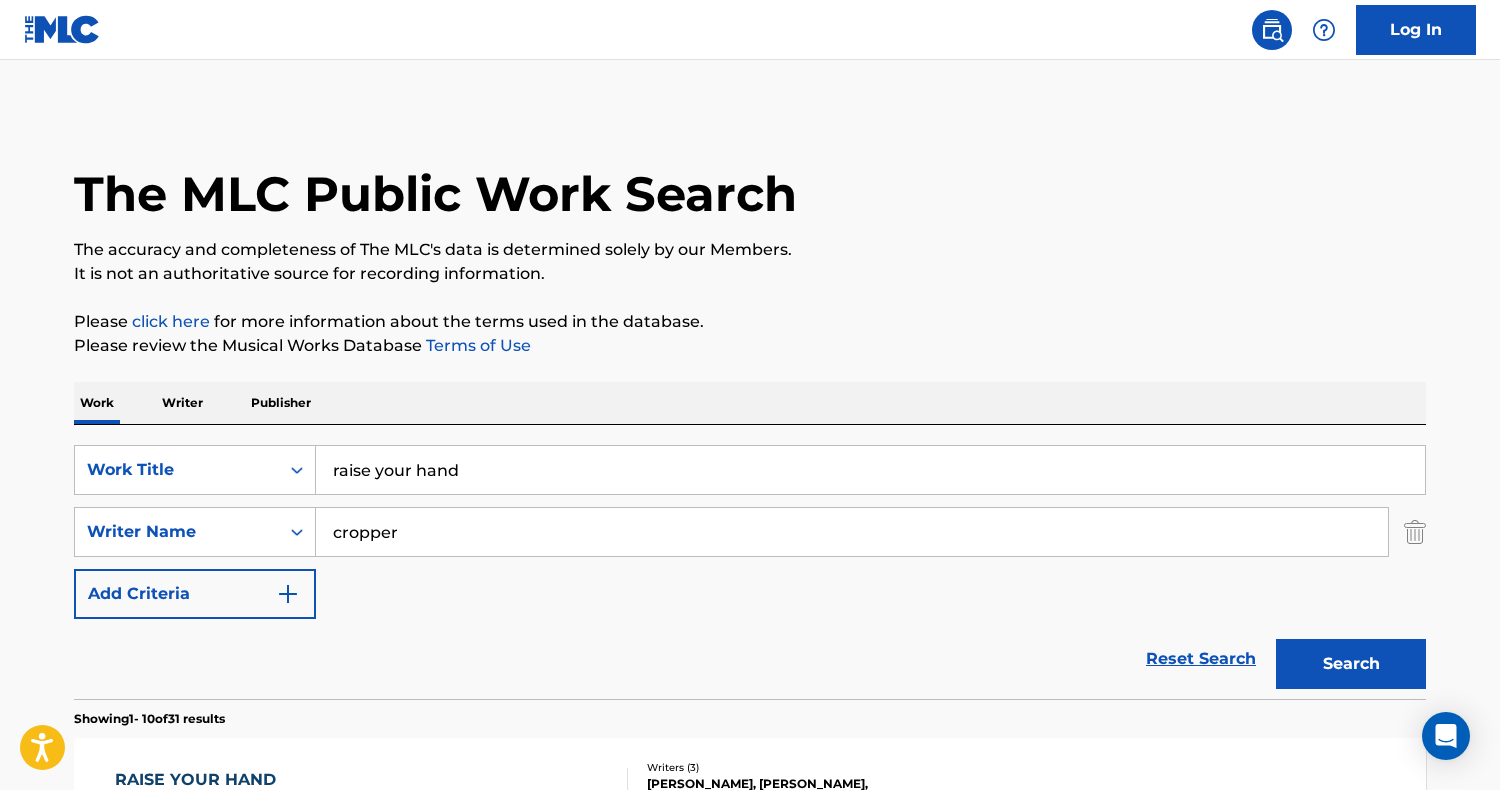 click on "raise your hand" at bounding box center (870, 470) 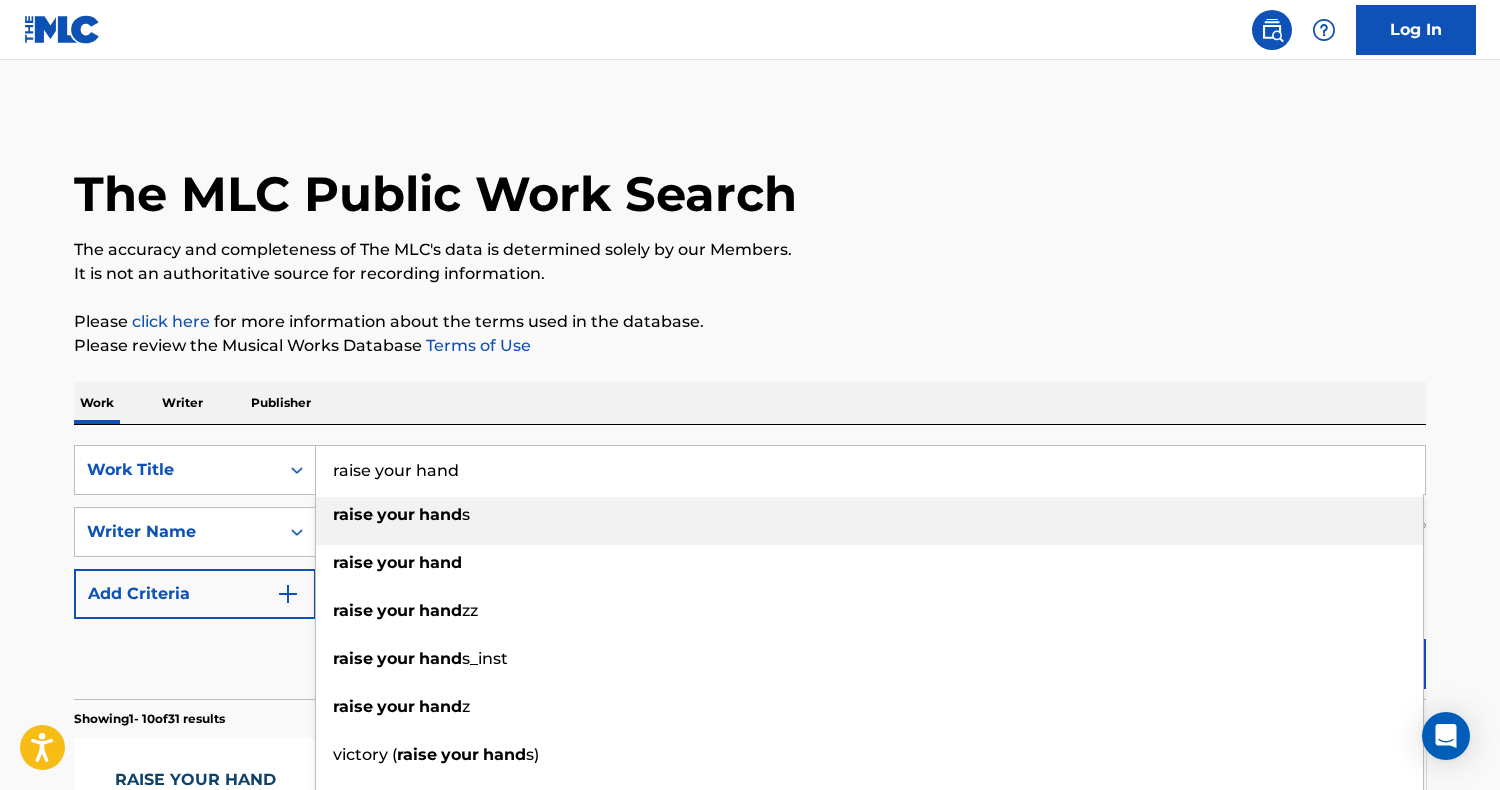 click on "raise your hand" at bounding box center [870, 470] 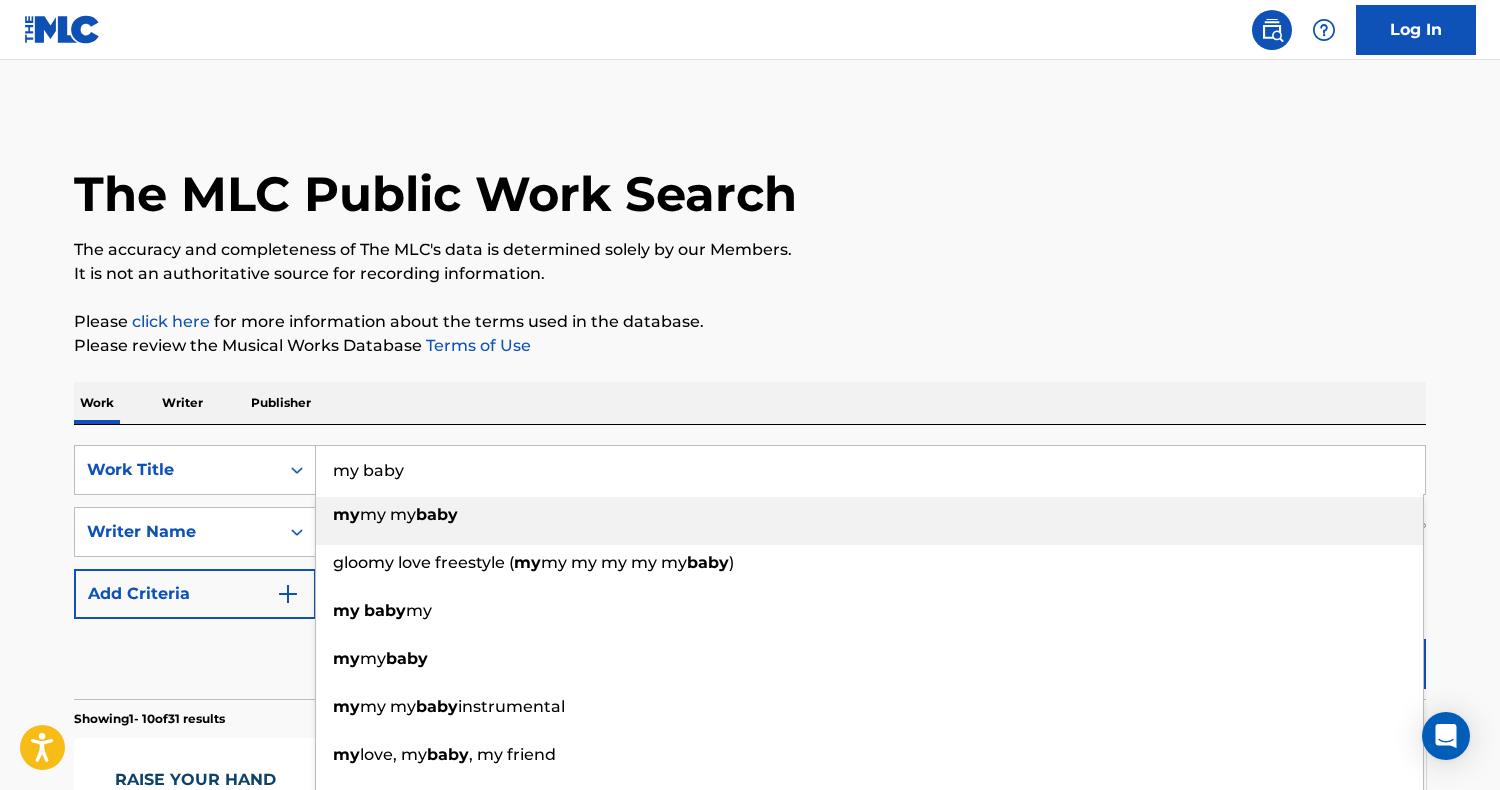type on "my baby" 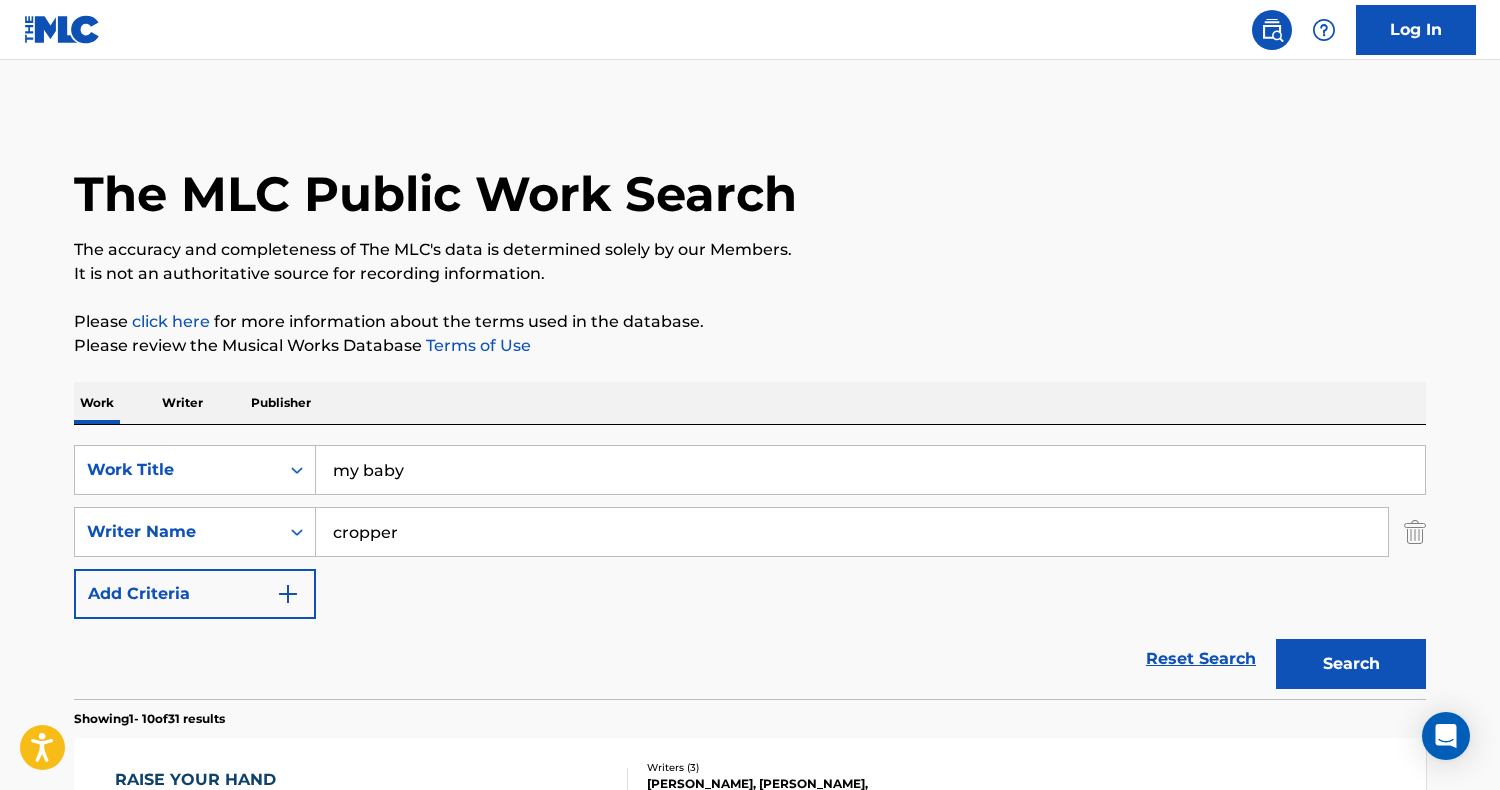 click on "Work Writer Publisher" at bounding box center (750, 403) 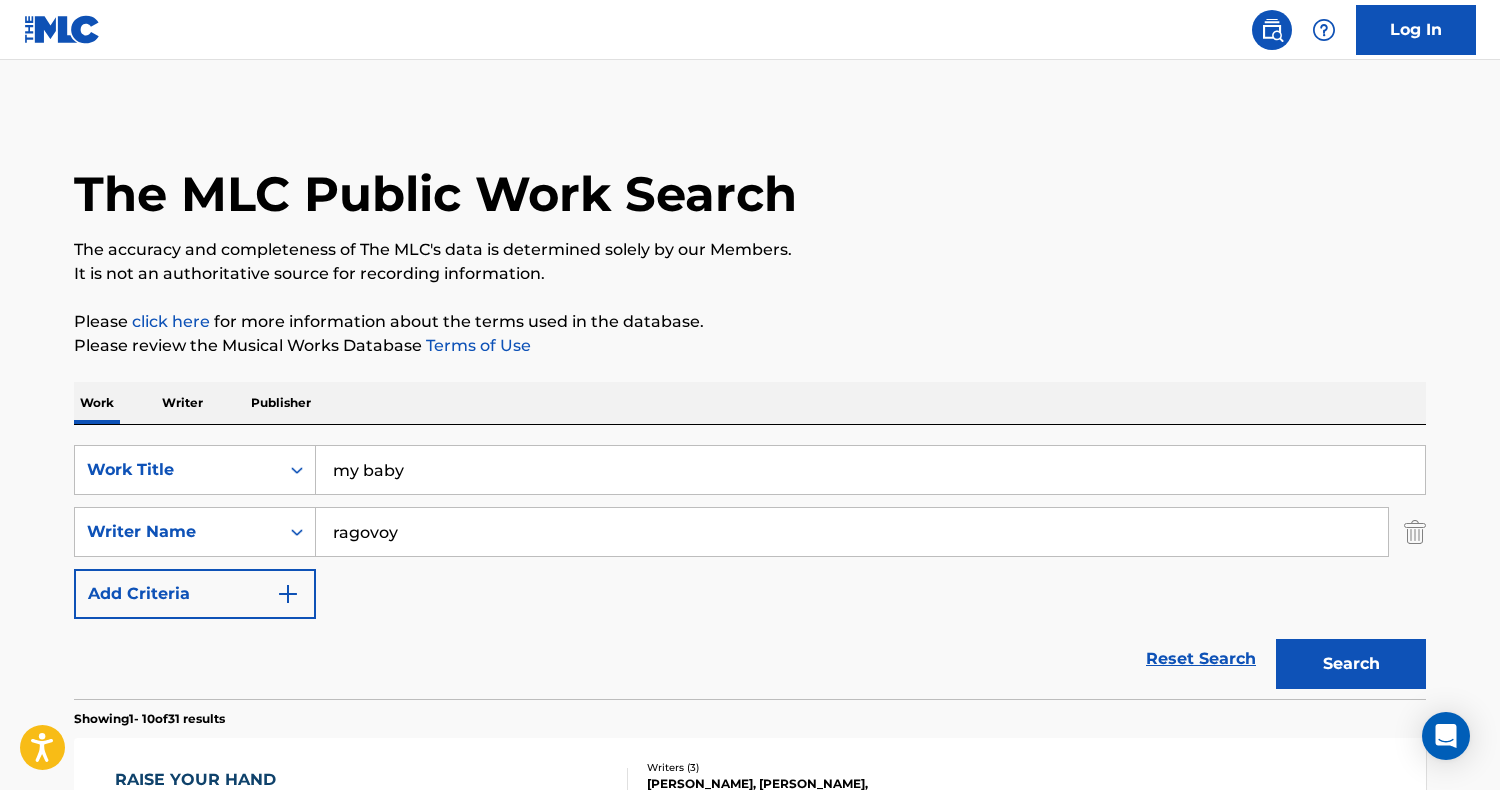 type on "ragovoy" 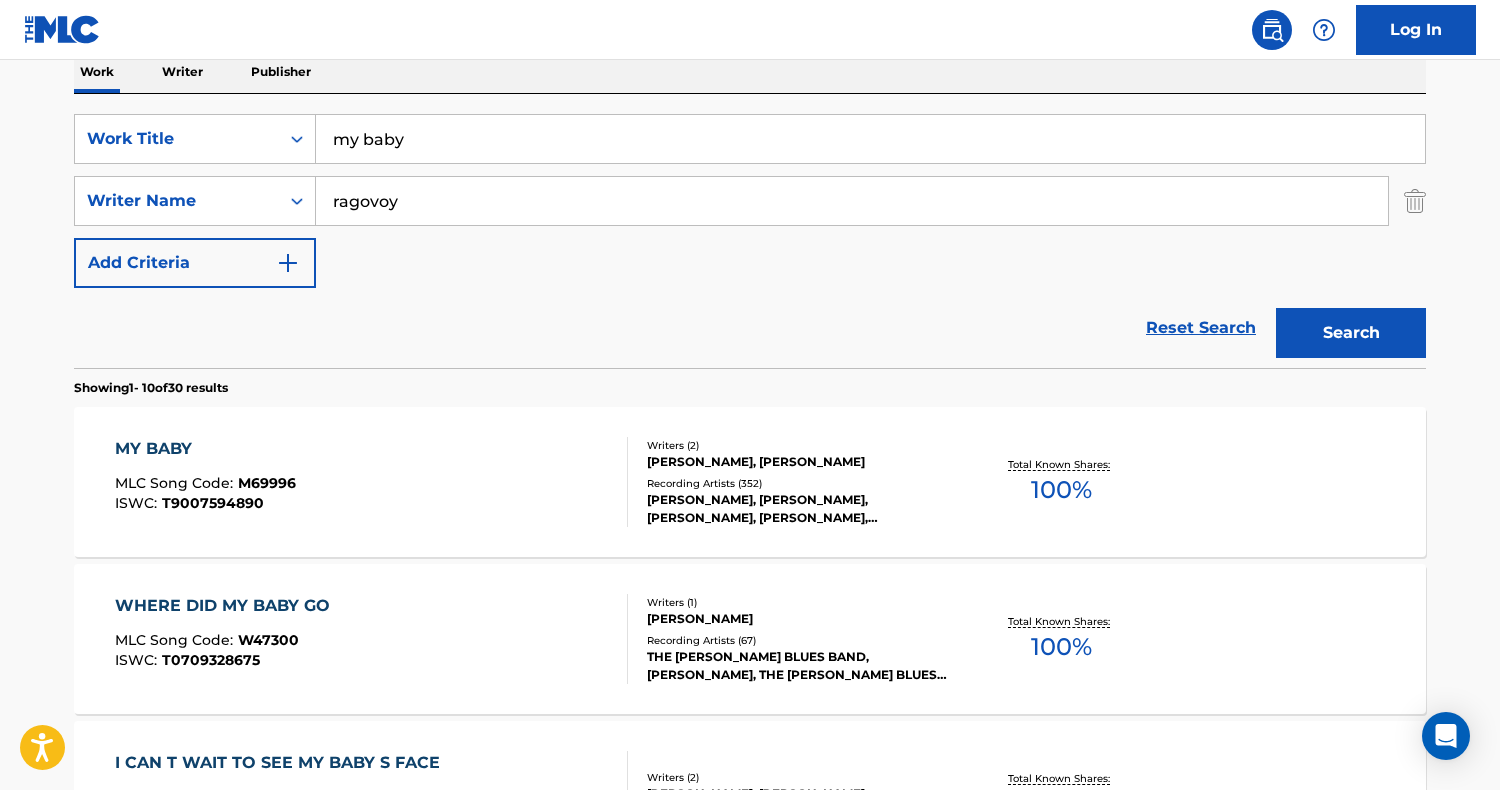 scroll, scrollTop: 373, scrollLeft: 0, axis: vertical 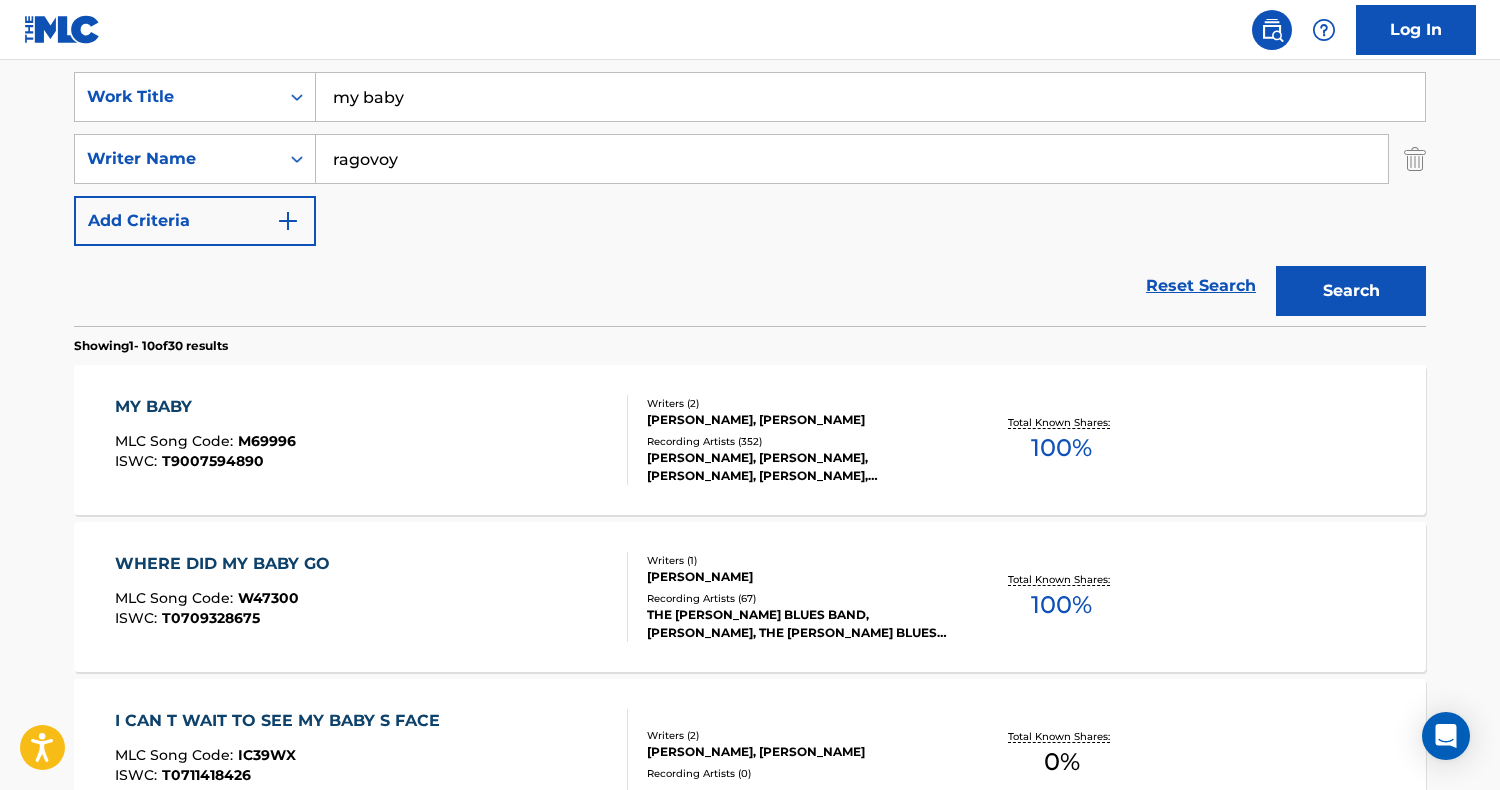 click on "MY BABY MLC Song Code : M69996 ISWC : T9007594890" at bounding box center [372, 440] 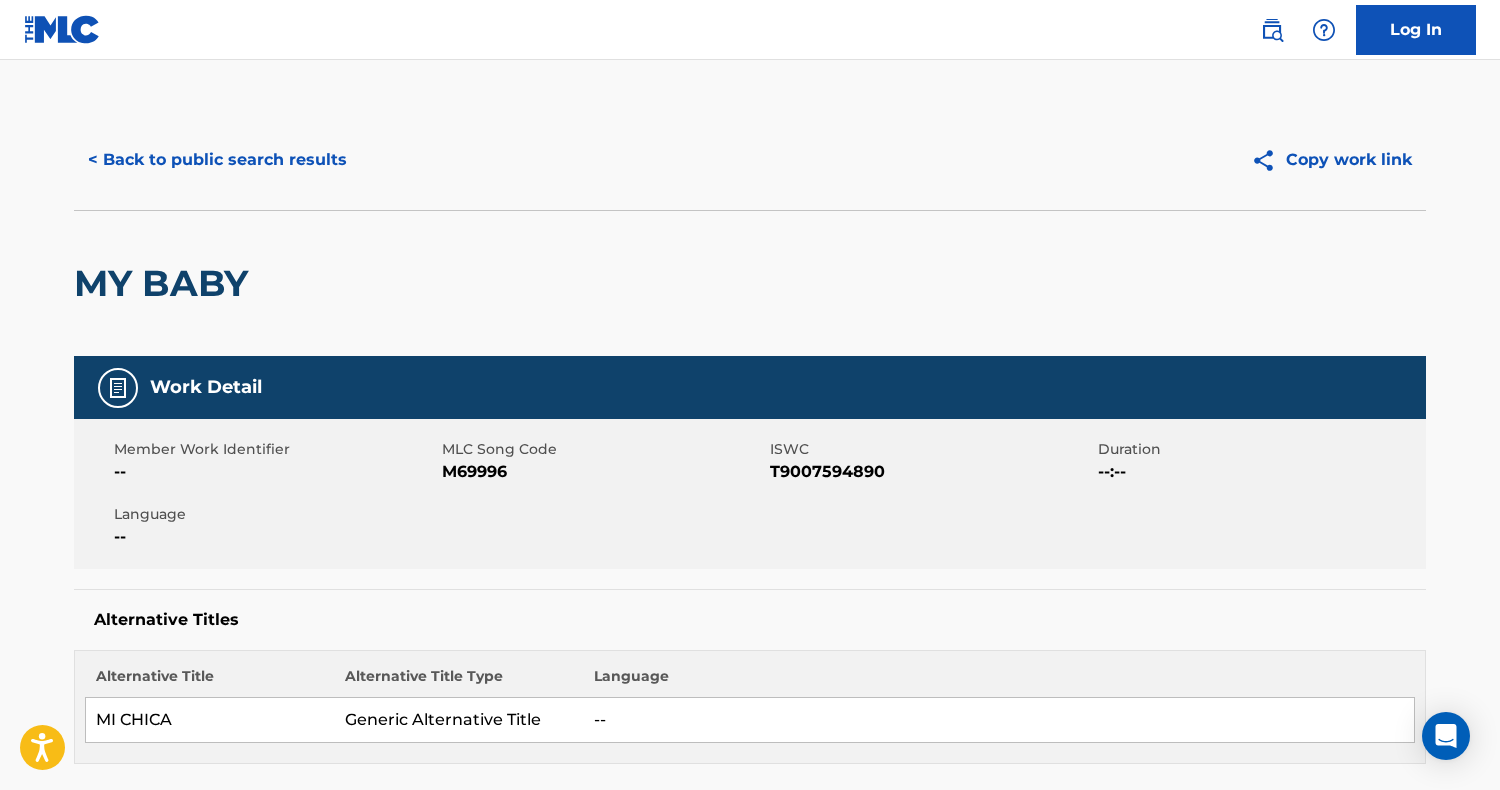 scroll, scrollTop: 0, scrollLeft: 0, axis: both 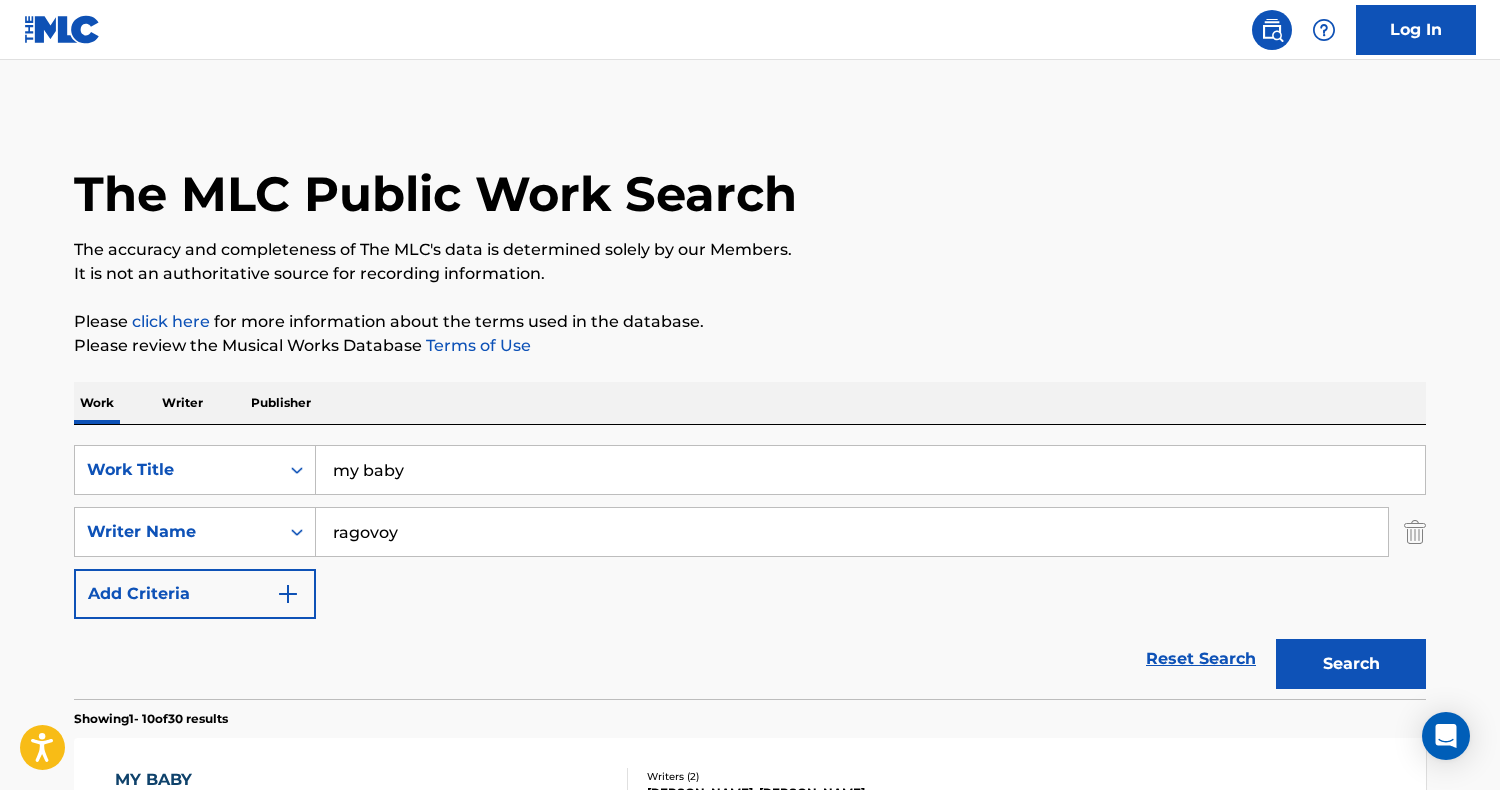 click on "ragovoy" at bounding box center [852, 532] 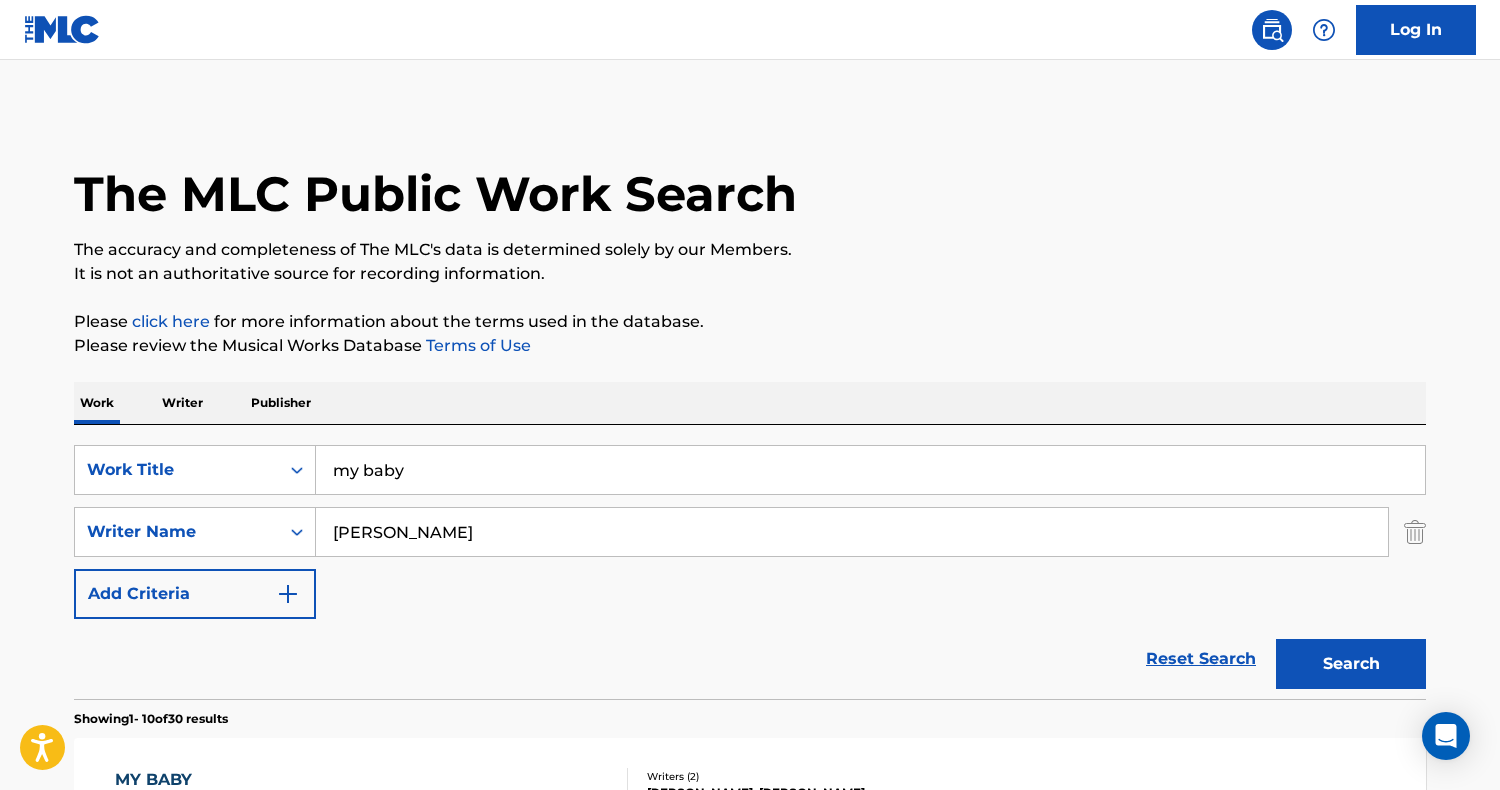 type on "[PERSON_NAME]" 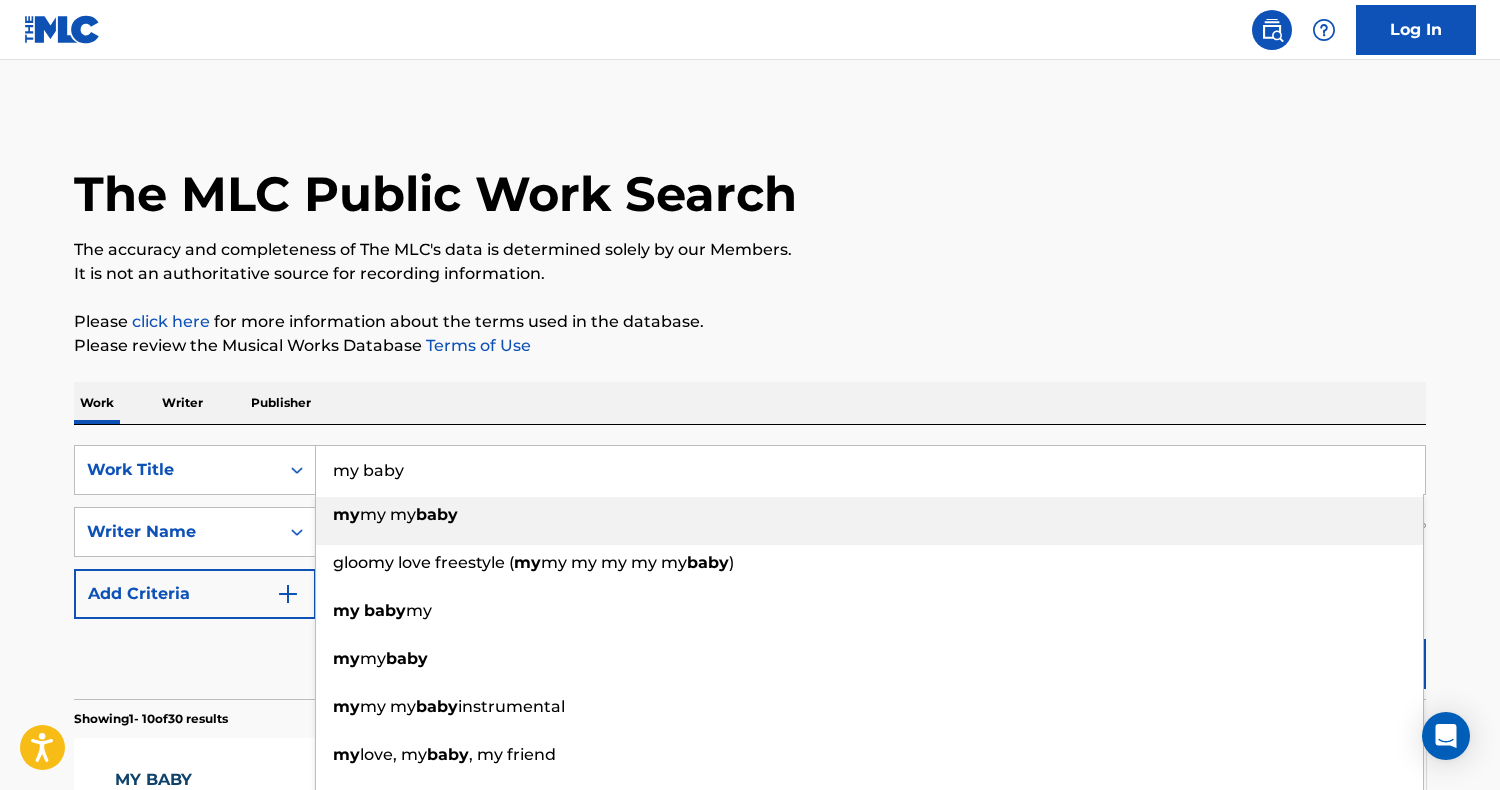 click on "my baby" at bounding box center (870, 470) 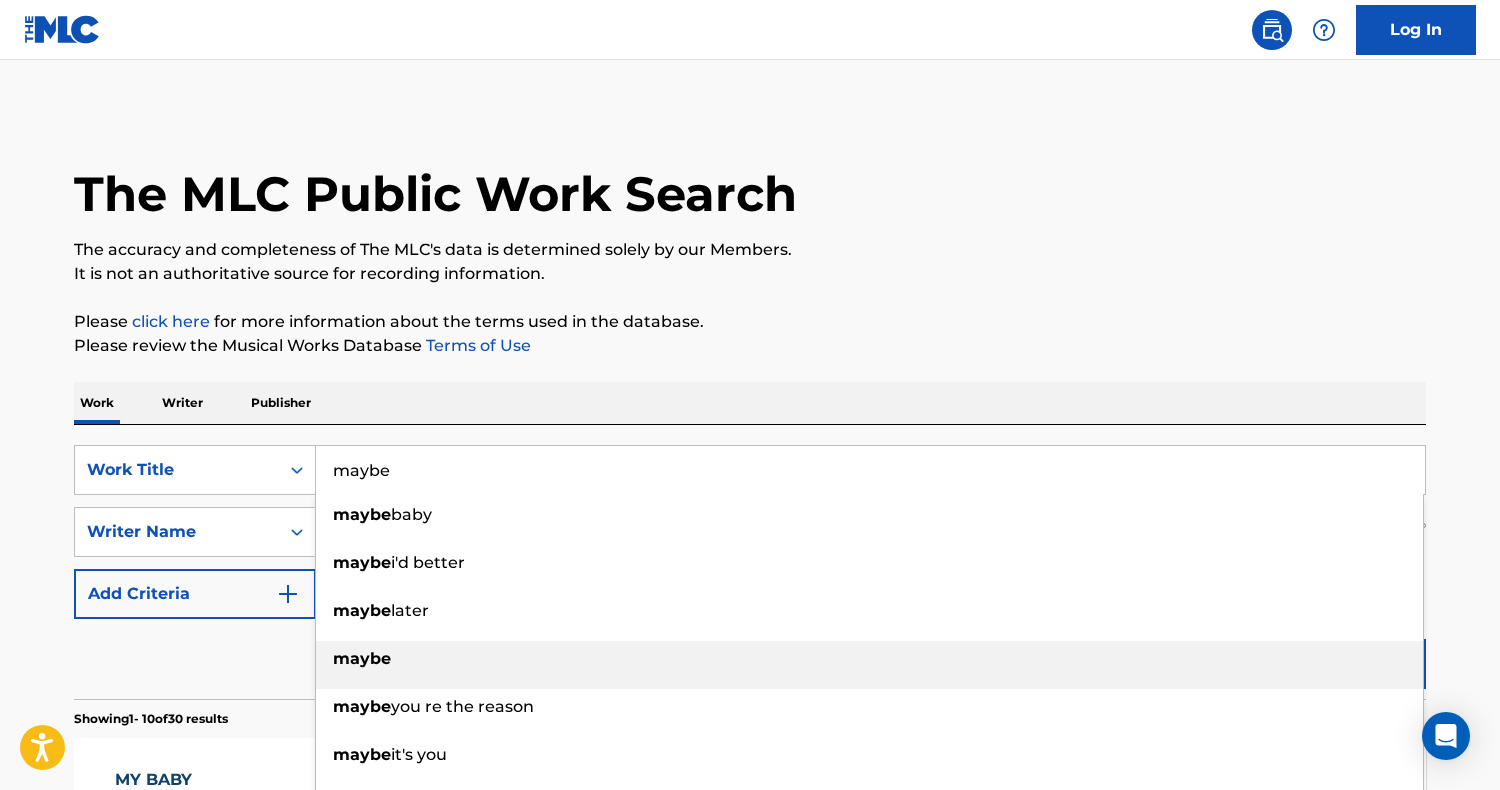type on "maybe" 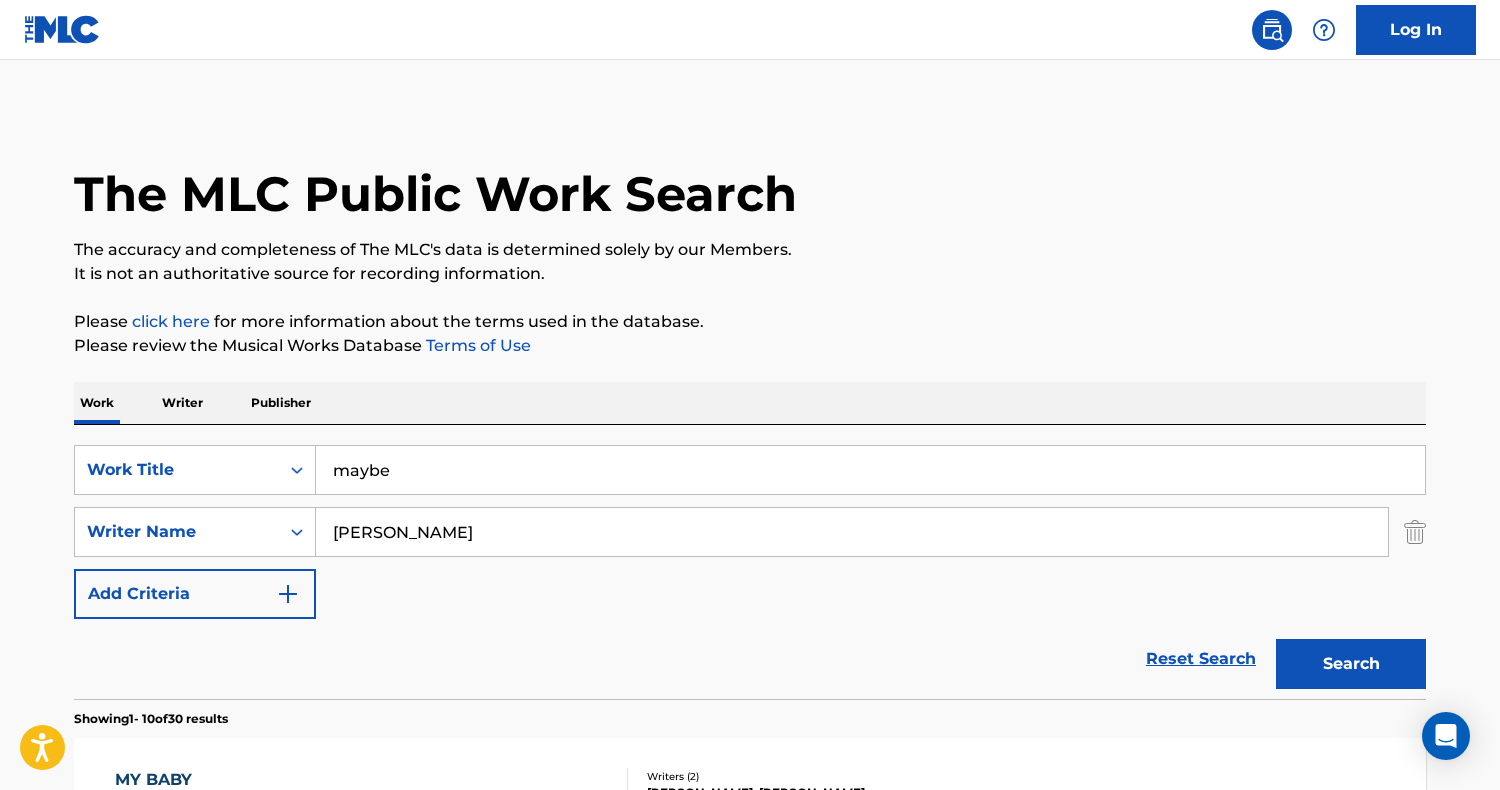 click on "Search" at bounding box center (1351, 664) 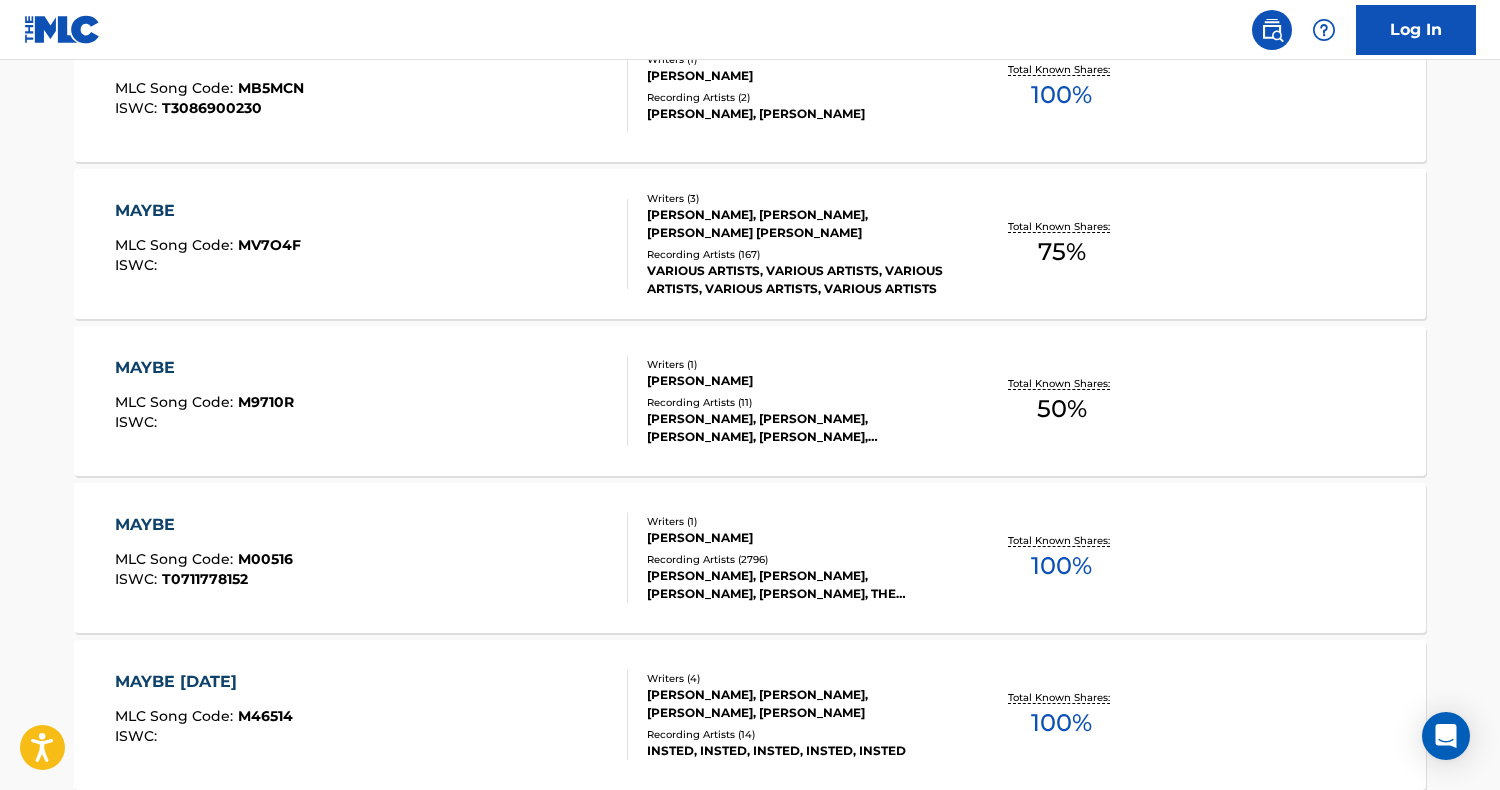 scroll, scrollTop: 746, scrollLeft: 0, axis: vertical 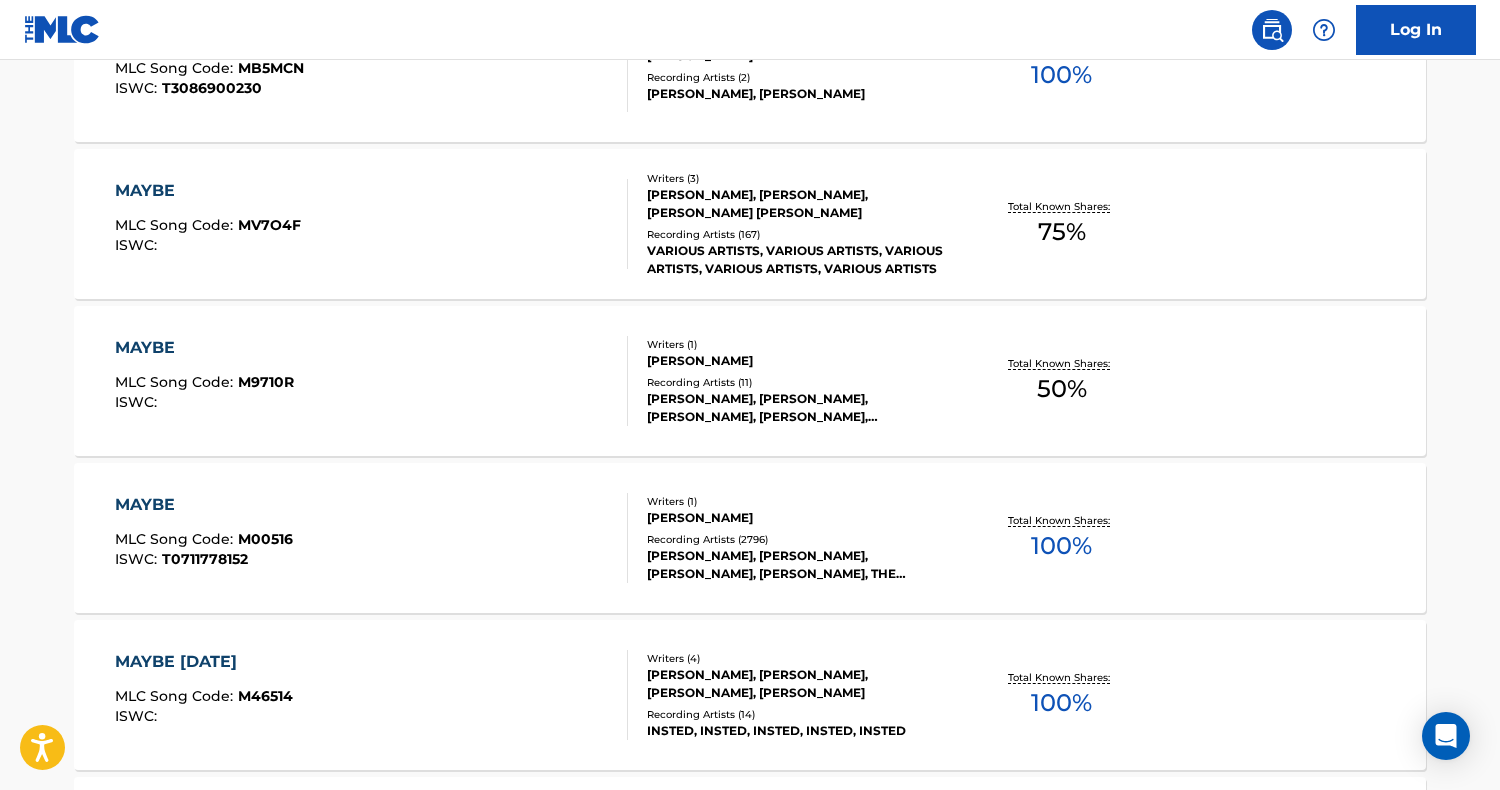 click on "MAYBE MLC Song Code : M00516 ISWC : T0711778152 Writers ( 1 ) [PERSON_NAME] Recording Artists ( 2796 ) [PERSON_NAME], [PERSON_NAME], [PERSON_NAME], [PERSON_NAME], THE CHANTELS, THE CHANTELS, [PERSON_NAME], THE CHANTELS Total Known Shares: 100 %" at bounding box center [750, 538] 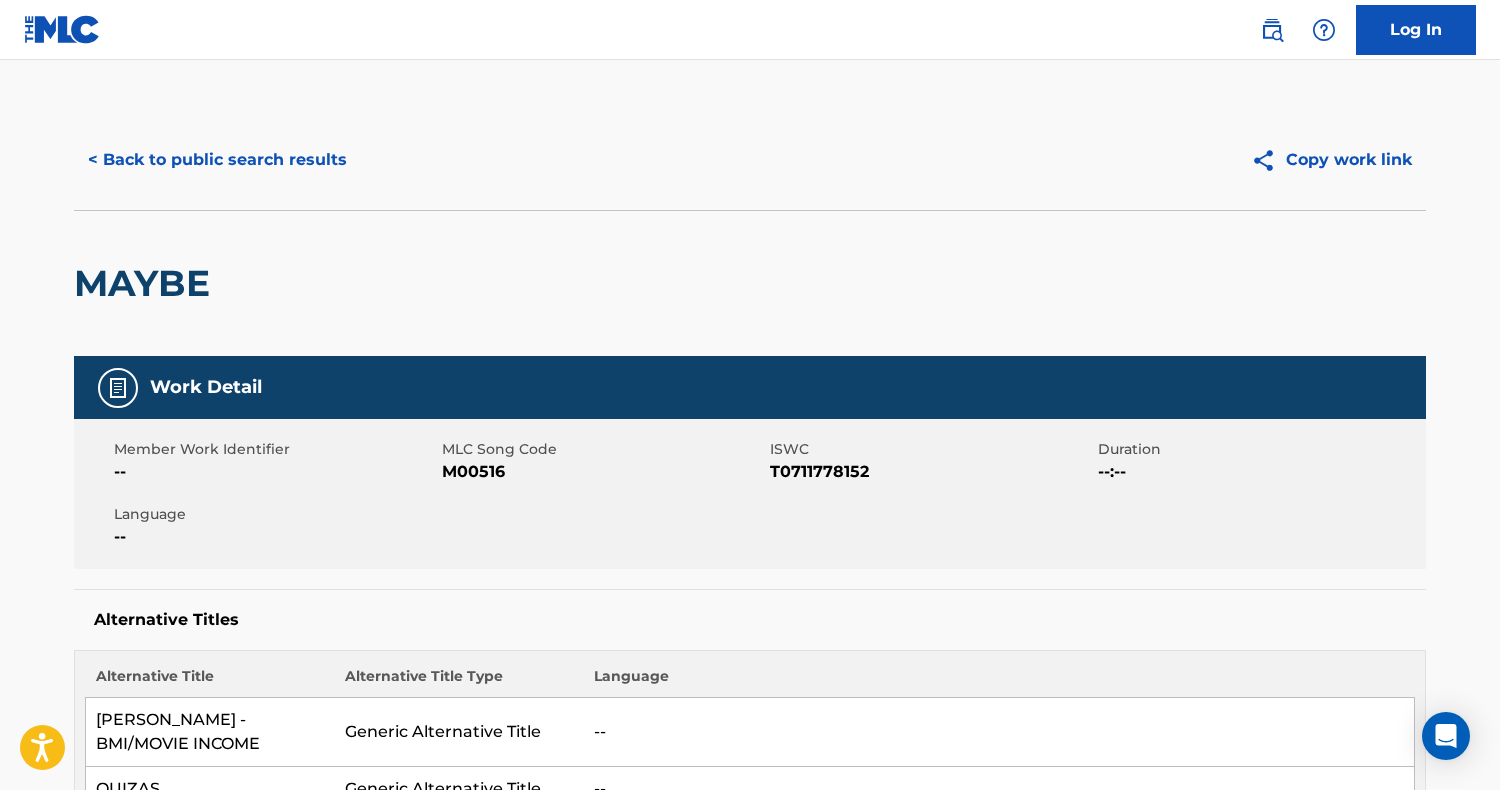 scroll, scrollTop: -1, scrollLeft: 0, axis: vertical 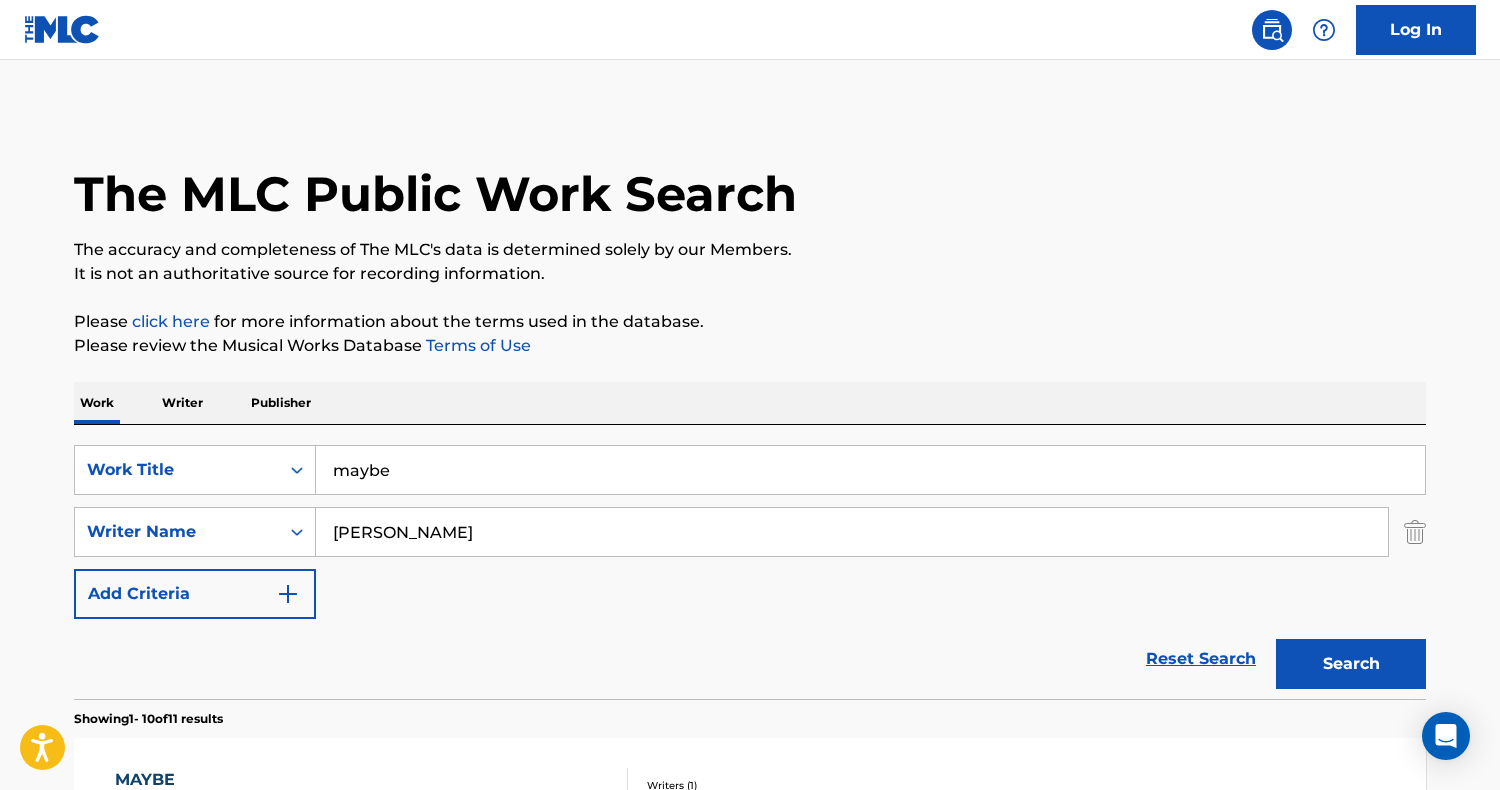 click on "maybe" at bounding box center [870, 470] 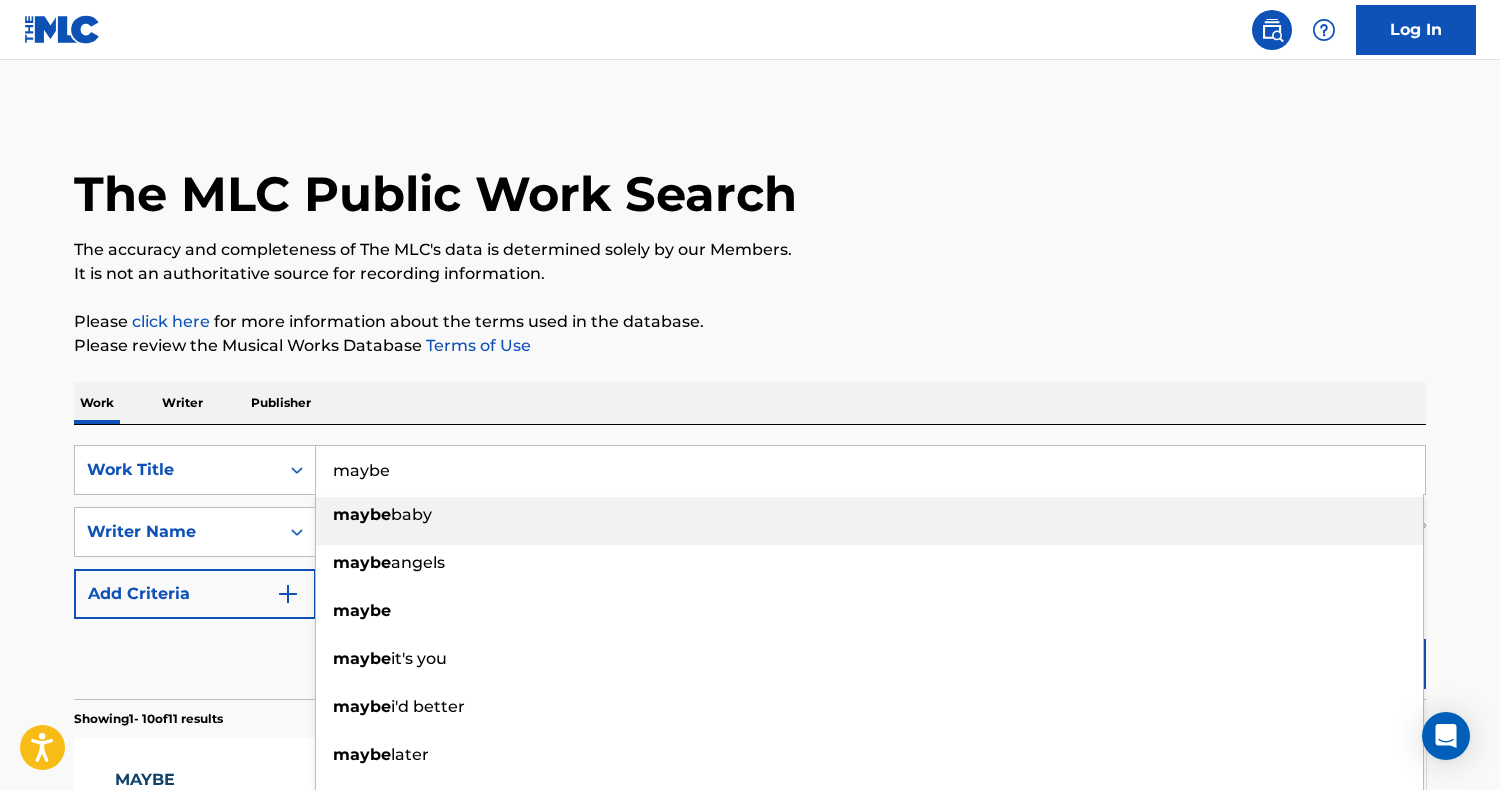 click on "maybe" at bounding box center (870, 470) 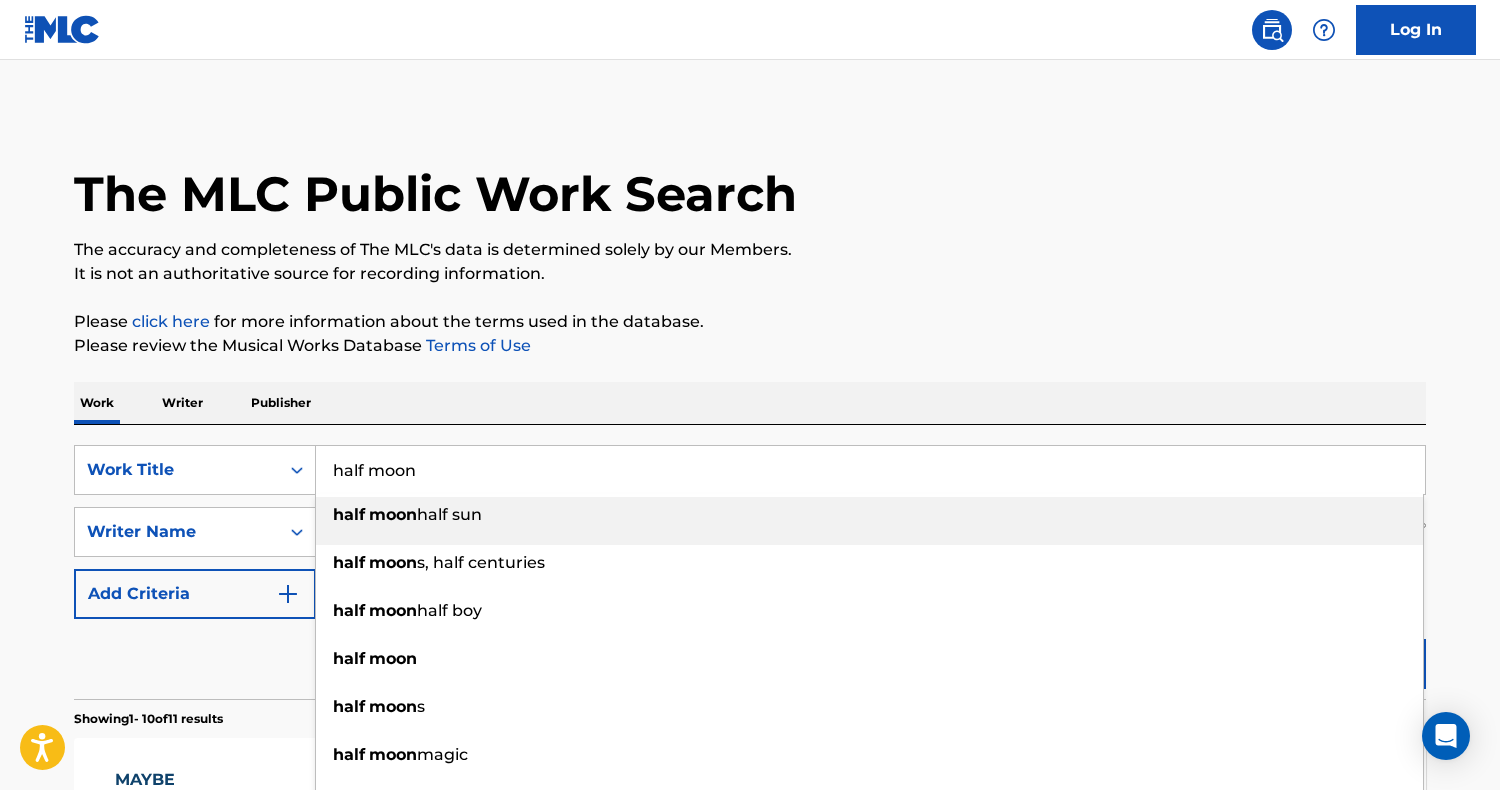 type on "half moon" 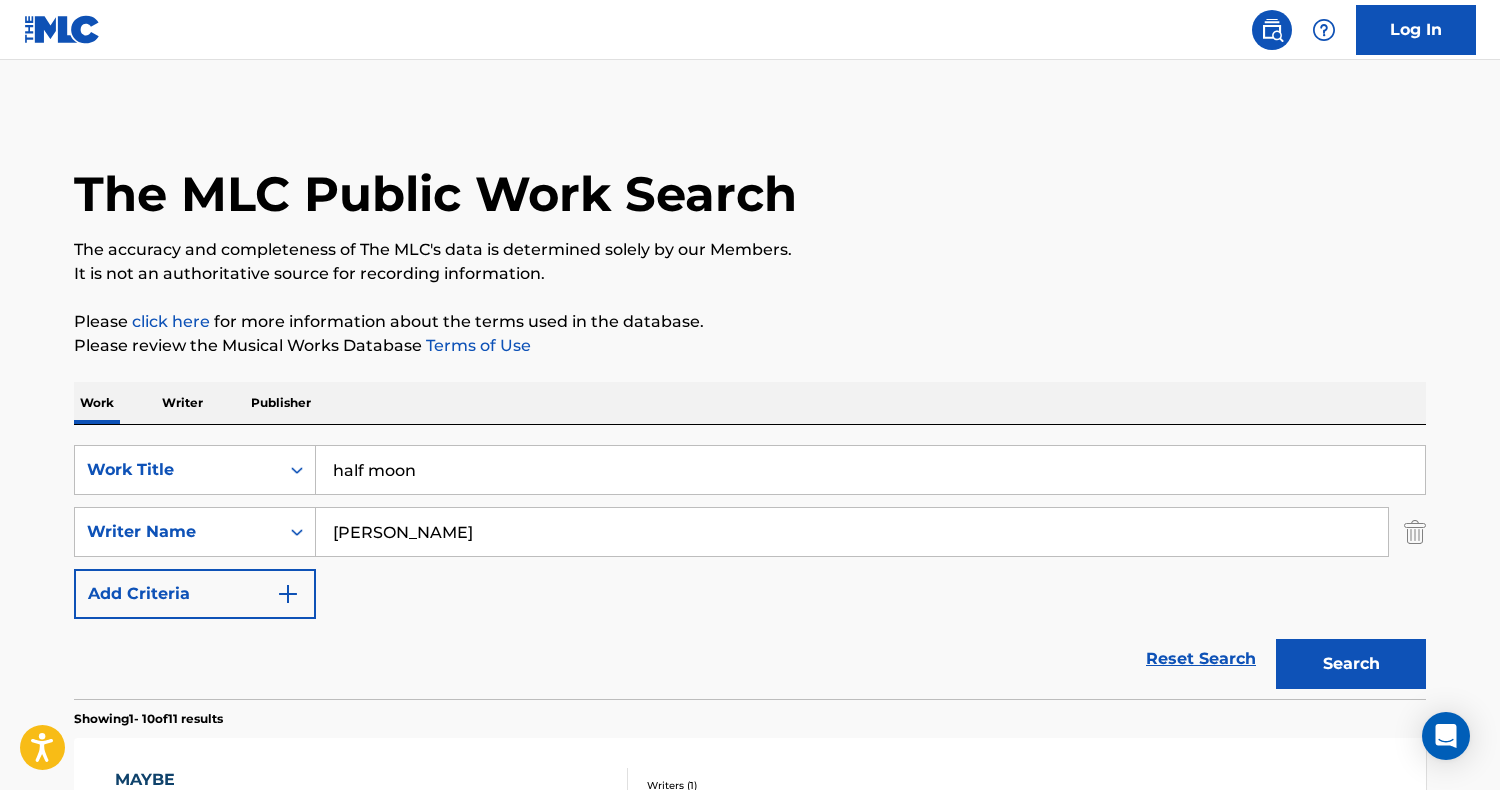 click on "[PERSON_NAME]" at bounding box center [852, 532] 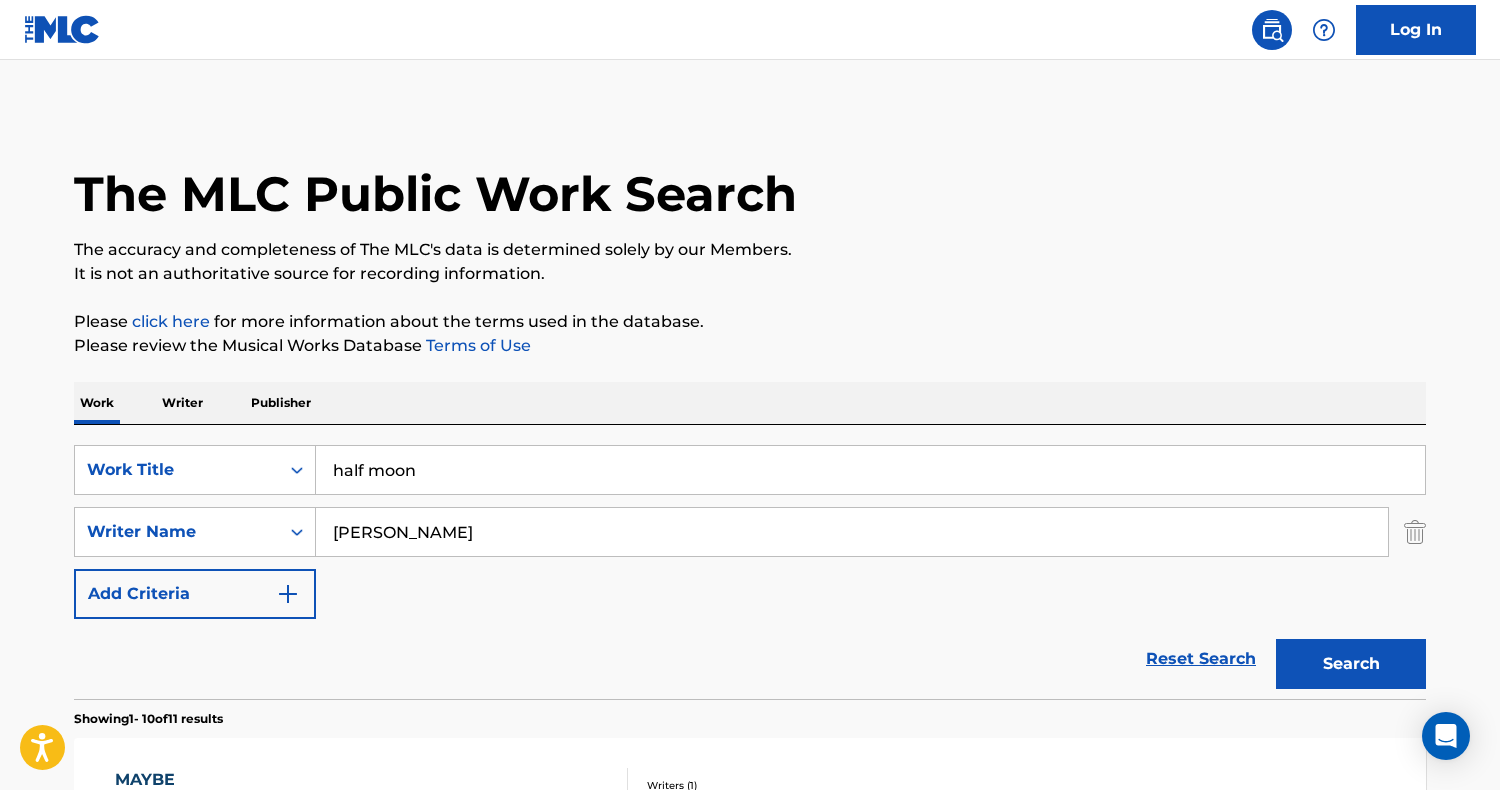 type on "[PERSON_NAME]" 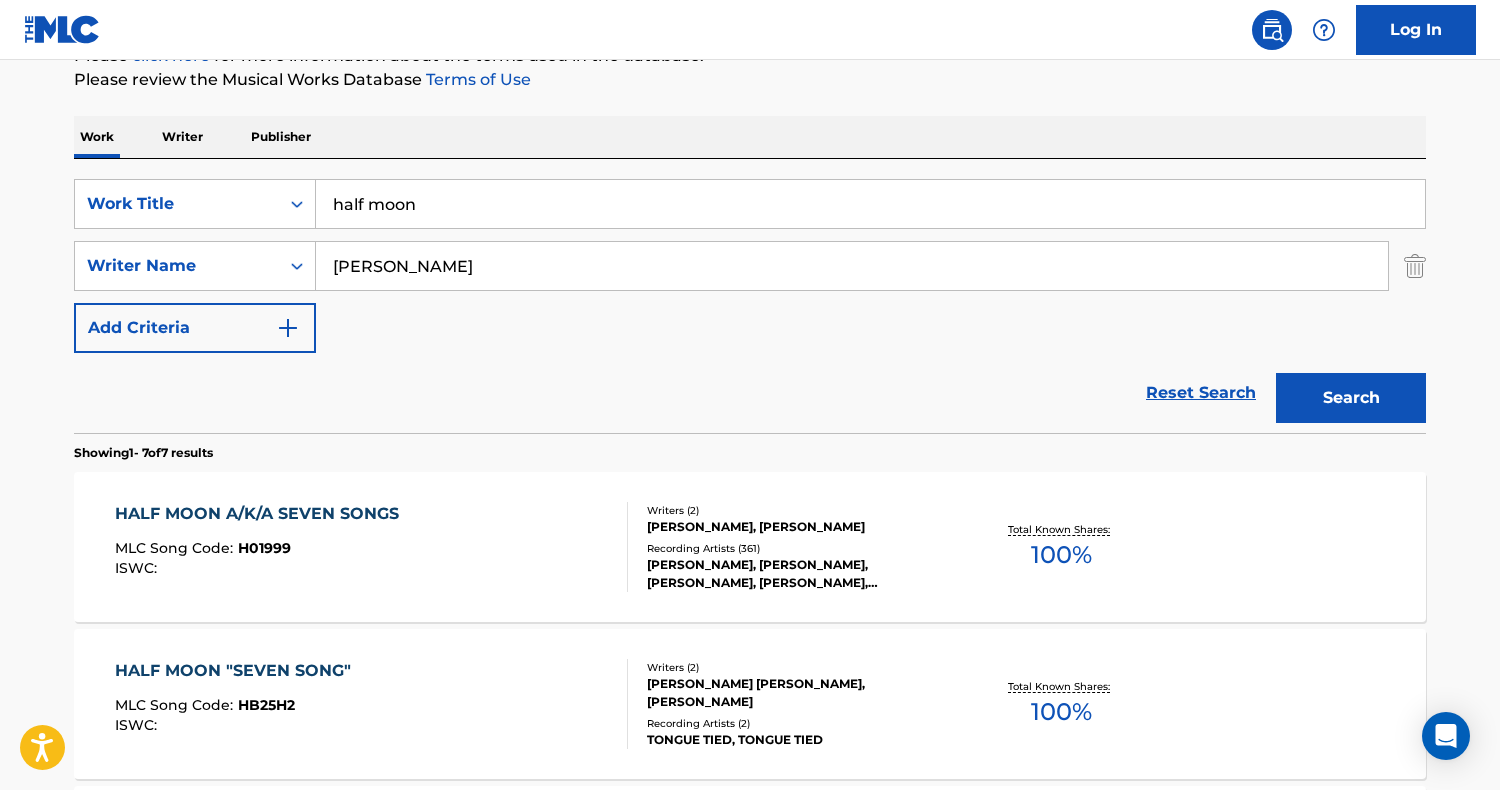 scroll, scrollTop: 273, scrollLeft: 0, axis: vertical 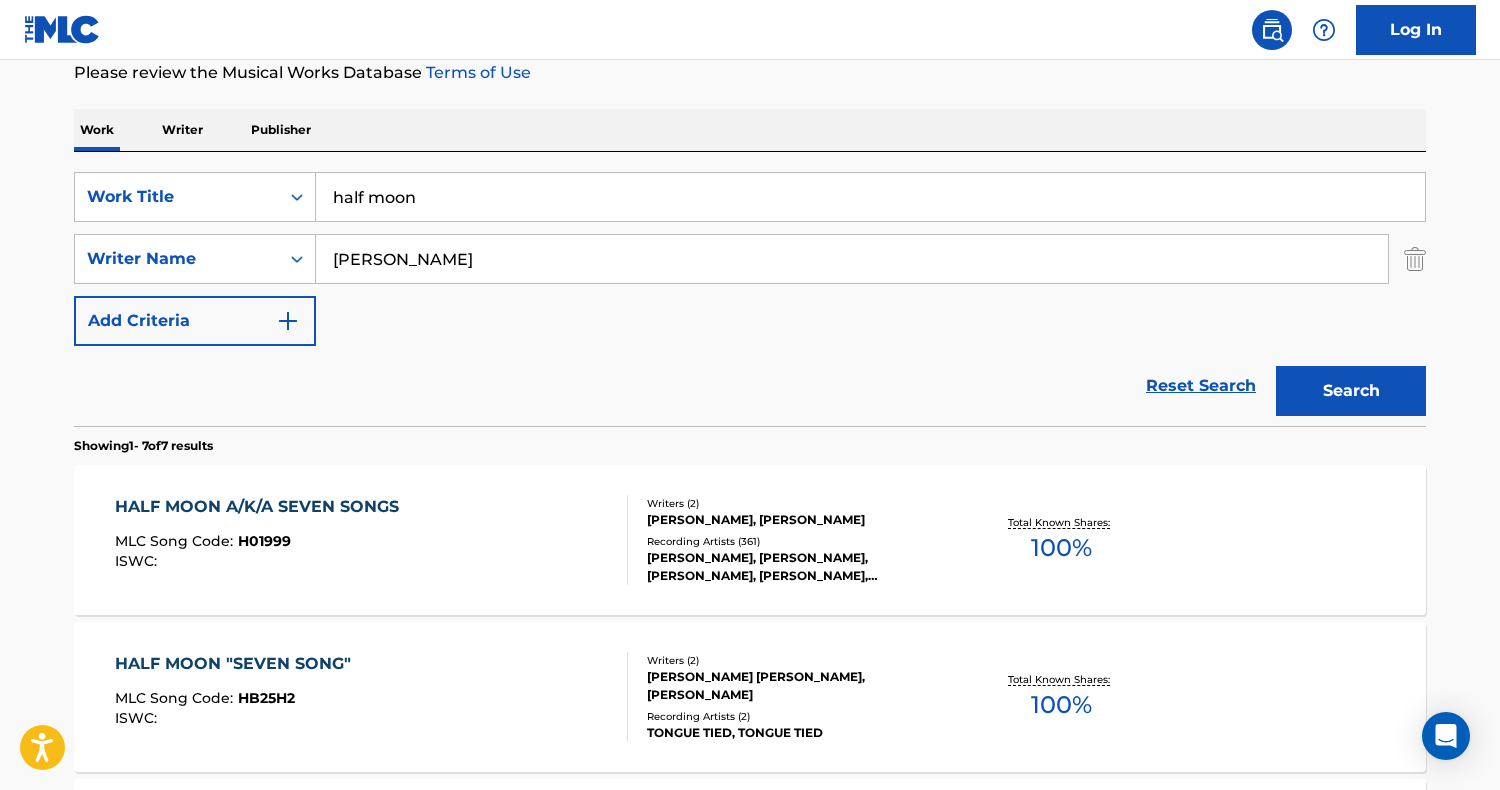 click on "HALF MOON A/K/A SEVEN SONGS MLC Song Code : H01999 ISWC :" at bounding box center [372, 540] 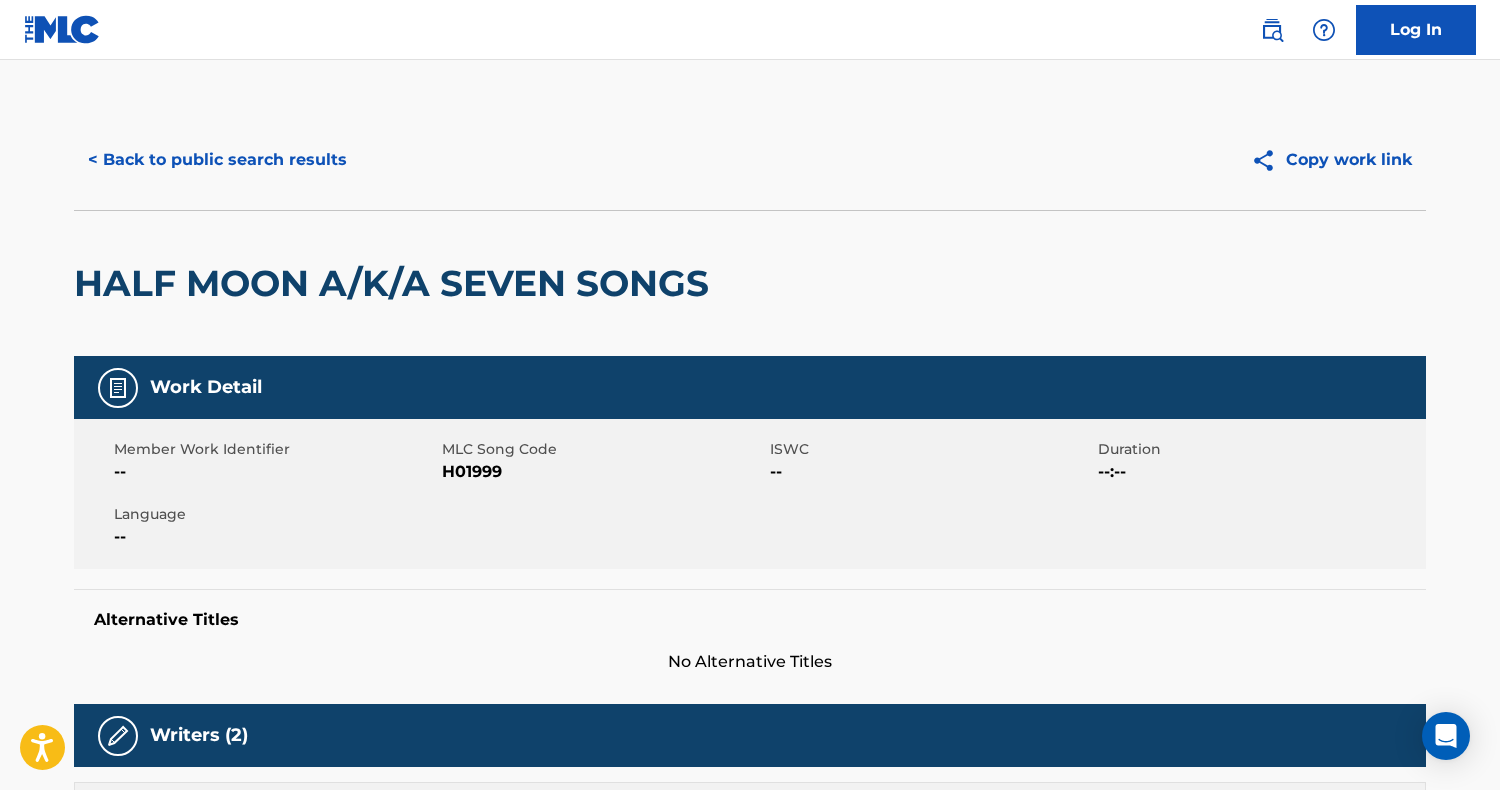 scroll, scrollTop: 0, scrollLeft: 0, axis: both 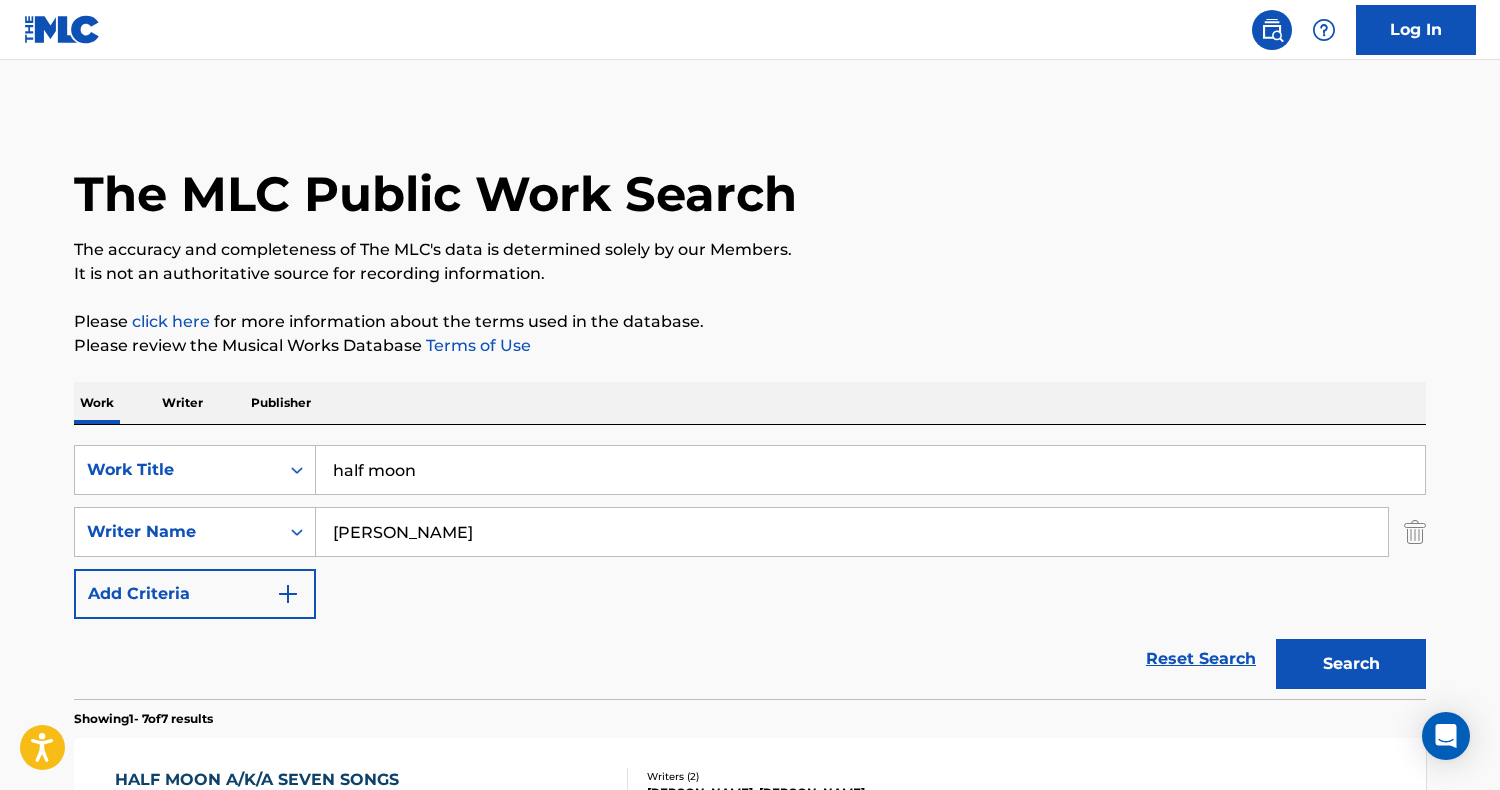 click on "[PERSON_NAME]" at bounding box center [852, 532] 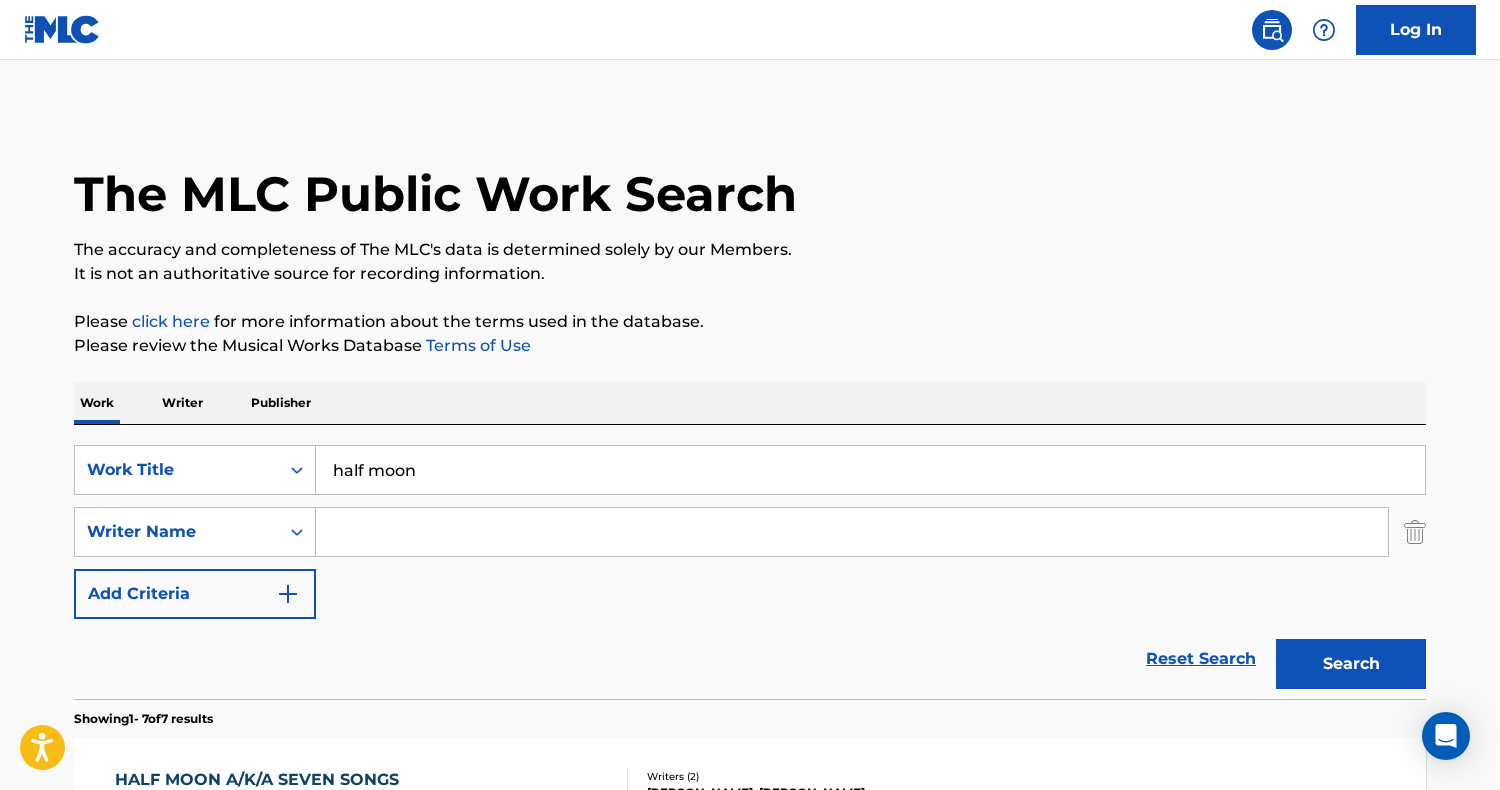 type 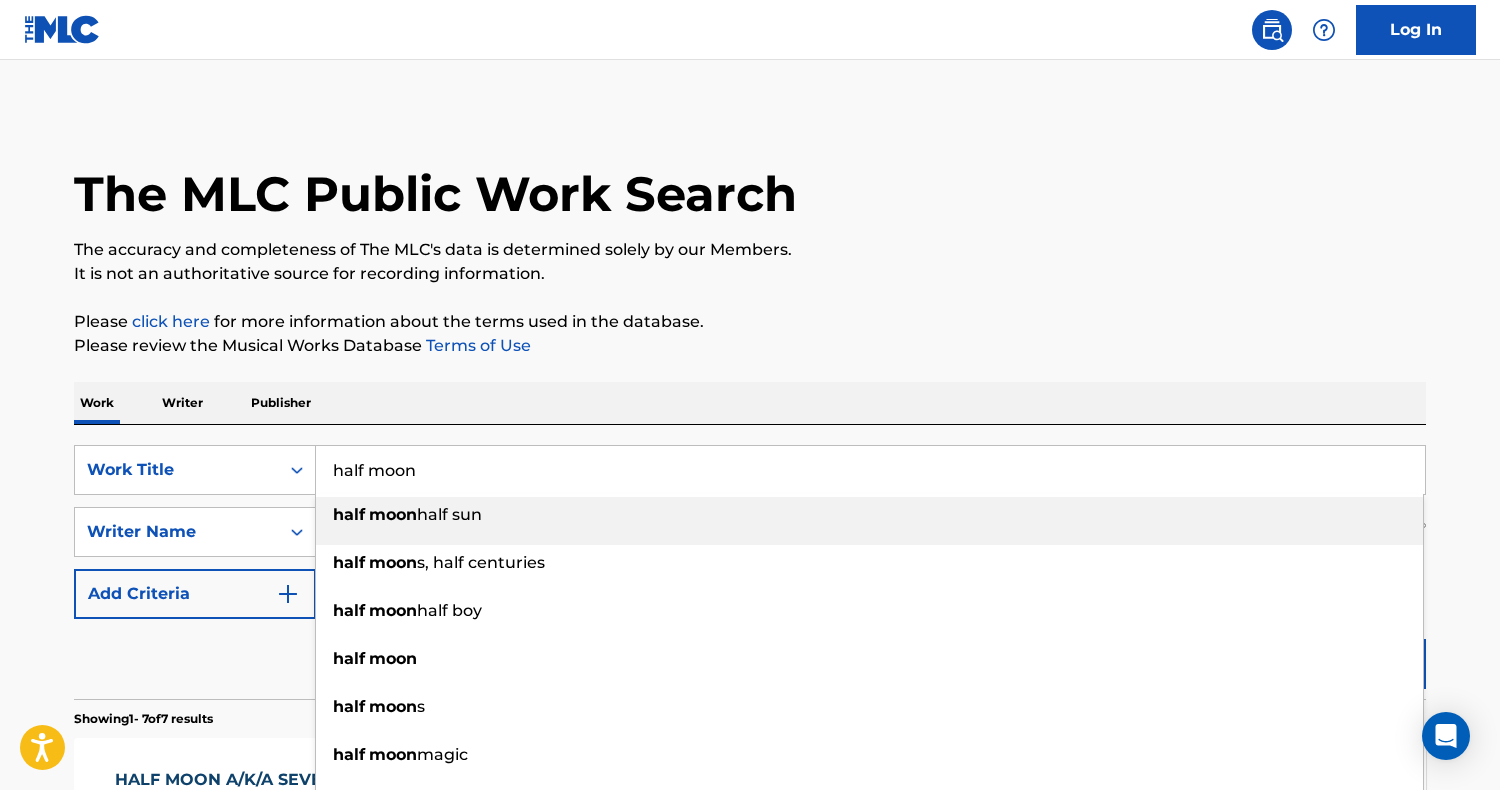 click on "half moon" at bounding box center [870, 470] 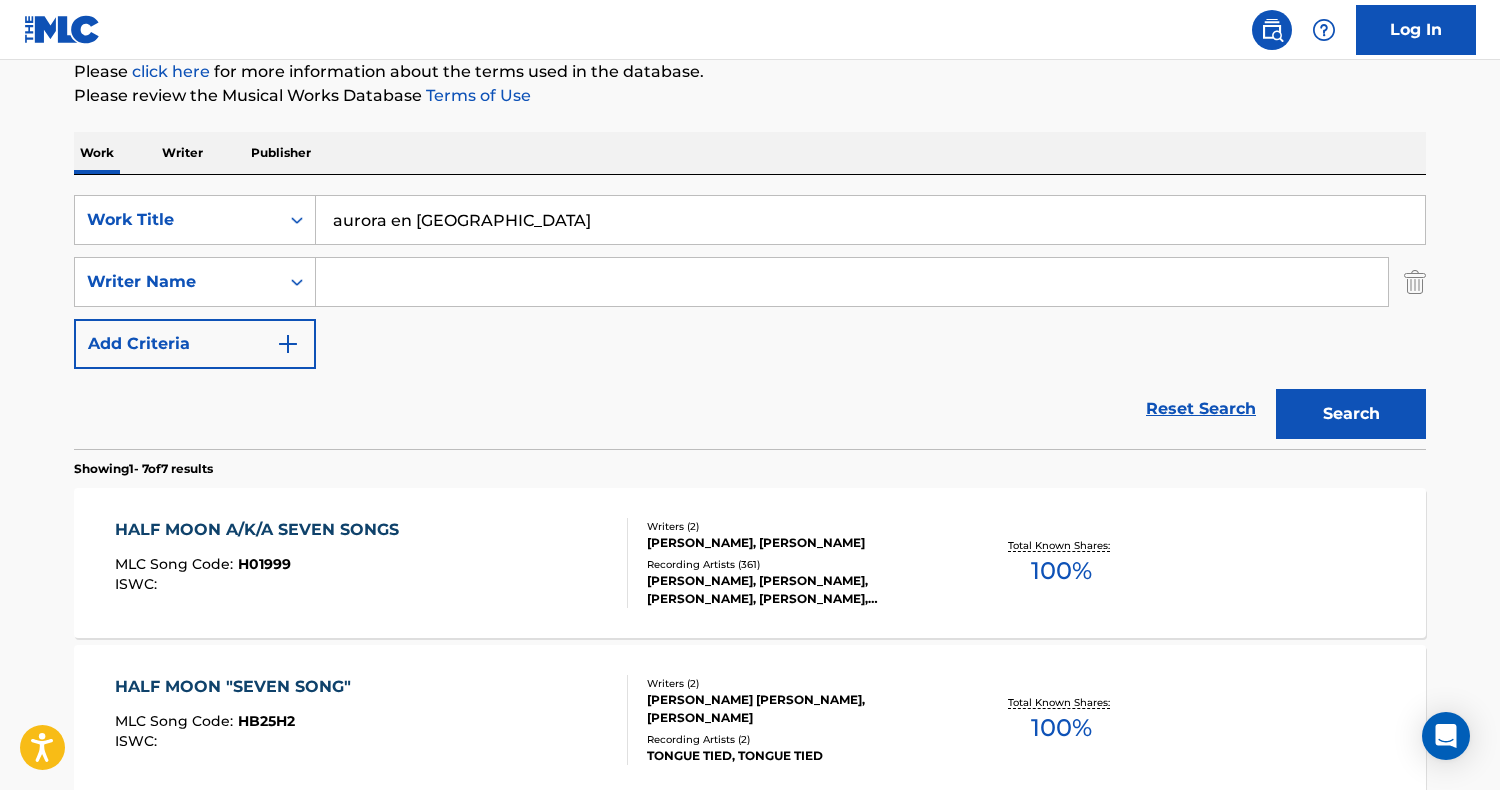 type on "aurora en [GEOGRAPHIC_DATA]" 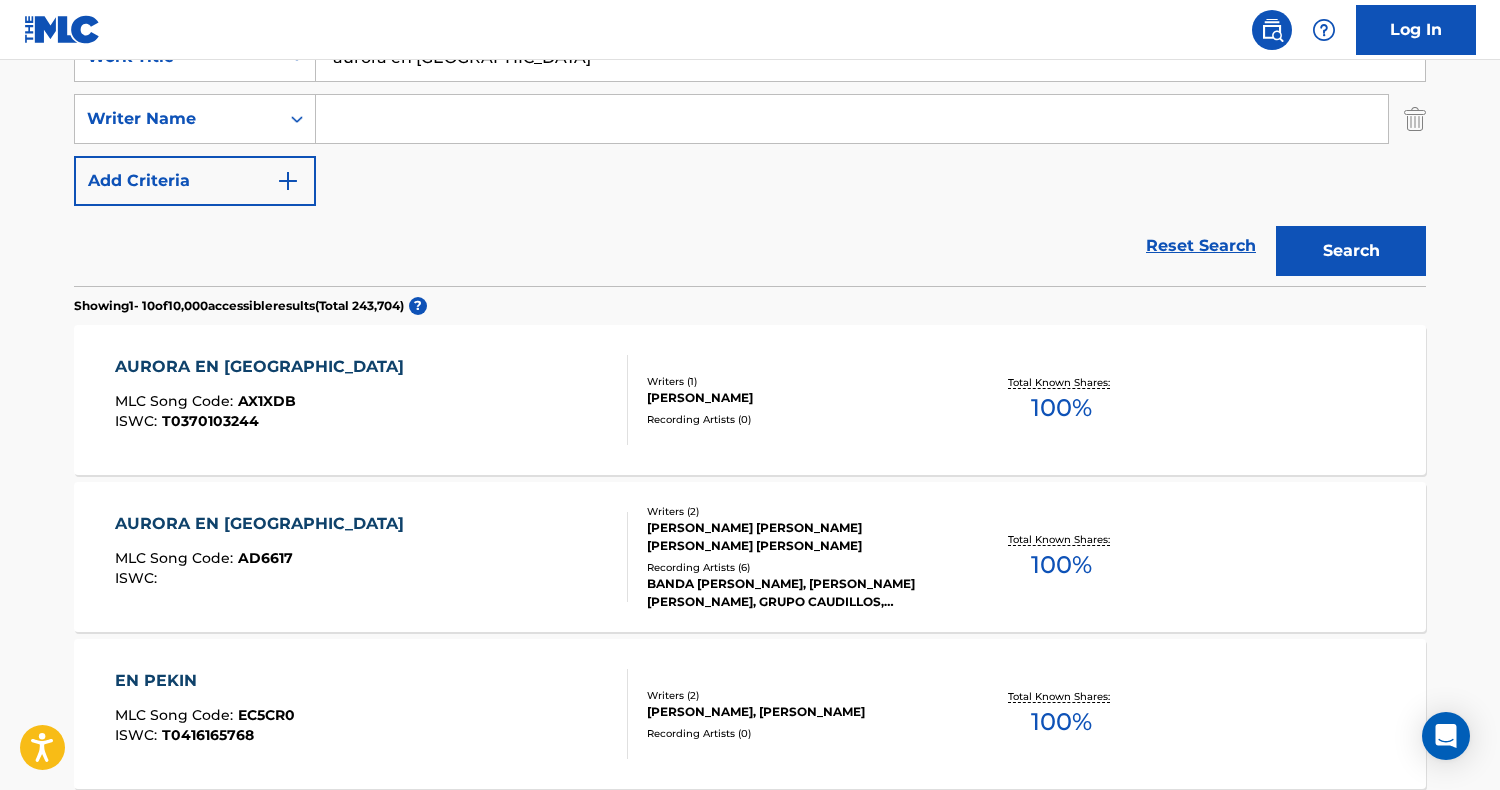 scroll, scrollTop: 448, scrollLeft: 0, axis: vertical 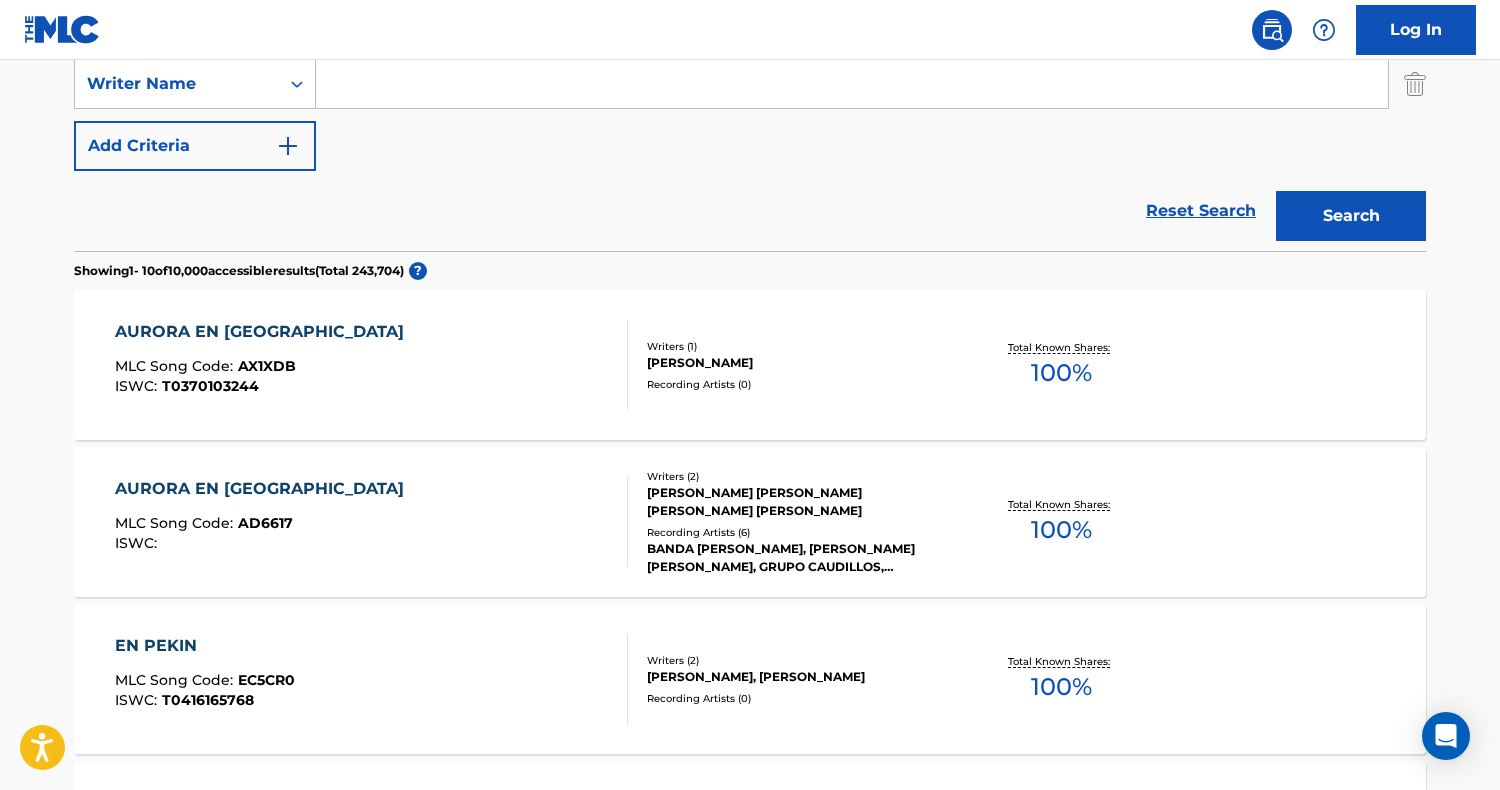 click on "AURORA EN PEKIN MLC Song Code : AD6617 ISWC :" at bounding box center (372, 522) 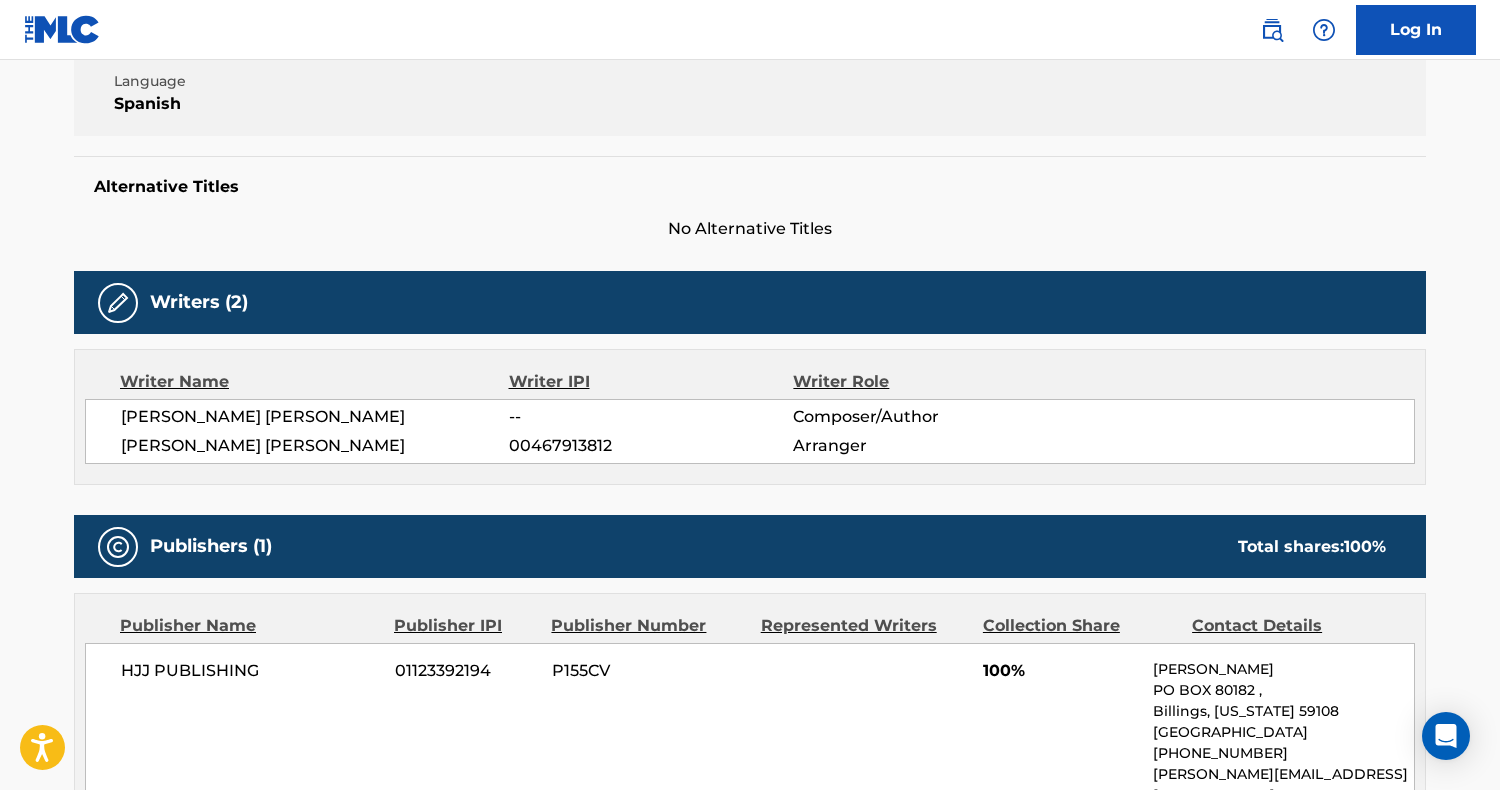 scroll, scrollTop: 420, scrollLeft: 0, axis: vertical 